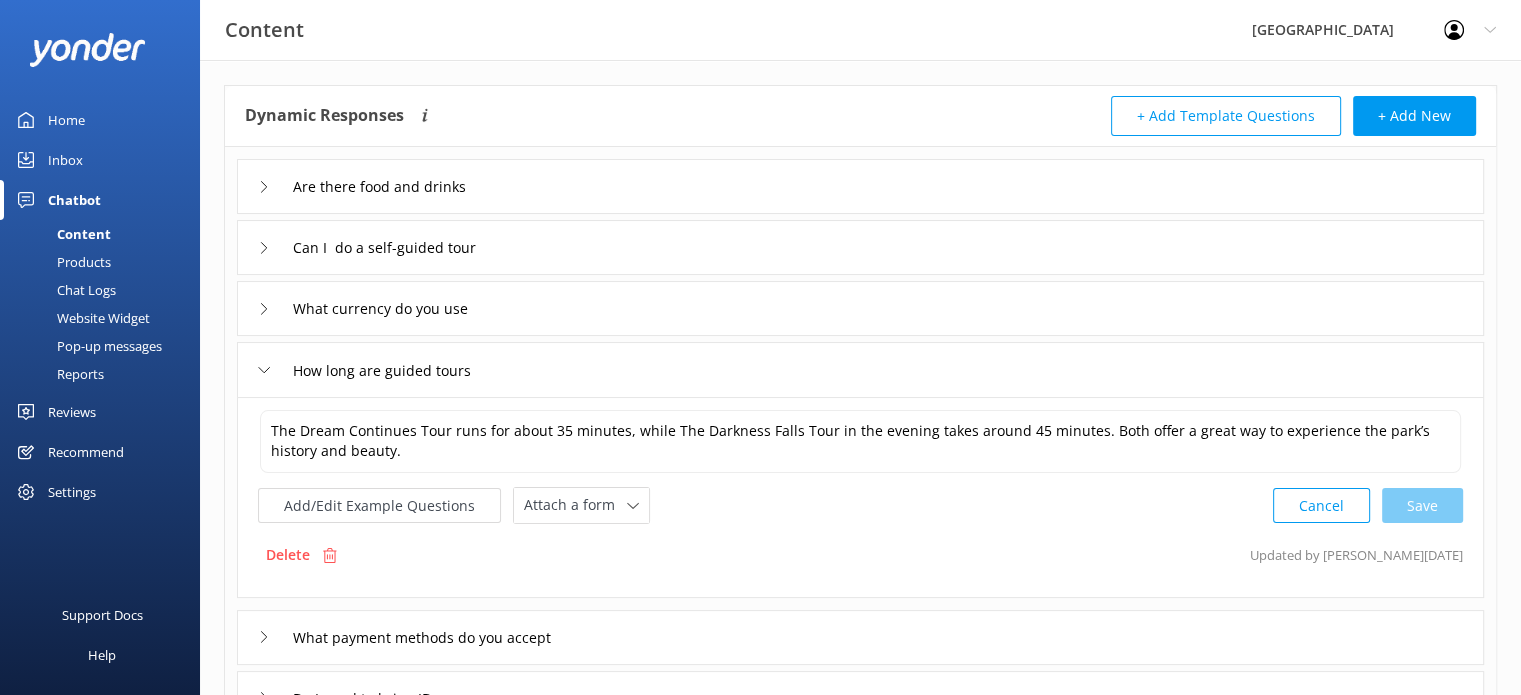 scroll, scrollTop: 80, scrollLeft: 0, axis: vertical 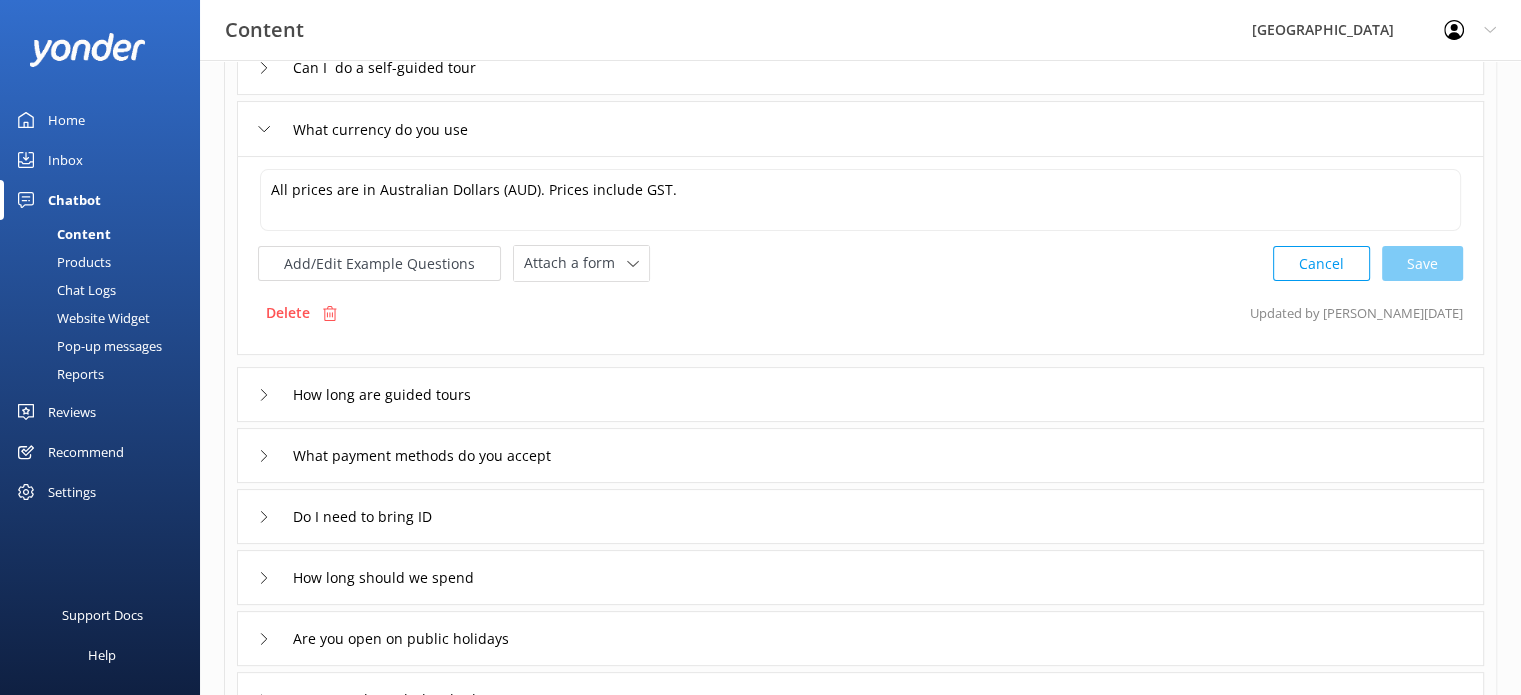 click 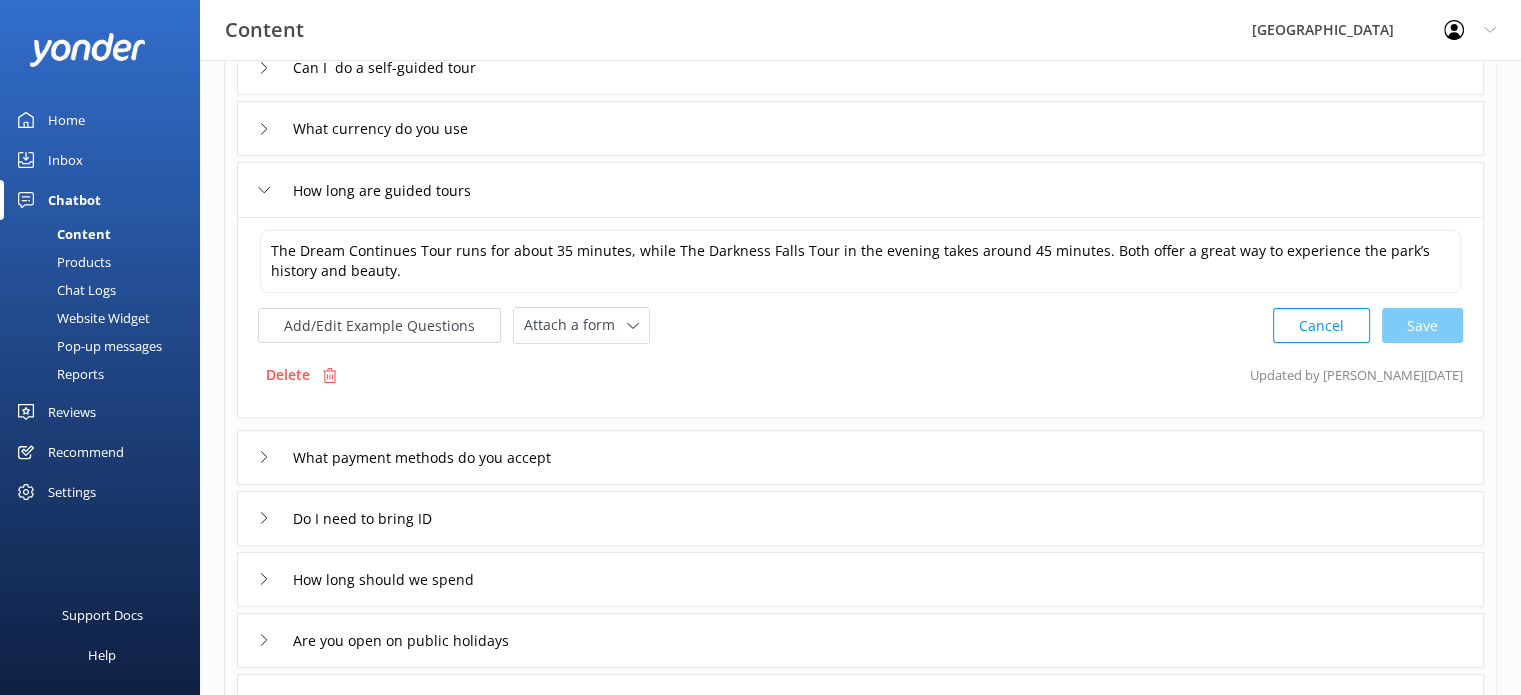 click 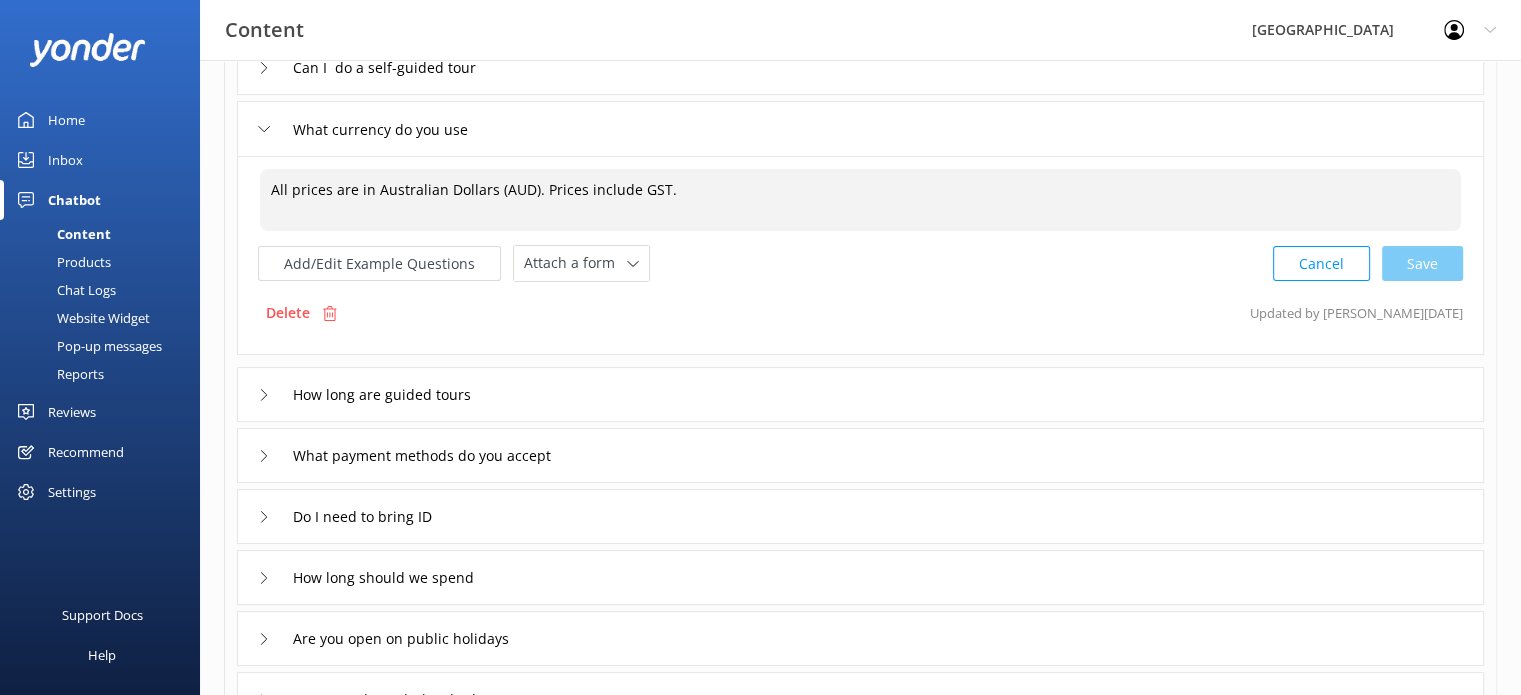 drag, startPoint x: 710, startPoint y: 180, endPoint x: 188, endPoint y: 167, distance: 522.16187 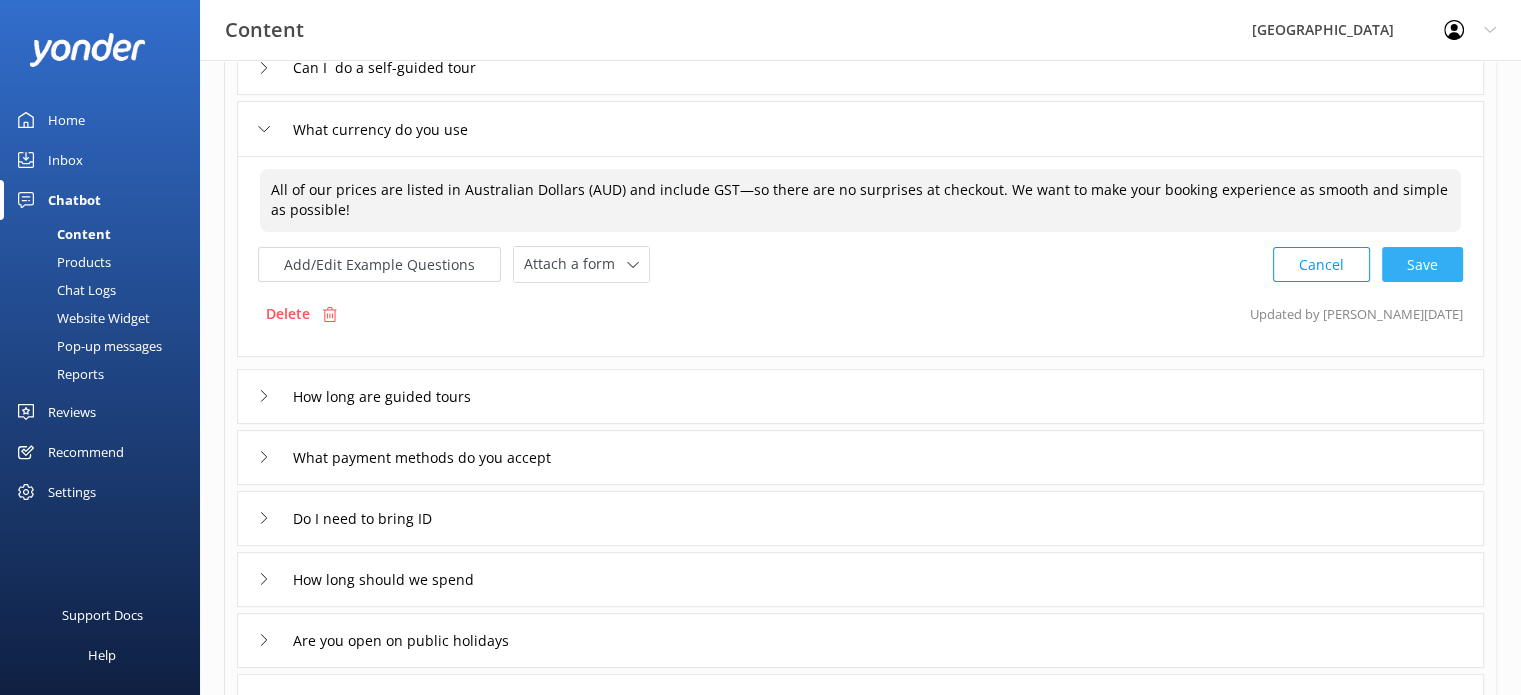 click on "Cancel Save" at bounding box center (1368, 264) 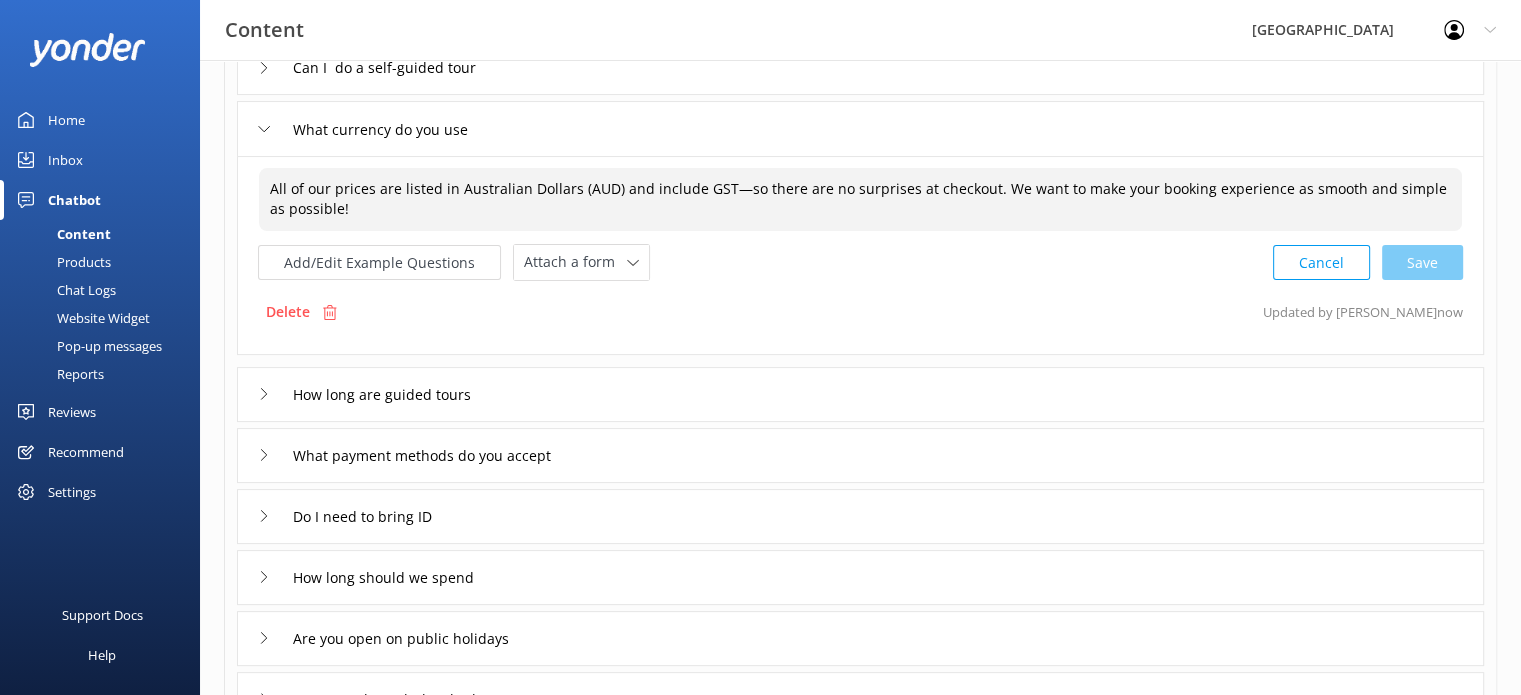 type on "All of our prices are listed in Australian Dollars (AUD) and include GST—so there are no surprises at checkout. We want to make your booking experience as smooth and simple as possible!" 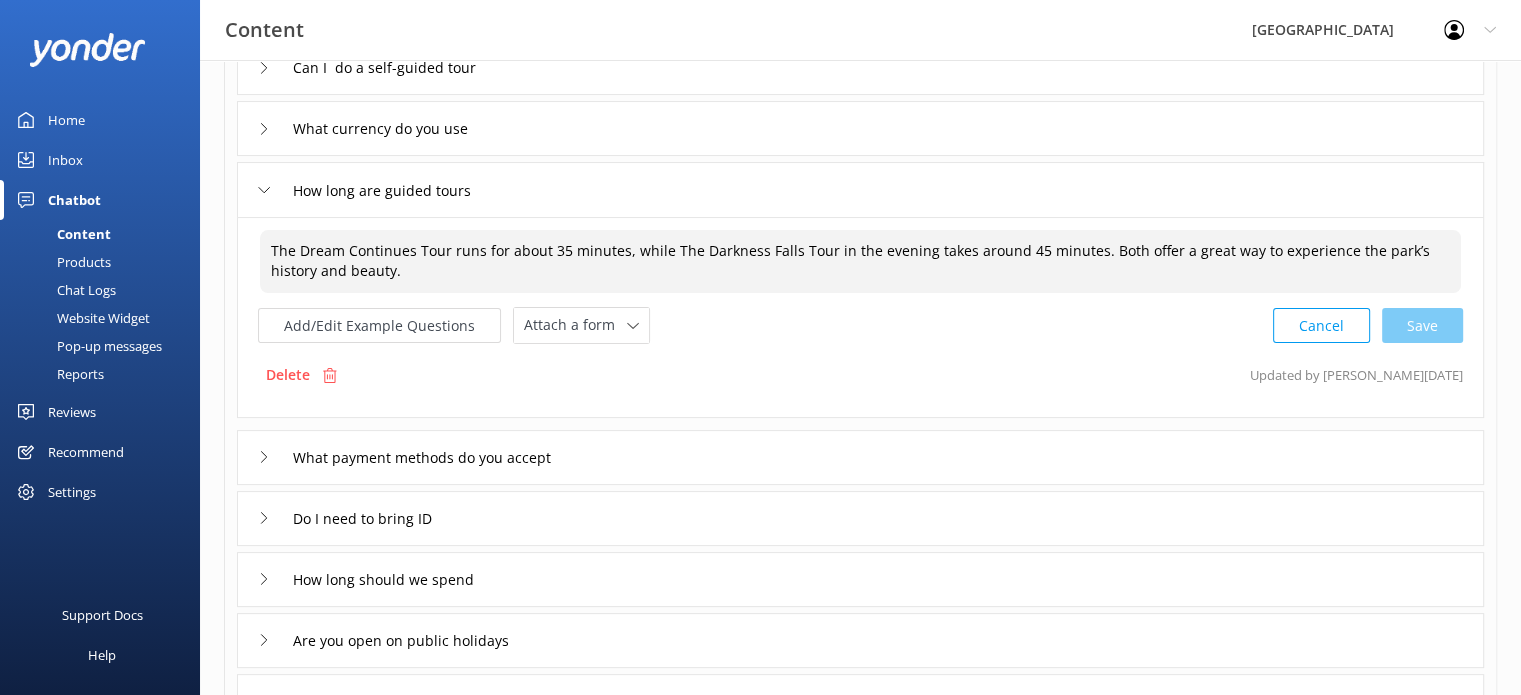 drag, startPoint x: 431, startPoint y: 275, endPoint x: 206, endPoint y: 211, distance: 233.9252 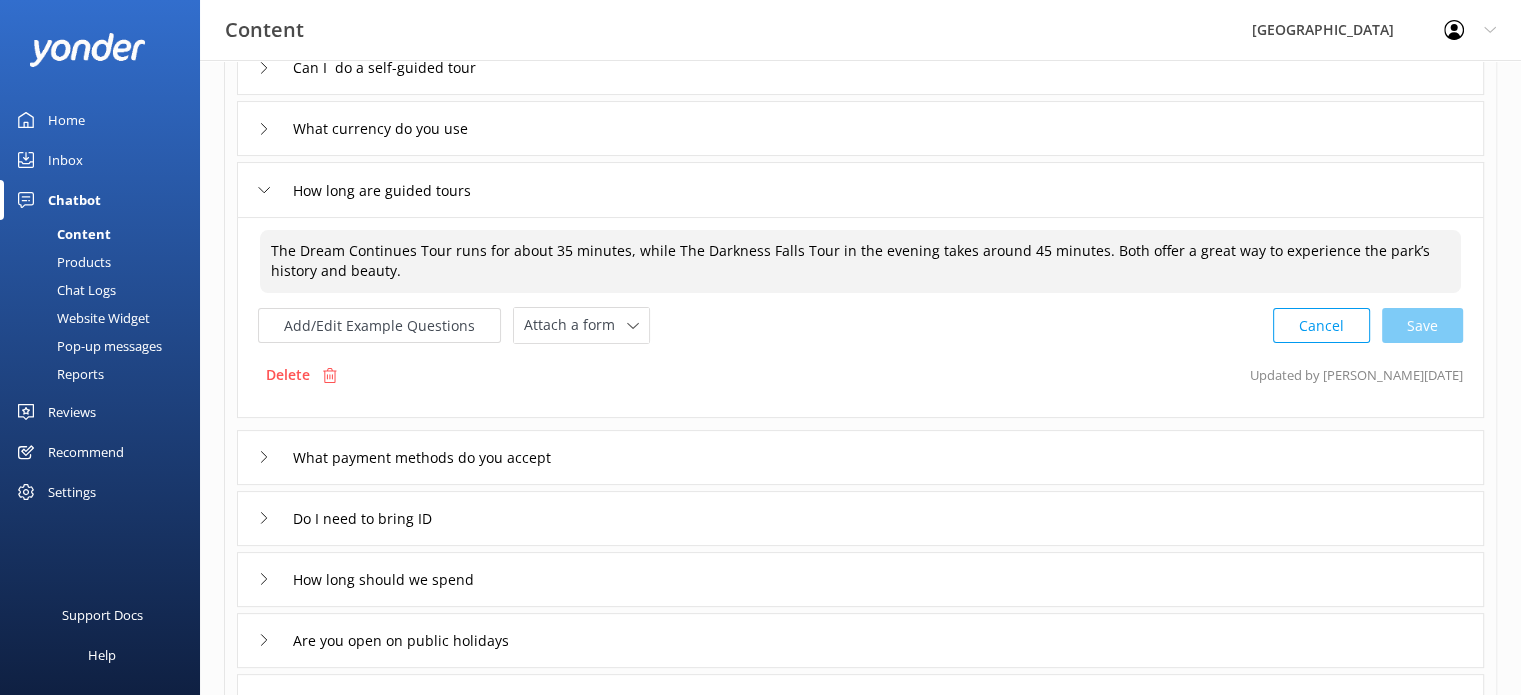 paste on "pproximately 35 minutes and is a fantastic way to hear the incredible story of [GEOGRAPHIC_DATA] as you explore its stunning grounds. In the evening, the Darkness Falls Tour takes around 45 minutes and offers a magical experience as the park comes to life under the stars. Both tours are highly recommended to truly appreciate the beauty and history of this special place!" 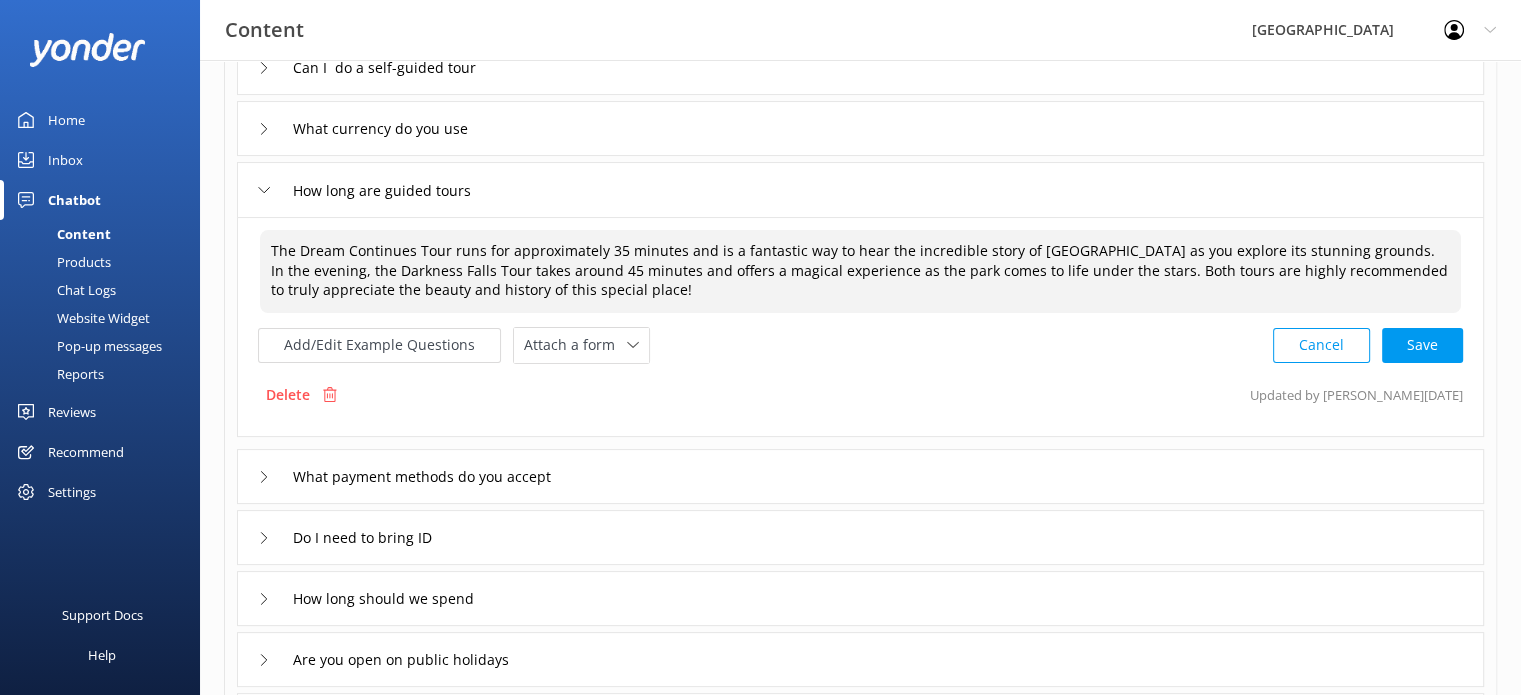 click on "The Dream Continues Tour runs for approximately 35 minutes and is a fantastic way to hear the incredible story of [GEOGRAPHIC_DATA] as you explore its stunning grounds. In the evening, the Darkness Falls Tour takes around 45 minutes and offers a magical experience as the park comes to life under the stars. Both tours are highly recommended to truly appreciate the beauty and history of this special place!" at bounding box center [860, 271] 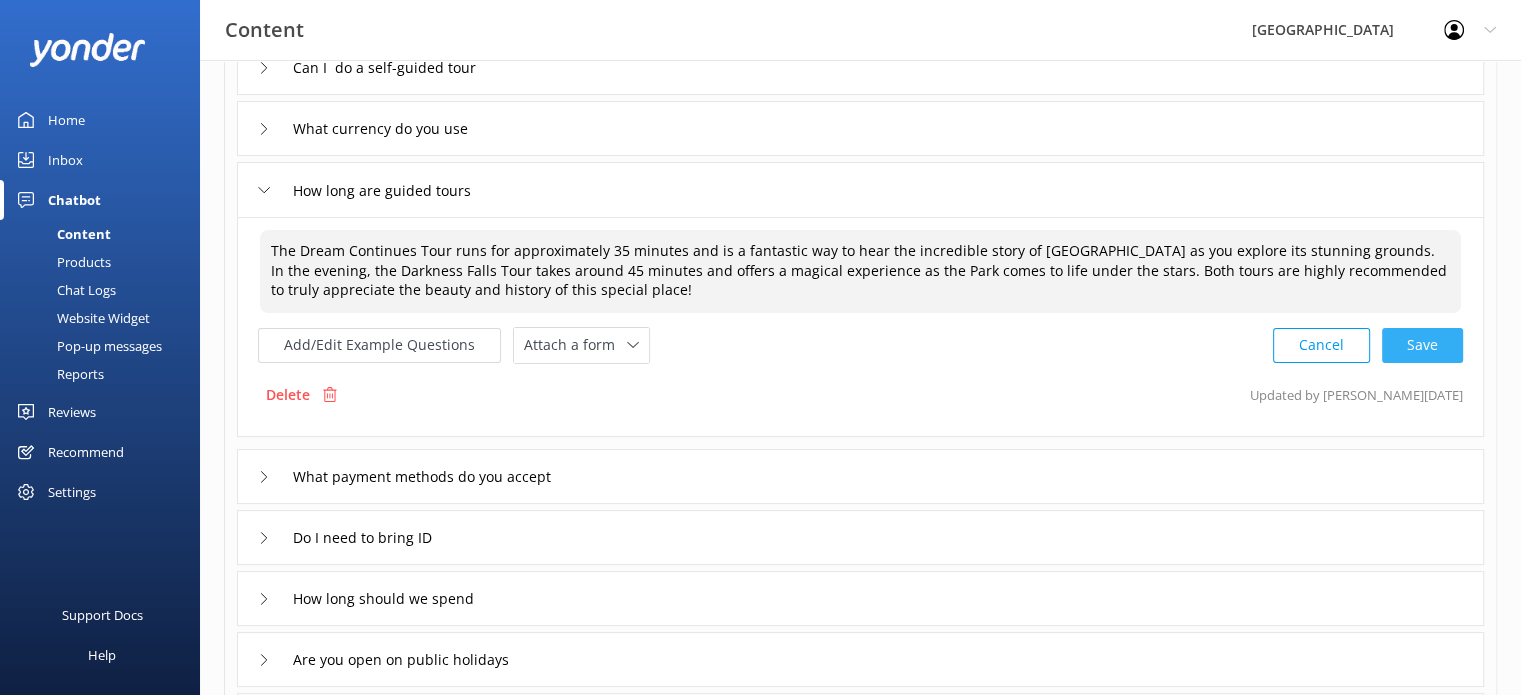 click on "Cancel Save" at bounding box center [1368, 345] 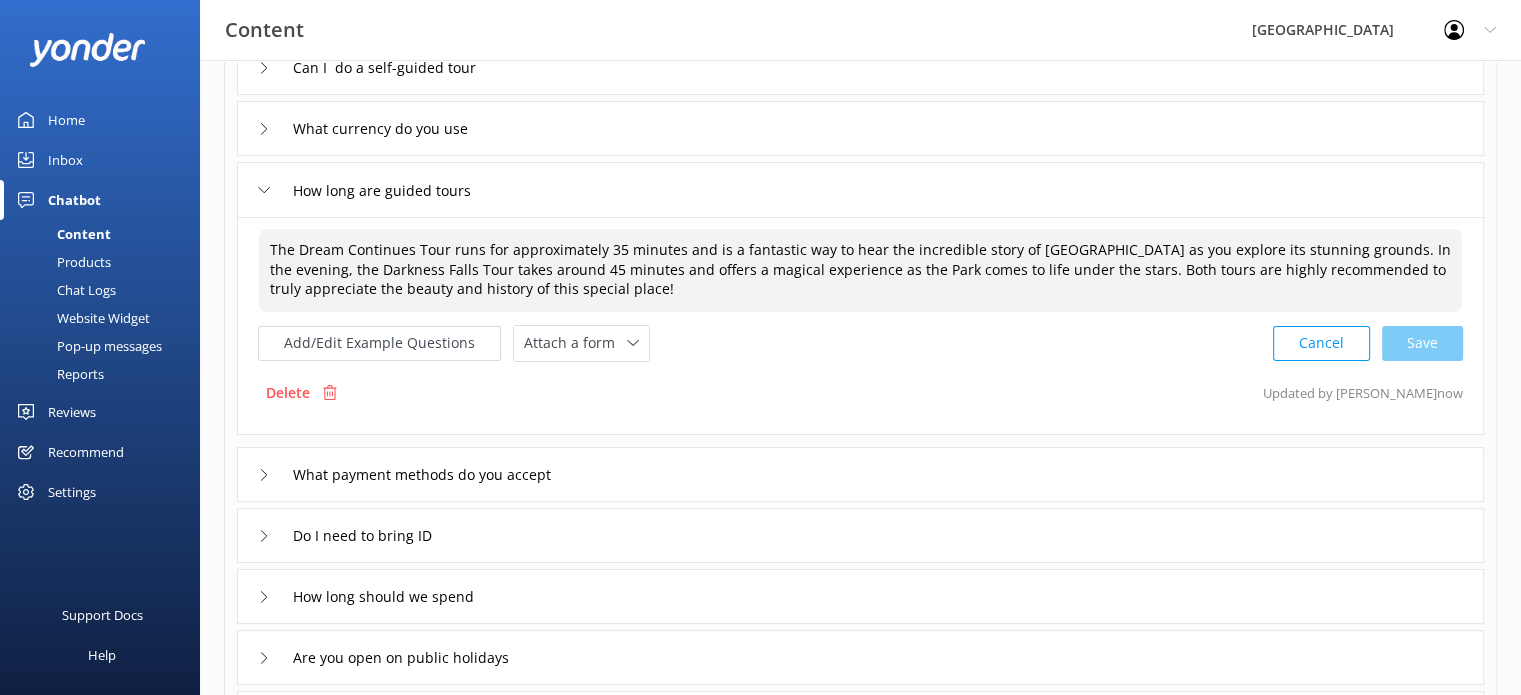 type on "The Dream Continues Tour runs for approximately 35 minutes and is a fantastic way to hear the incredible story of [GEOGRAPHIC_DATA] as you explore its stunning grounds. In the evening, the Darkness Falls Tour takes around 45 minutes and offers a magical experience as the Park comes to life under the stars. Both tours are highly recommended to truly appreciate the beauty and history of this special place!" 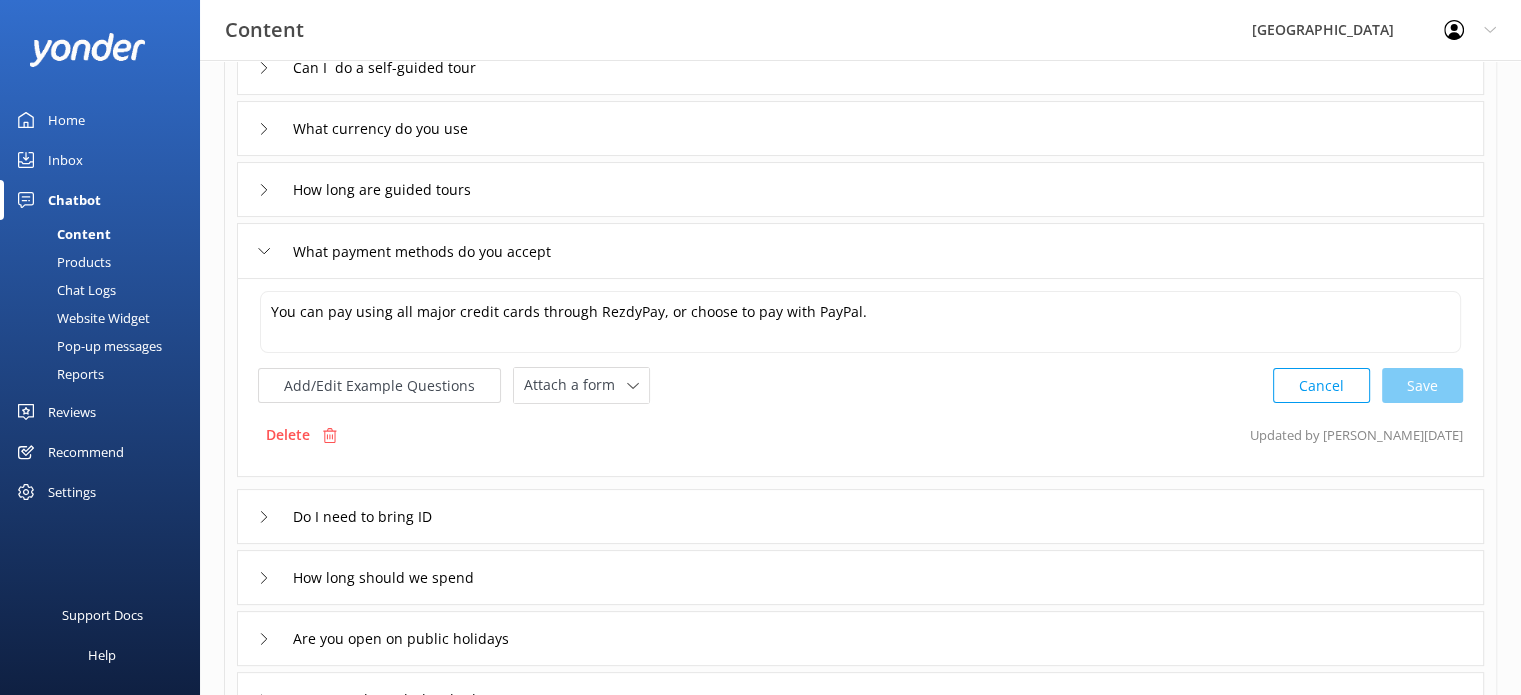 scroll, scrollTop: 263, scrollLeft: 0, axis: vertical 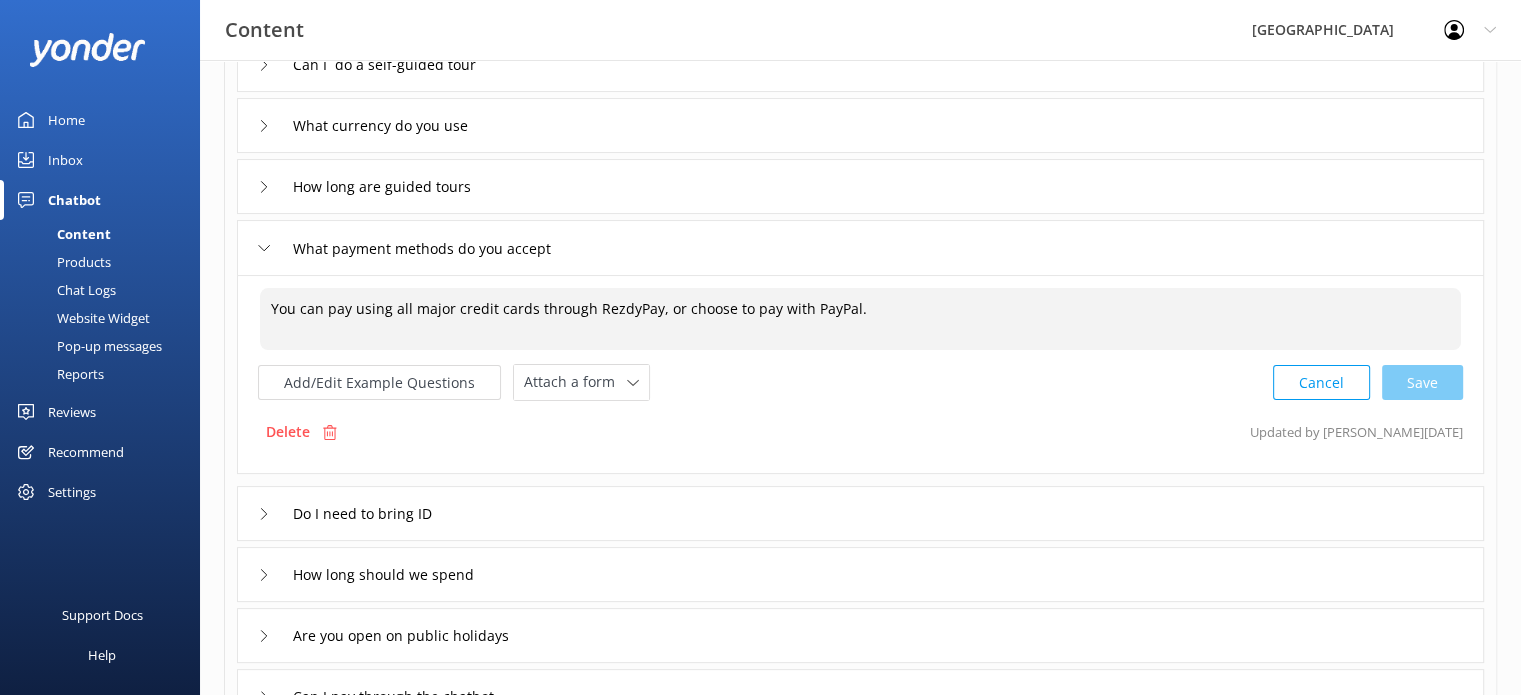 drag, startPoint x: 876, startPoint y: 306, endPoint x: 124, endPoint y: 267, distance: 753.0106 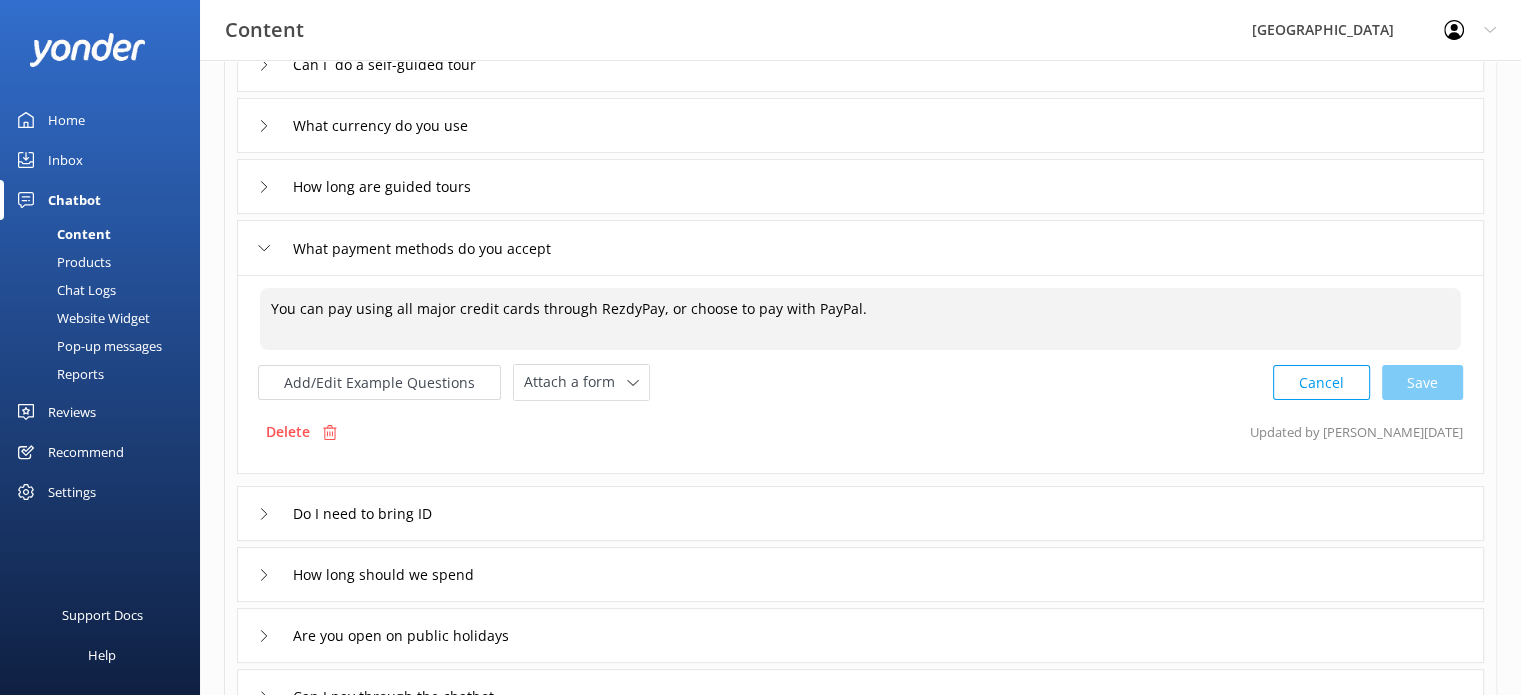 paste on "ChatGPT said:
You’re welcome to pay using all major credit cards through RezdyPay, or if you prefer, you can also choose PayPal at checkout. Whatever works best for you—we’re here to make booking easy and convenient!" 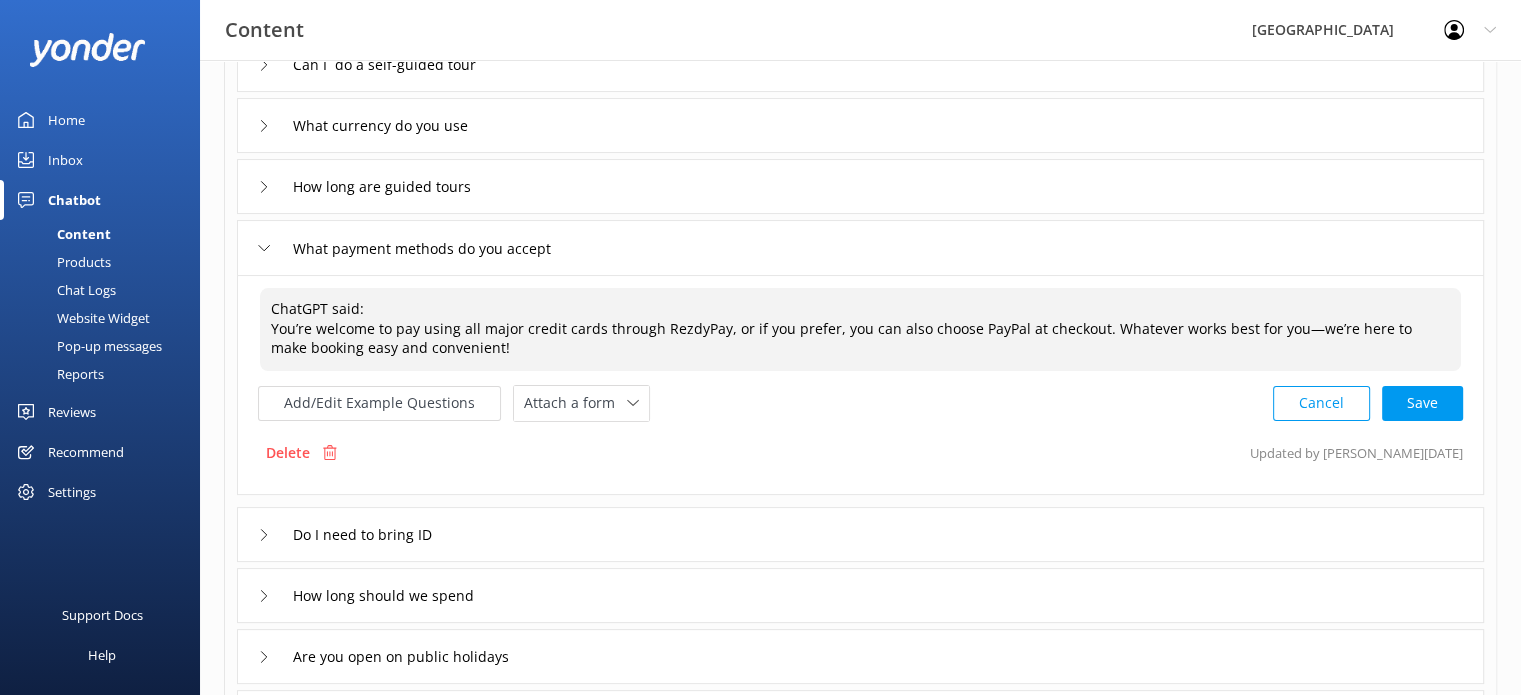 drag, startPoint x: 375, startPoint y: 304, endPoint x: 43, endPoint y: 277, distance: 333.09607 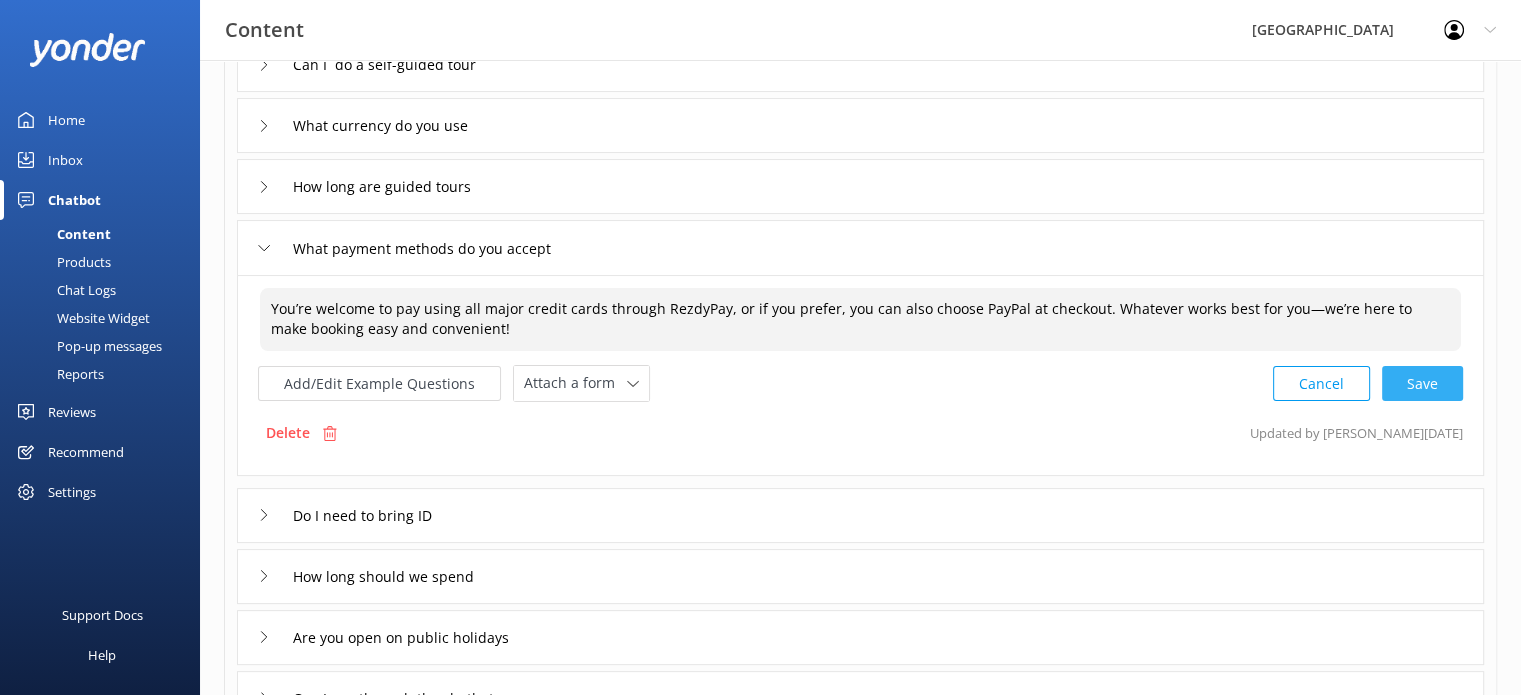 click on "Cancel Save" at bounding box center [1368, 383] 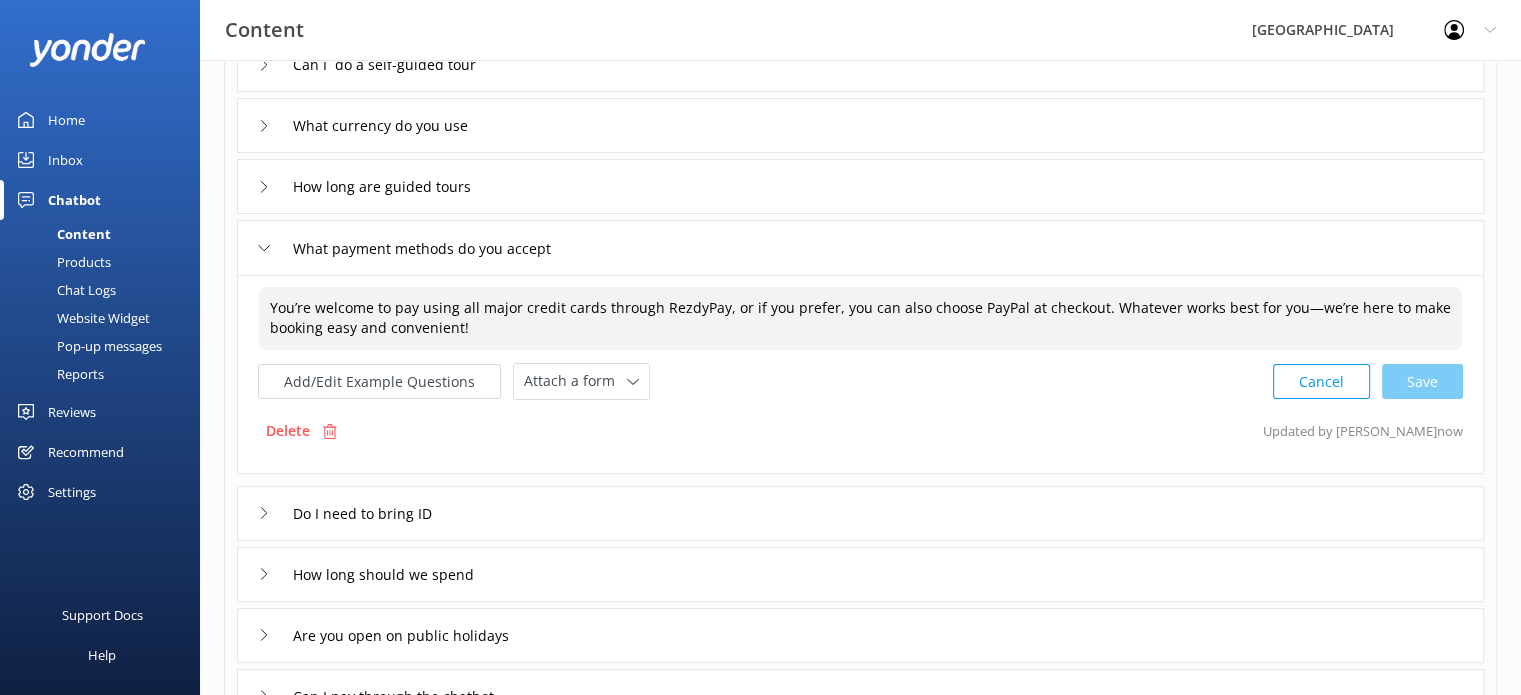 click on "You’re welcome to pay using all major credit cards through RezdyPay, or if you prefer, you can also choose PayPal at checkout. Whatever works best for you—we’re here to make booking easy and convenient!" at bounding box center [860, 318] 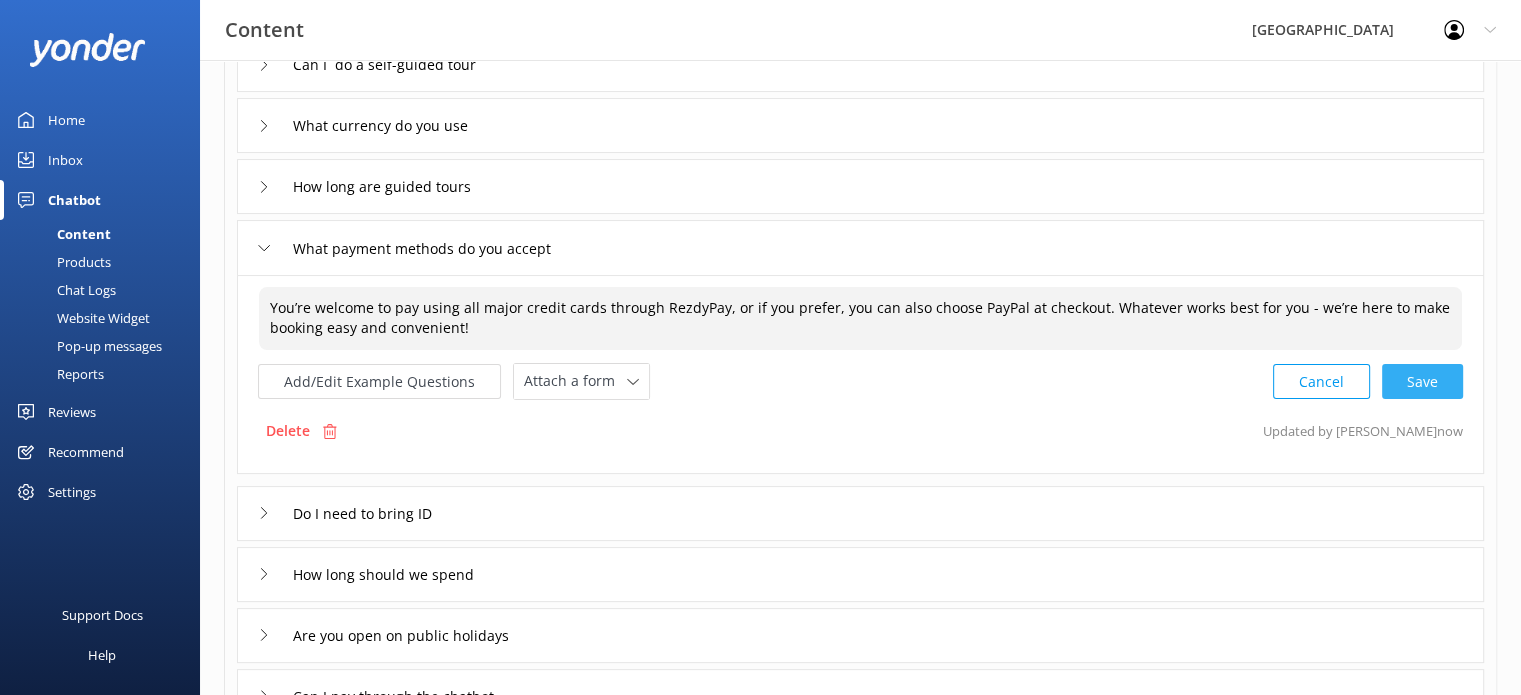 click on "Cancel Save" at bounding box center [1368, 381] 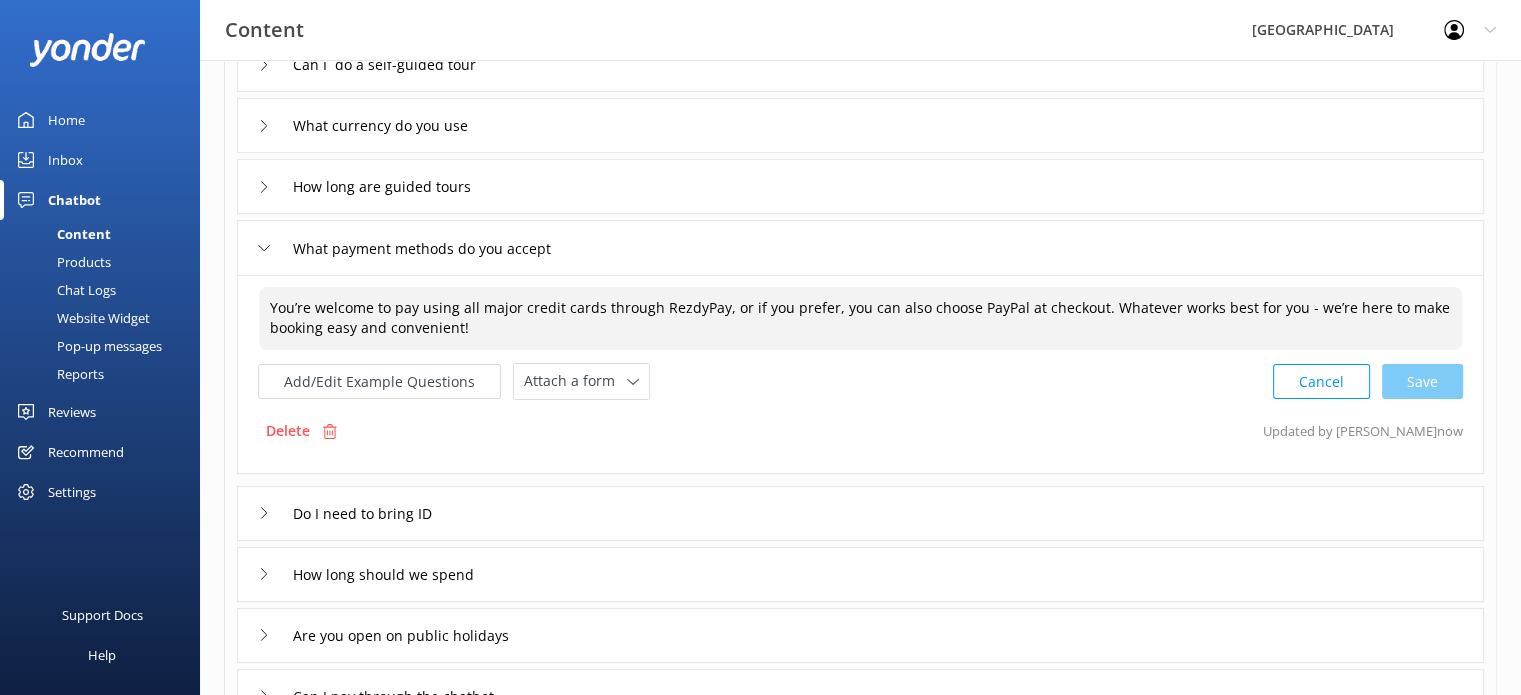 type on "You’re welcome to pay using all major credit cards through RezdyPay, or if you prefer, you can also choose PayPal at checkout. Whatever works best for you - we’re here to make booking easy and convenient!" 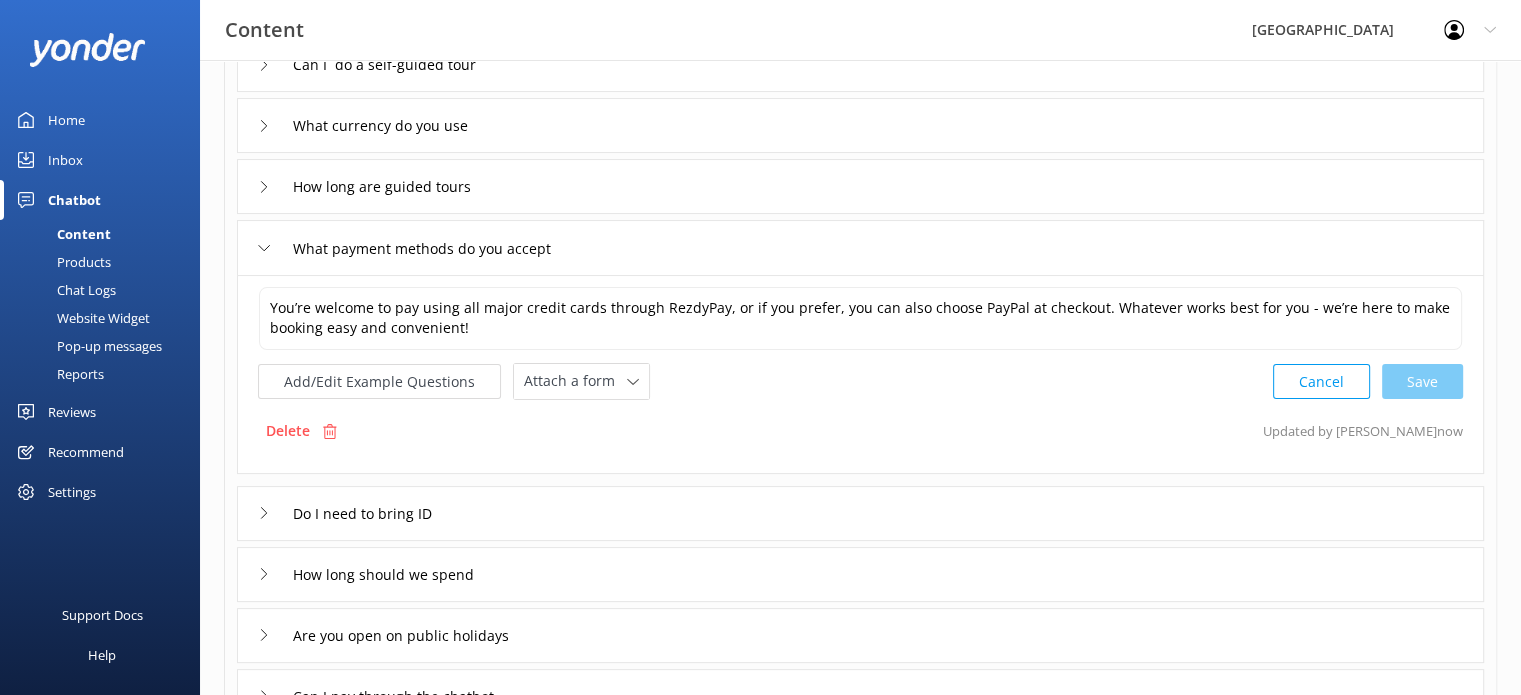 click 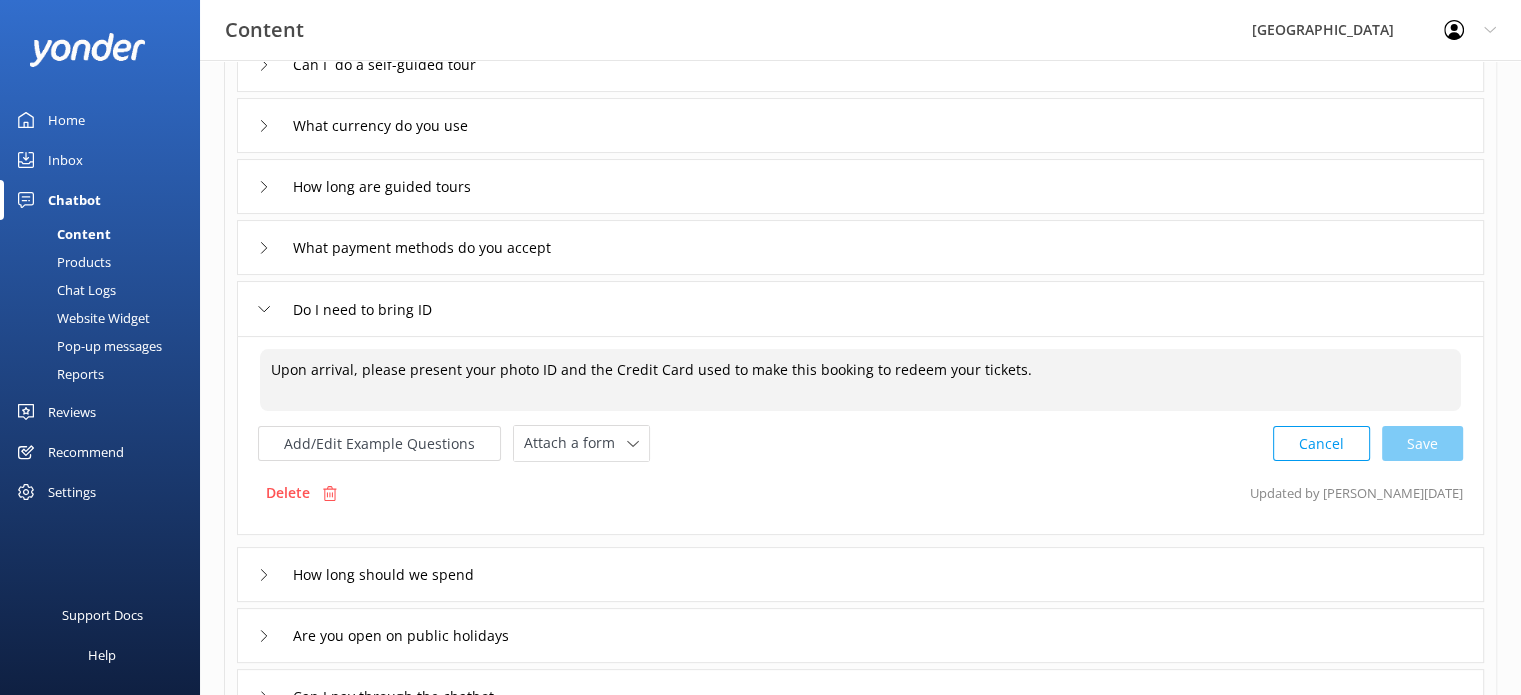 drag, startPoint x: 1044, startPoint y: 376, endPoint x: 119, endPoint y: 340, distance: 925.70026 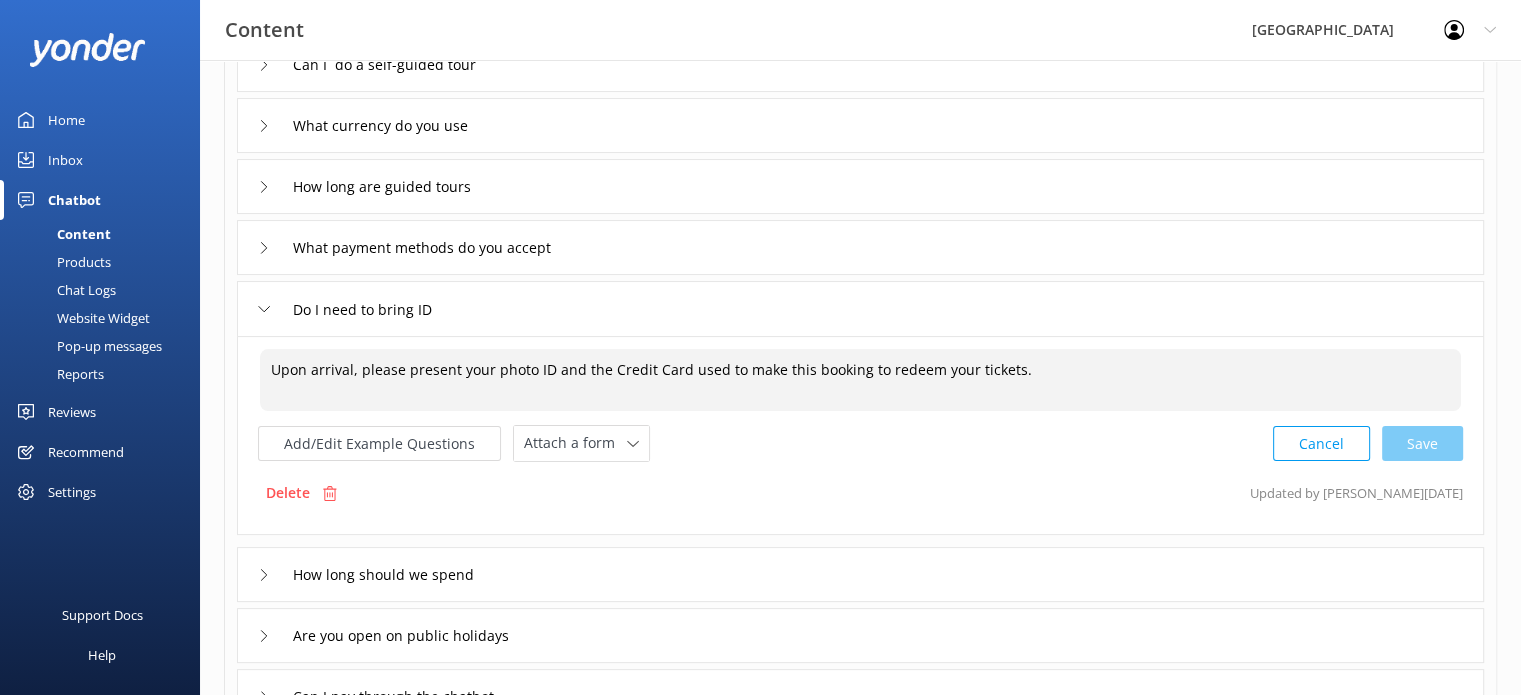 paste on "When you arrive, simply show your photo ID along with the credit card you used to make the booking—this helps us confirm your reservation and get your tickets to you quickly. We look forward to welcoming you!" 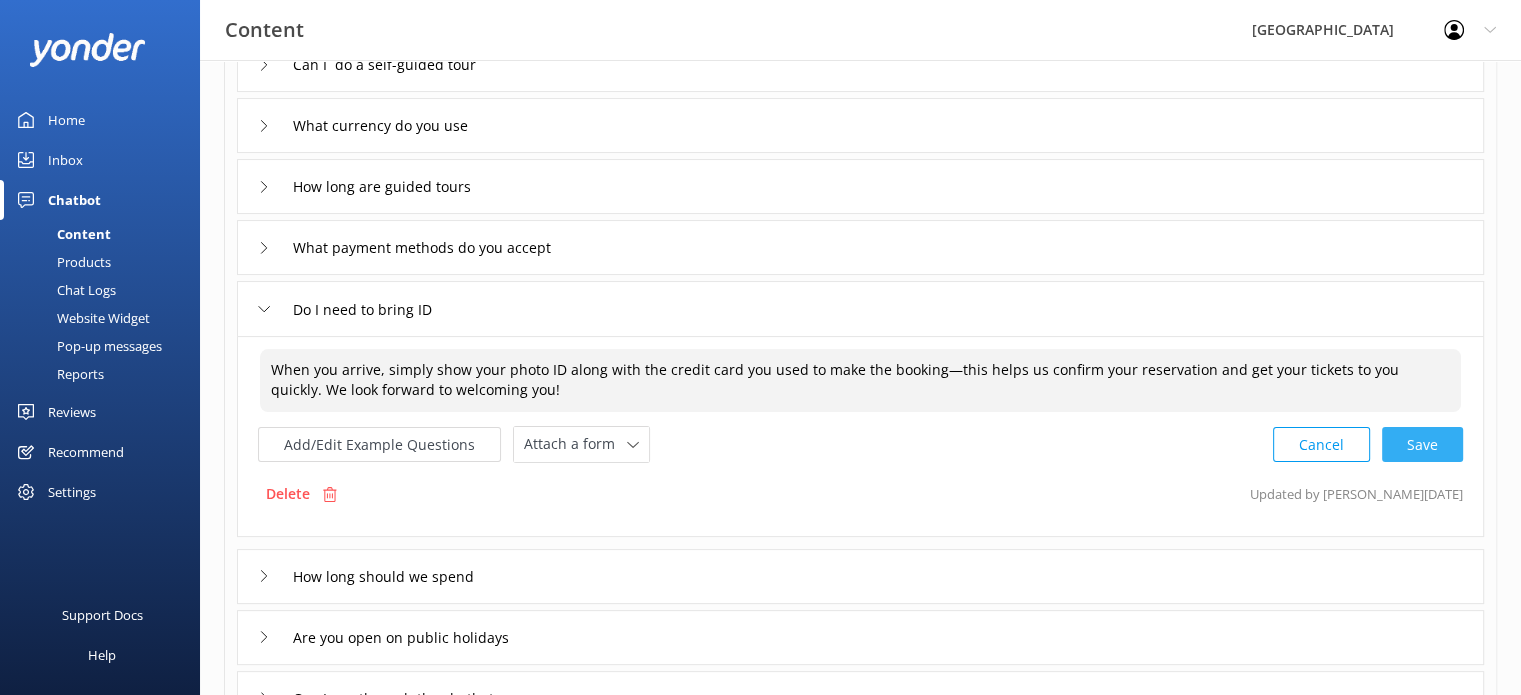click on "Cancel Save" at bounding box center [1368, 444] 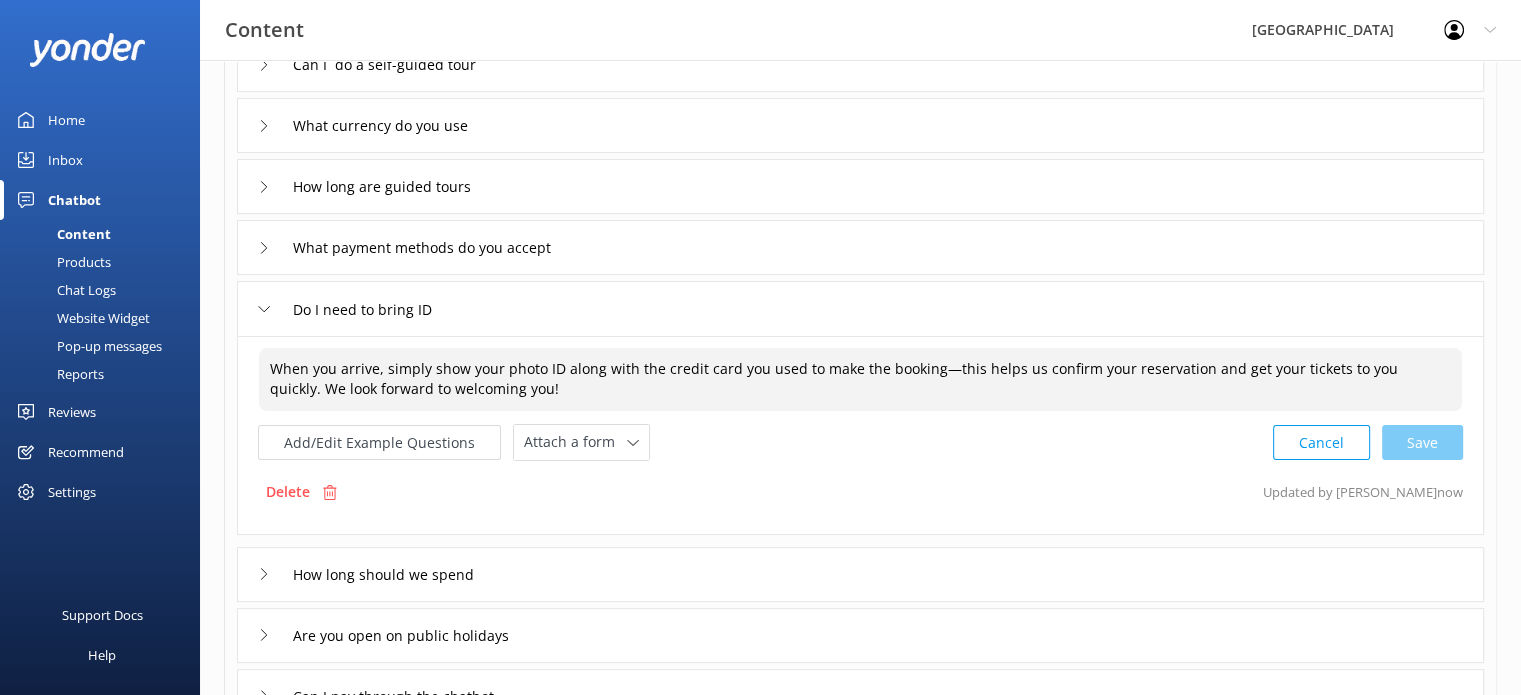 click on "When you arrive, simply show your photo ID along with the credit card you used to make the booking—this helps us confirm your reservation and get your tickets to you quickly. We look forward to welcoming you!" at bounding box center (860, 379) 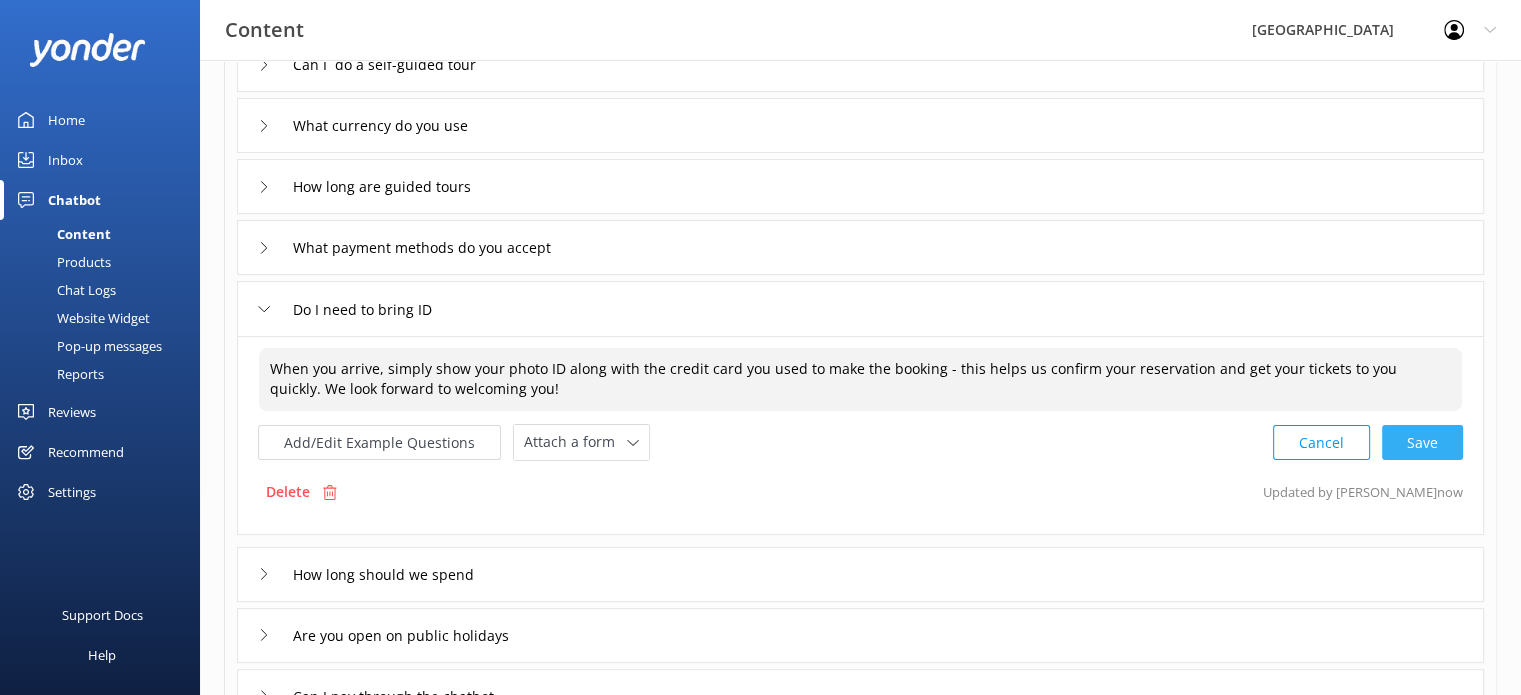 click on "Cancel Save" at bounding box center (1368, 442) 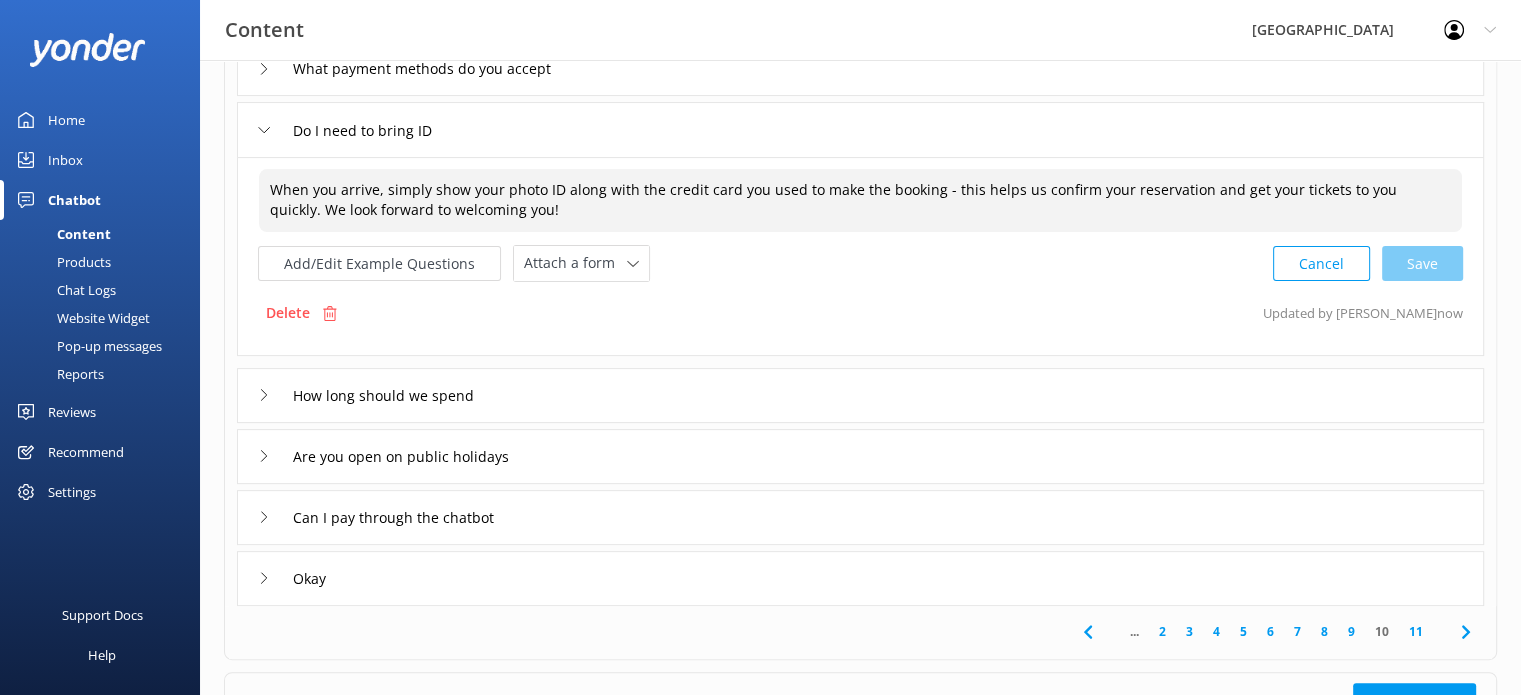 scroll, scrollTop: 443, scrollLeft: 0, axis: vertical 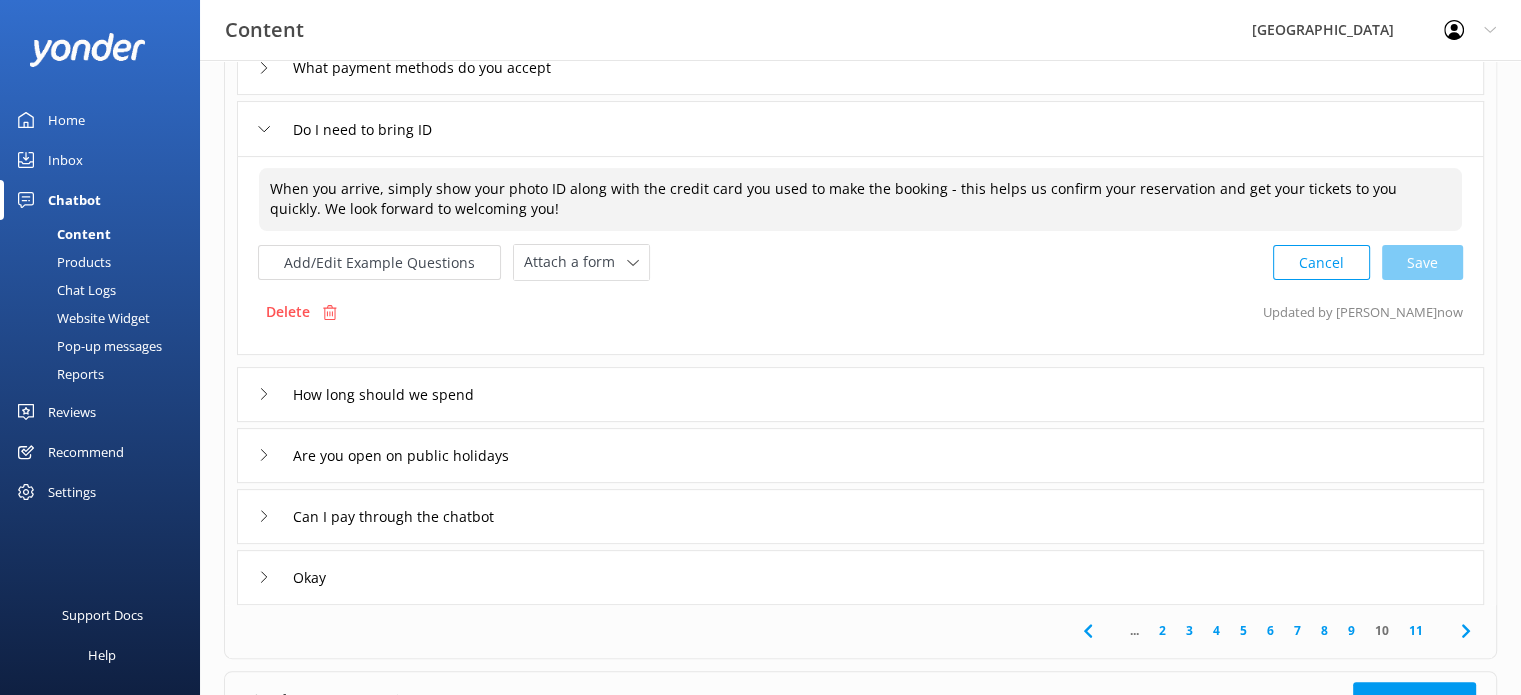 type on "When you arrive, simply show your photo ID along with the credit card you used to make the booking - this helps us confirm your reservation and get your tickets to you quickly. We look forward to welcoming you!" 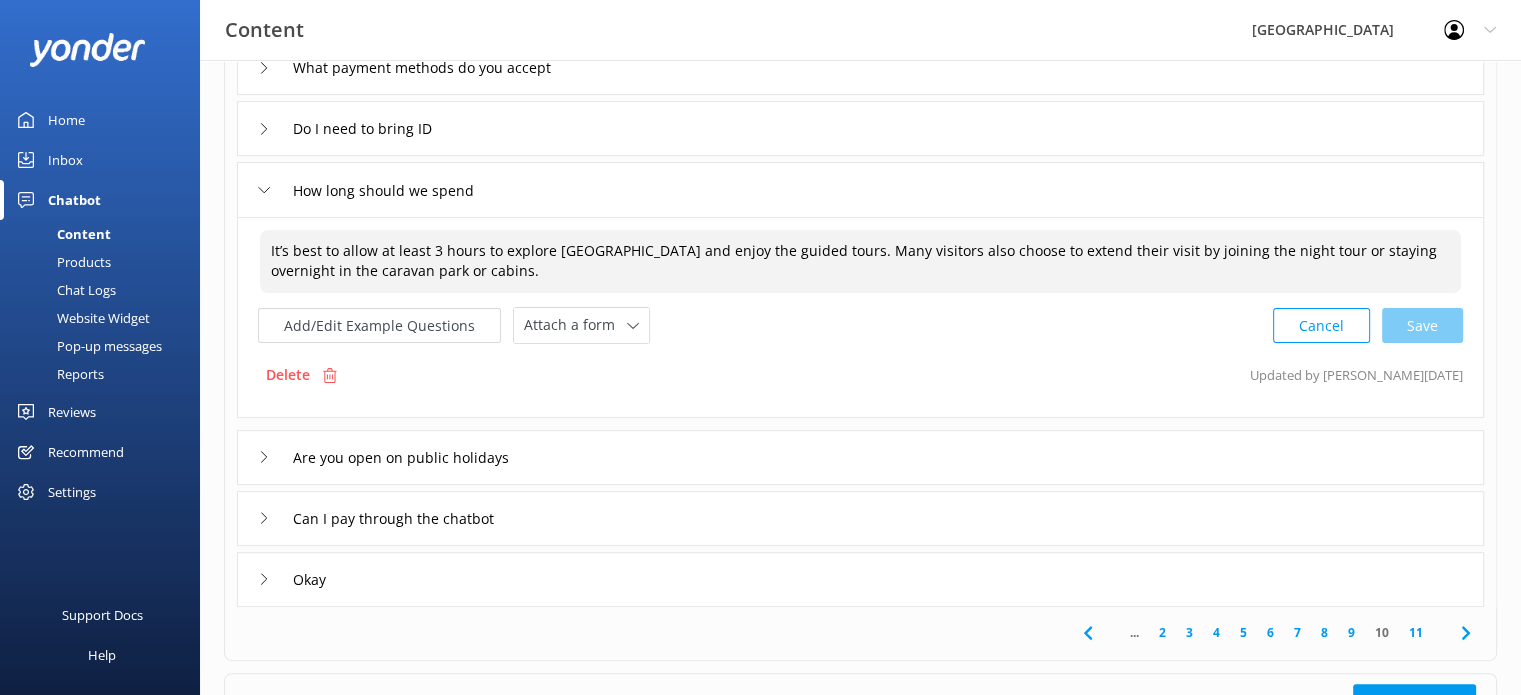 drag, startPoint x: 487, startPoint y: 273, endPoint x: 212, endPoint y: 229, distance: 278.49774 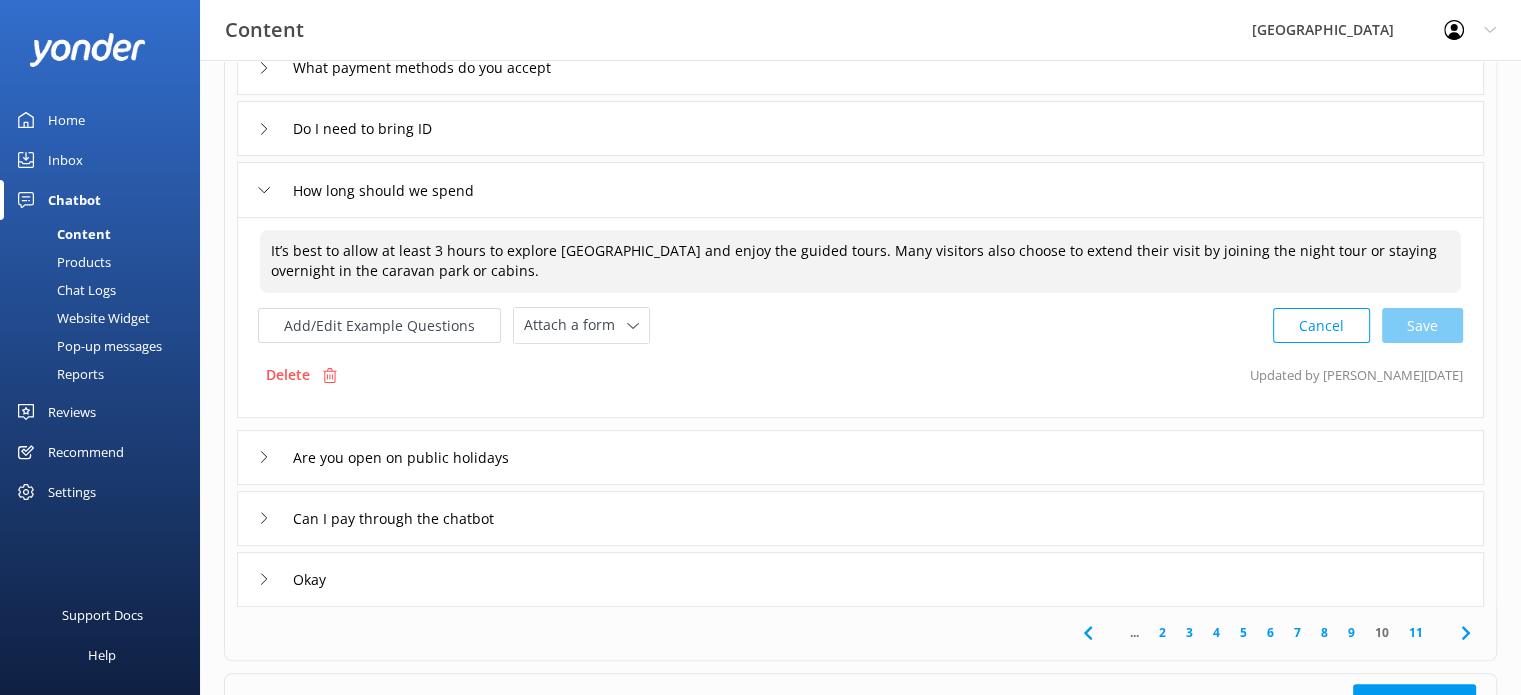 paste on "To make the most of your visit to [GEOGRAPHIC_DATA], we recommend allowing at least 3 hours to explore the grounds and join one of our guided tours—they’re a wonderful way to immerse yourself in the park’s rich history. Many guests love the experience so much, they stay for the evening Darkness Falls tour or even spend the night in our charming cabins or van park. It’s a magical place you won’t want to rush!" 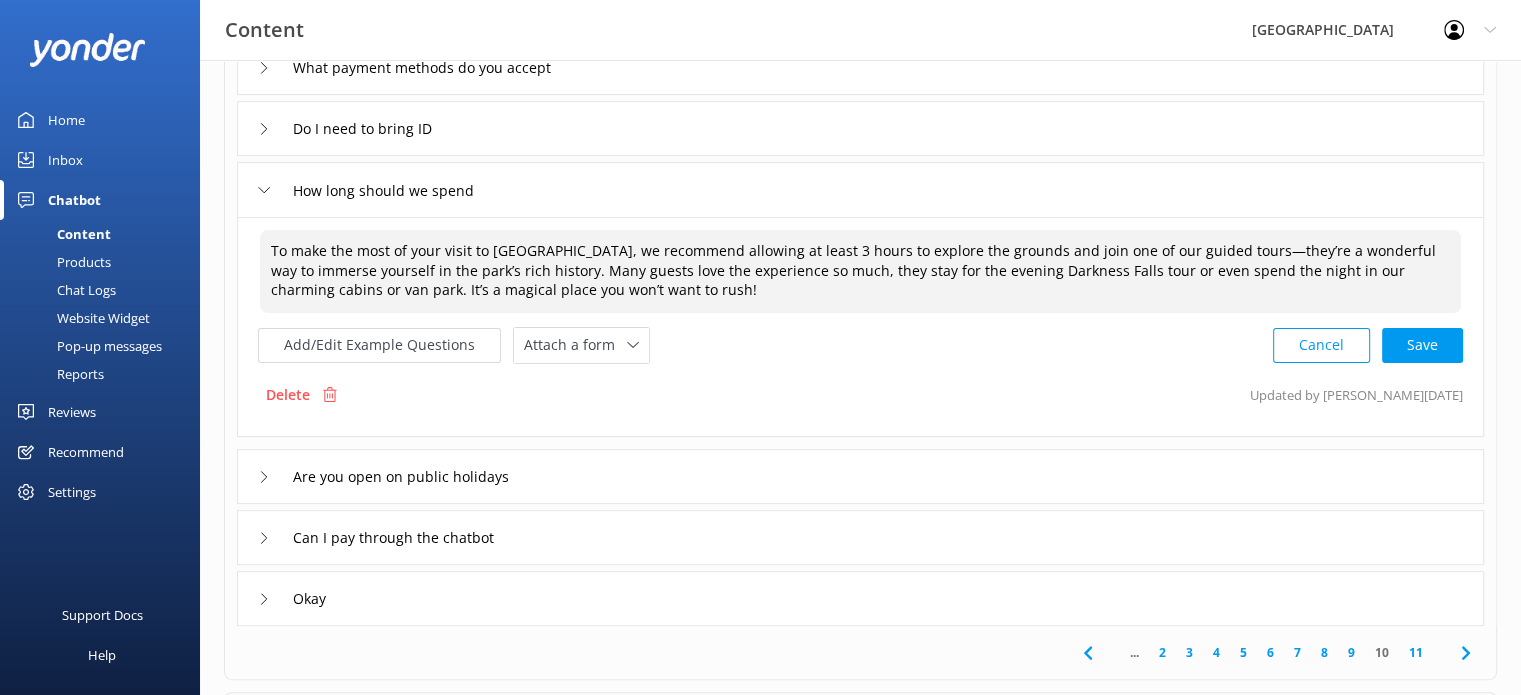 click on "To make the most of your visit to [GEOGRAPHIC_DATA], we recommend allowing at least 3 hours to explore the grounds and join one of our guided tours—they’re a wonderful way to immerse yourself in the park’s rich history. Many guests love the experience so much, they stay for the evening Darkness Falls tour or even spend the night in our charming cabins or van park. It’s a magical place you won’t want to rush!" at bounding box center (860, 271) 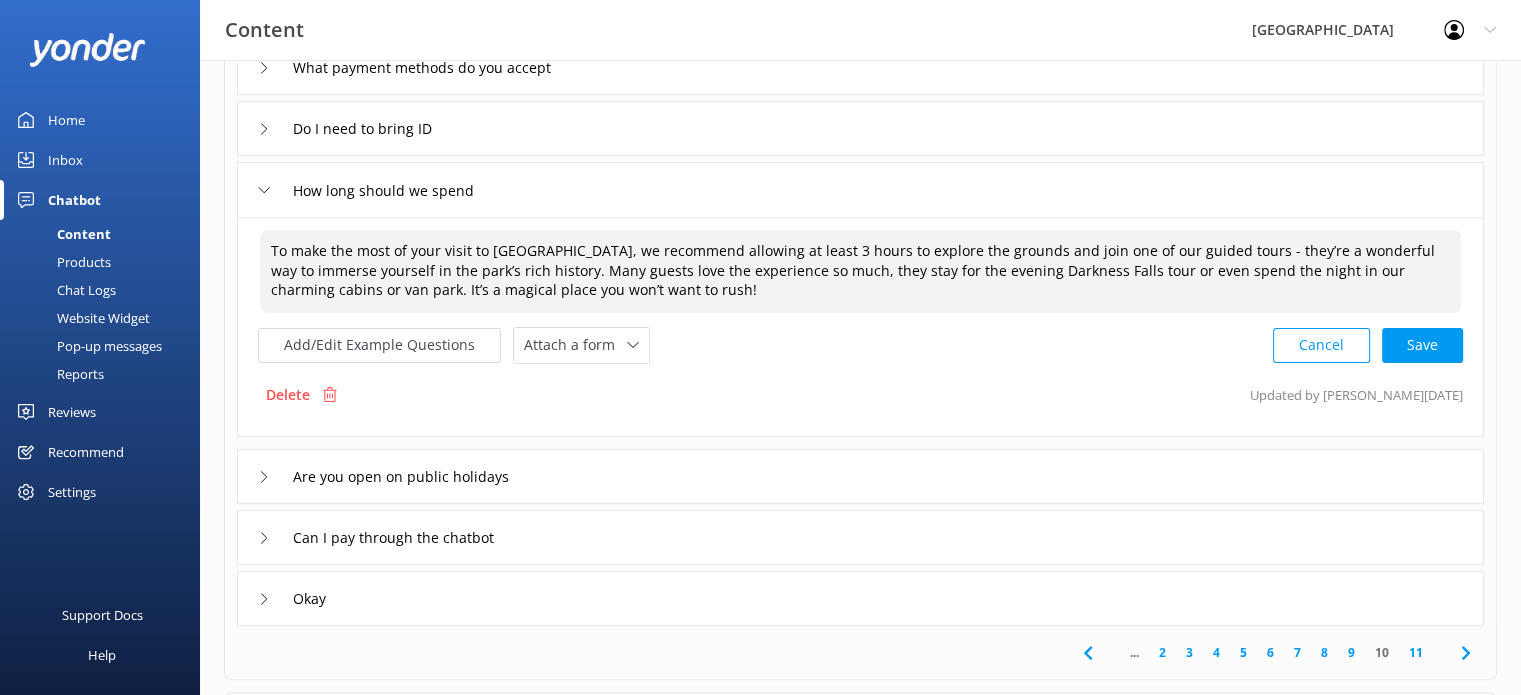 click on "To make the most of your visit to [GEOGRAPHIC_DATA], we recommend allowing at least 3 hours to explore the grounds and join one of our guided tours - they’re a wonderful way to immerse yourself in the park’s rich history. Many guests love the experience so much, they stay for the evening Darkness Falls tour or even spend the night in our charming cabins or van park. It’s a magical place you won’t want to rush!" at bounding box center [860, 271] 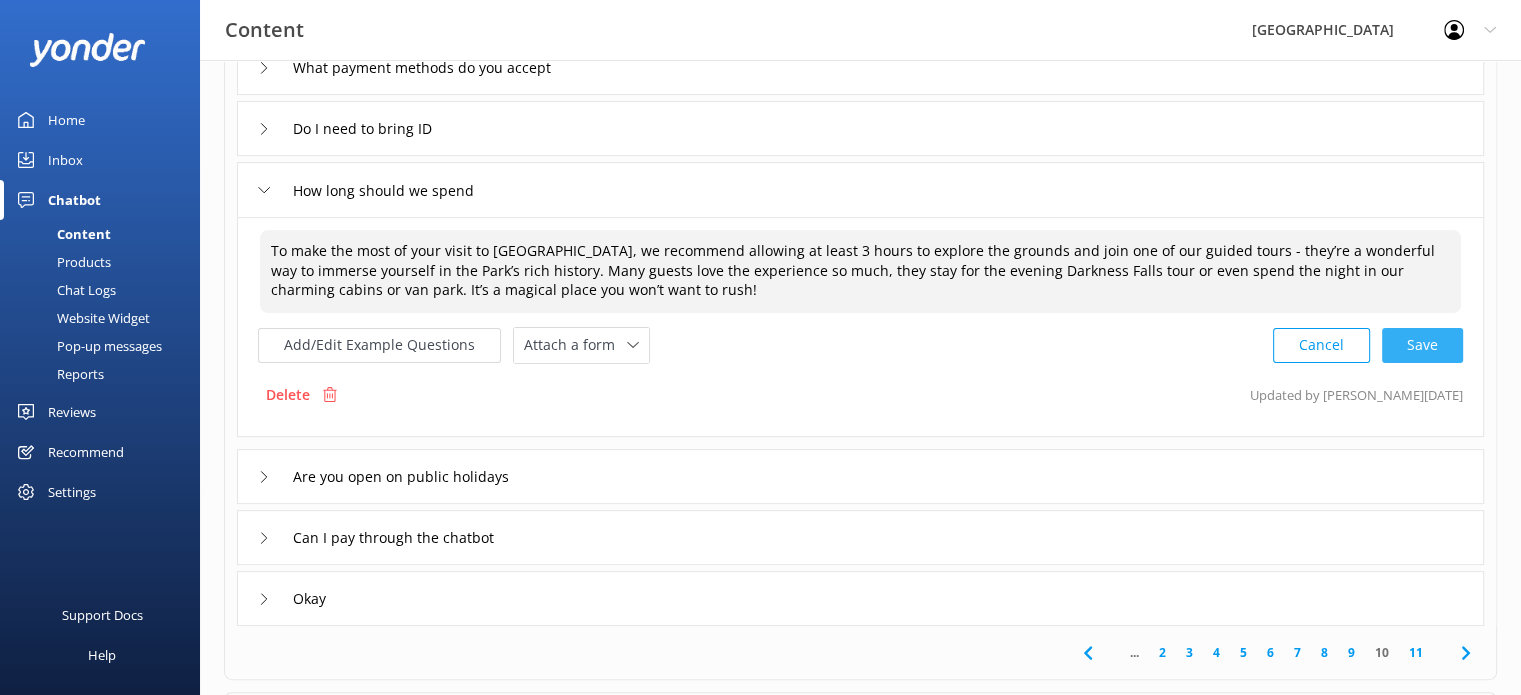 click on "Cancel Save" at bounding box center [1368, 345] 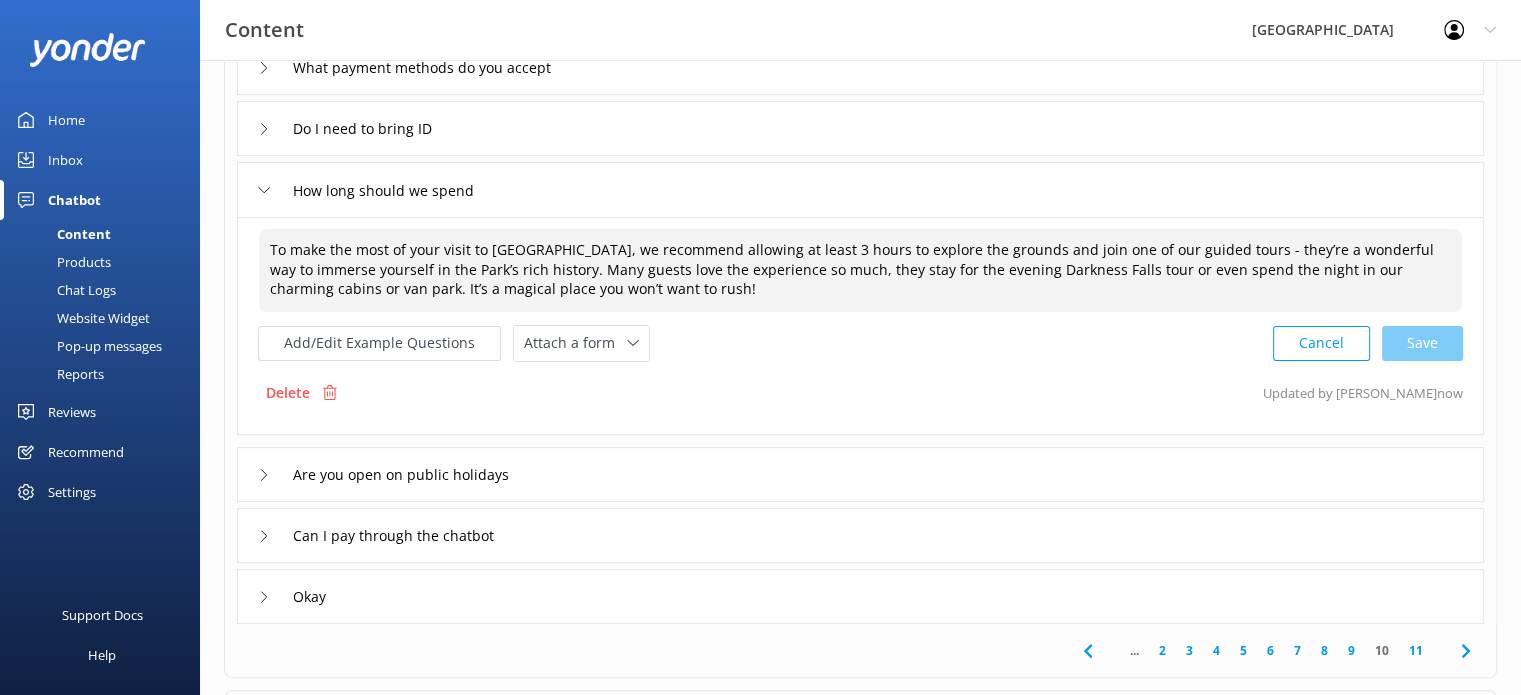 type on "To make the most of your visit to [GEOGRAPHIC_DATA], we recommend allowing at least 3 hours to explore the grounds and join one of our guided tours - they’re a wonderful way to immerse yourself in the Park’s rich history. Many guests love the experience so much, they stay for the evening Darkness Falls tour or even spend the night in our charming cabins or van park. It’s a magical place you won’t want to rush!" 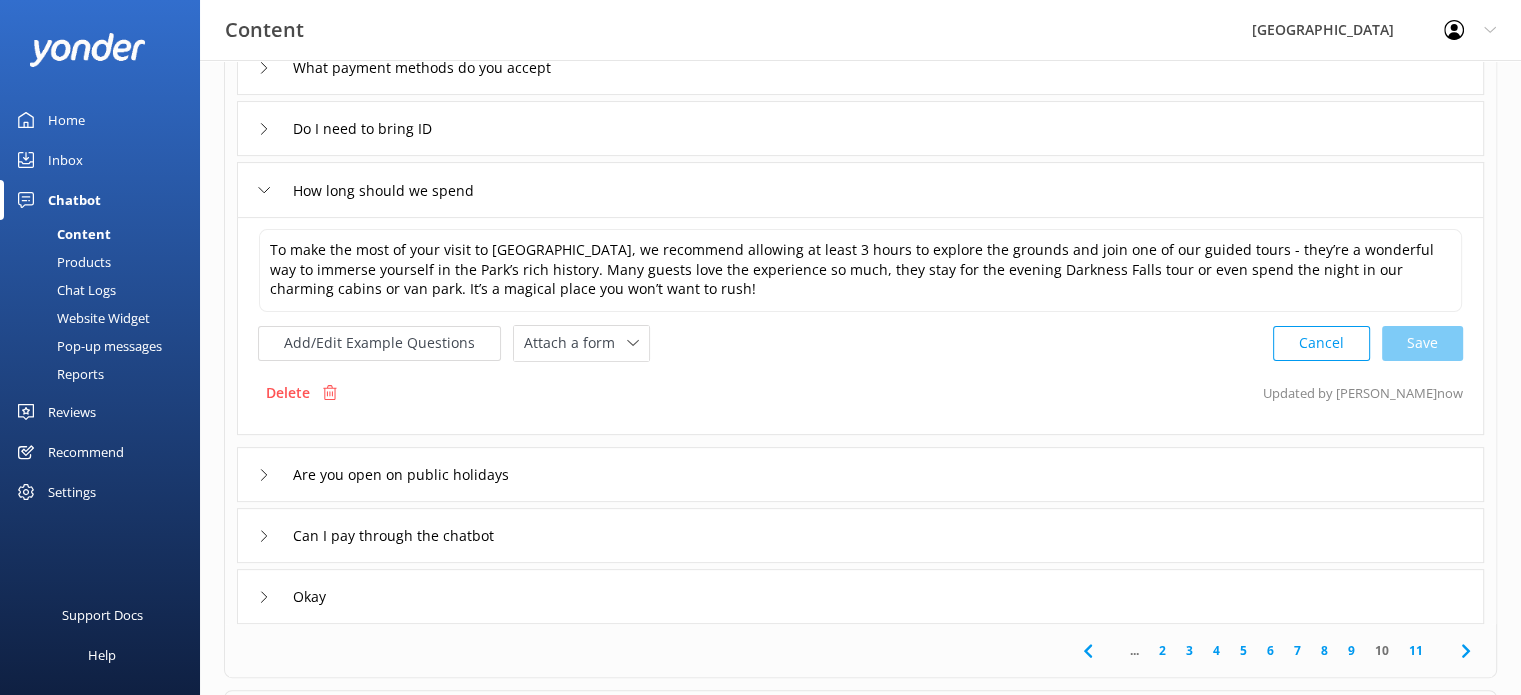 click 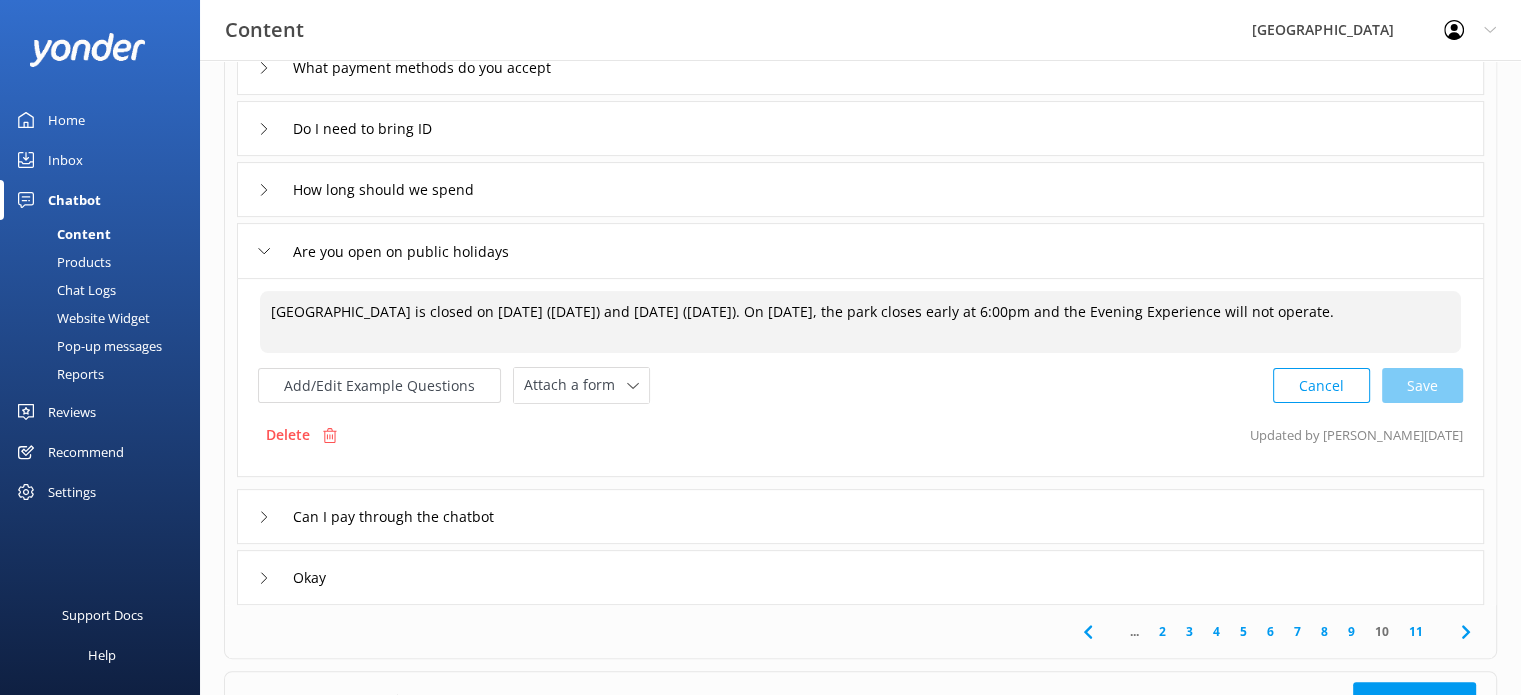 drag, startPoint x: 376, startPoint y: 335, endPoint x: 144, endPoint y: 275, distance: 239.63306 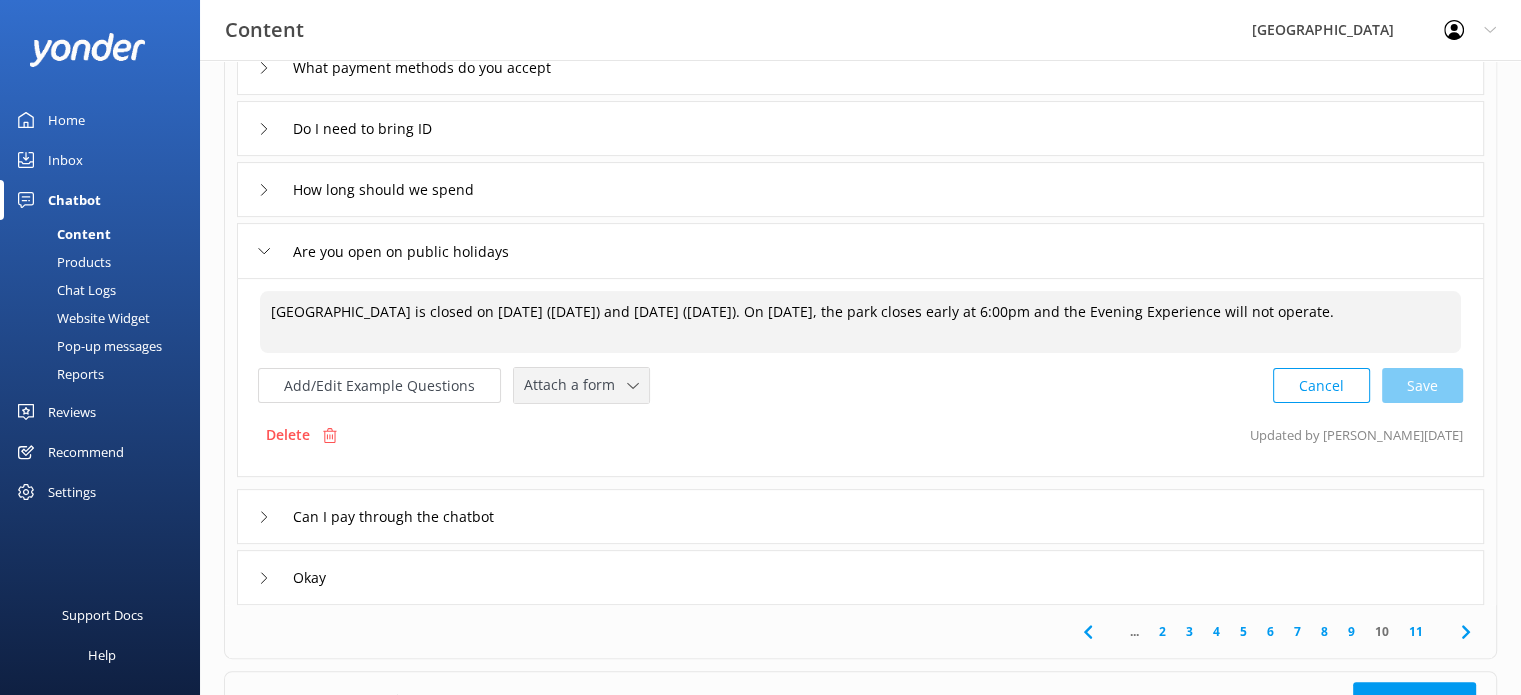 paste on "ChatGPT said:
Paronella Park takes a short festive break each year, closing on [DATE] ([DATE]) and [DATE] ([DATE]) to give our team time with their families. Please note that on [DATE], the park will close a little earlier than usual at 6:00pm, and the Evening Experience won’t be running that night. We look forward to welcoming you either side of the holiday season!" 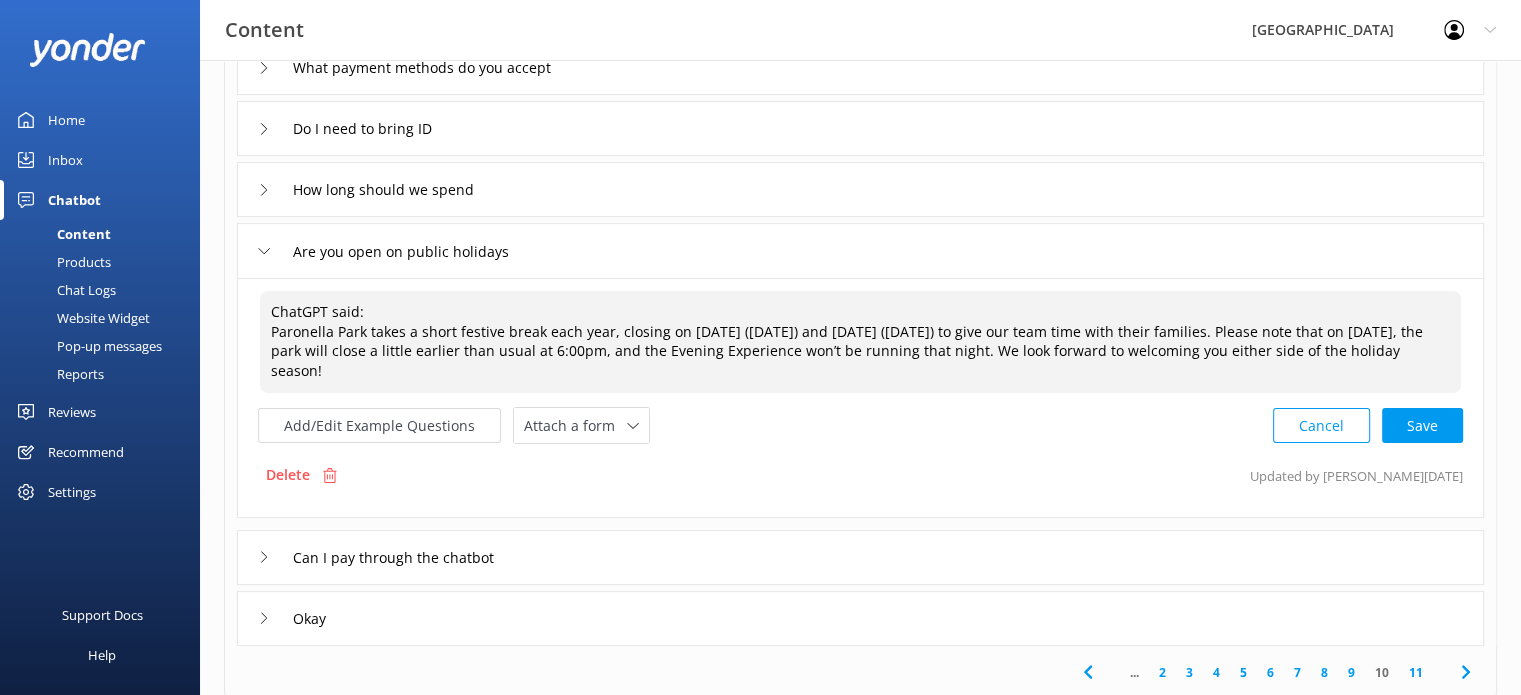 drag, startPoint x: 369, startPoint y: 315, endPoint x: 103, endPoint y: 296, distance: 266.6777 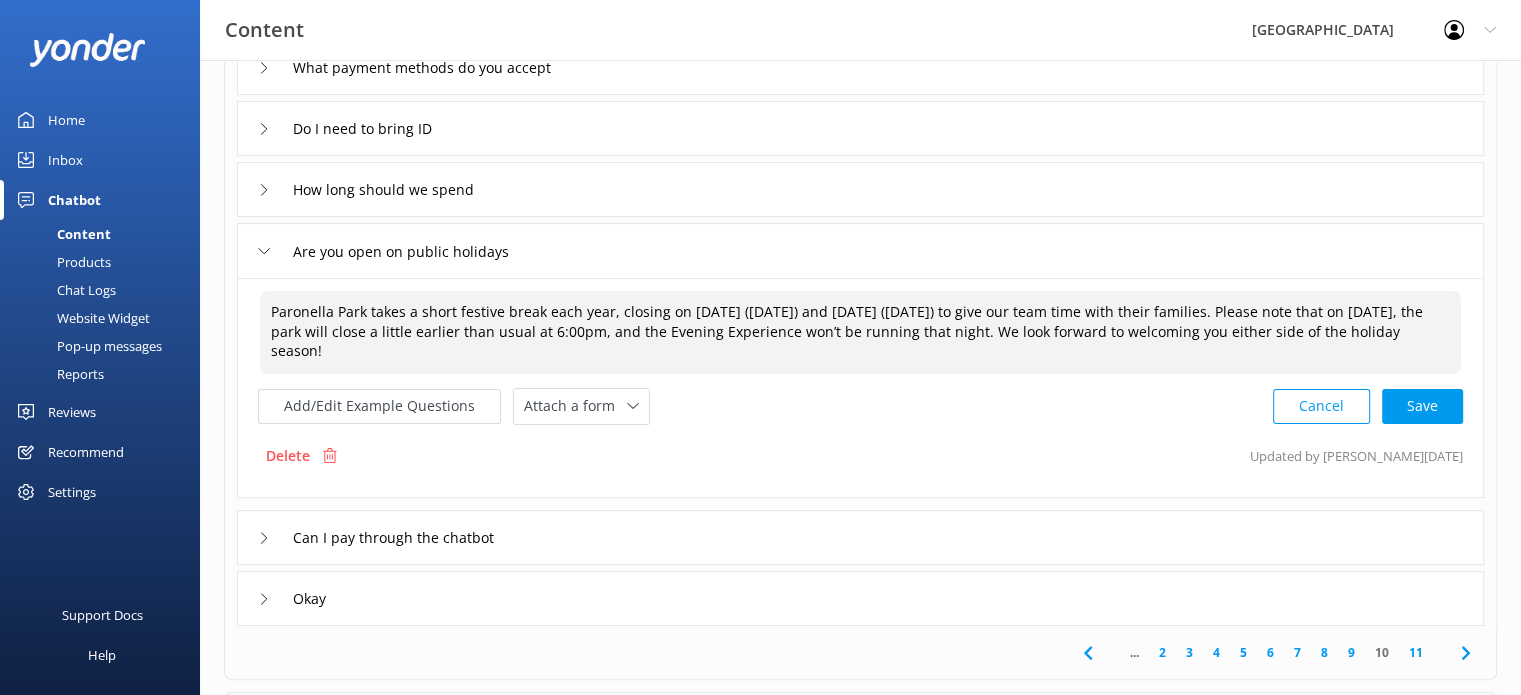 click on "Paronella Park takes a short festive break each year, closing on [DATE] ([DATE]) and [DATE] ([DATE]) to give our team time with their families. Please note that on [DATE], the park will close a little earlier than usual at 6:00pm, and the Evening Experience won’t be running that night. We look forward to welcoming you either side of the holiday season!" at bounding box center [860, 332] 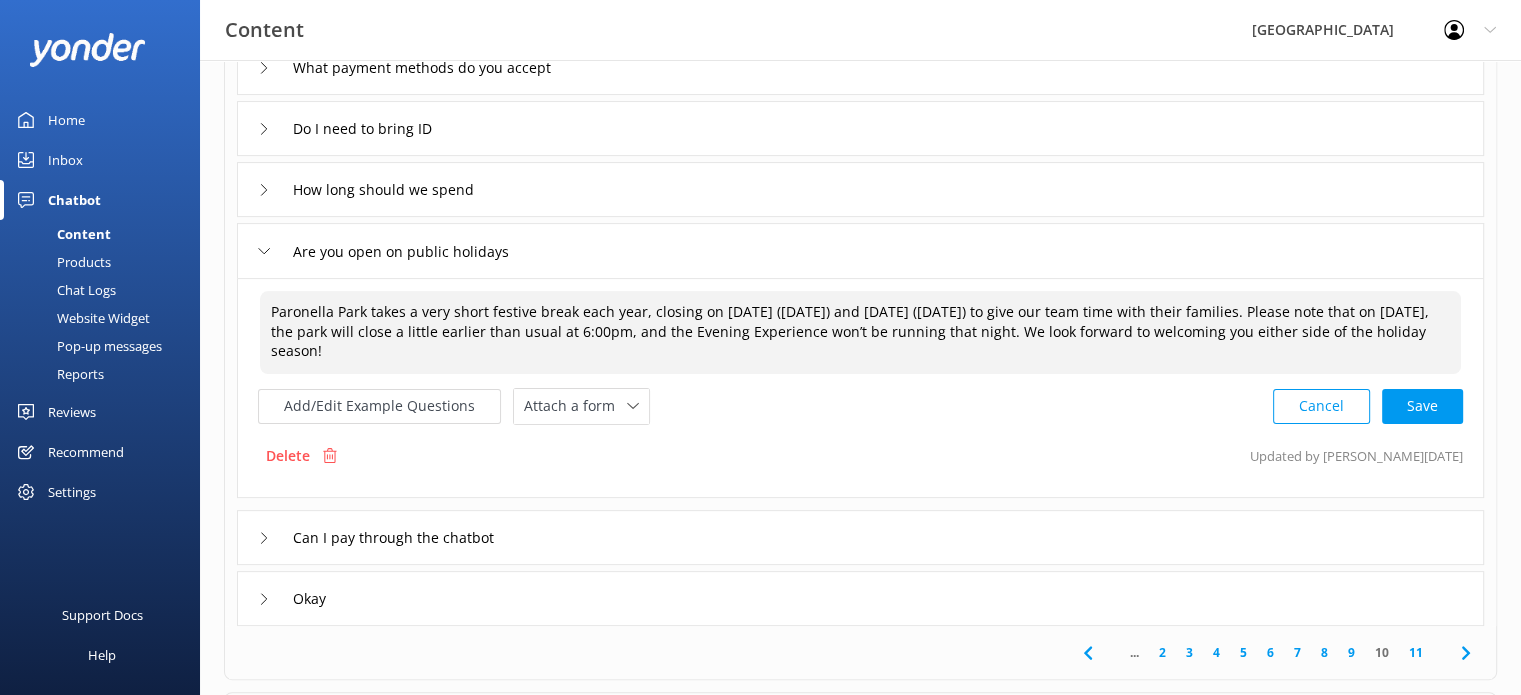 click on "Paronella Park takes a very short festive break each year, closing on [DATE] ([DATE]) and [DATE] ([DATE]) to give our team time with their families. Please note that on [DATE], the park will close a little earlier than usual at 6:00pm, and the Evening Experience won’t be running that night. We look forward to welcoming you either side of the holiday season!" at bounding box center [860, 332] 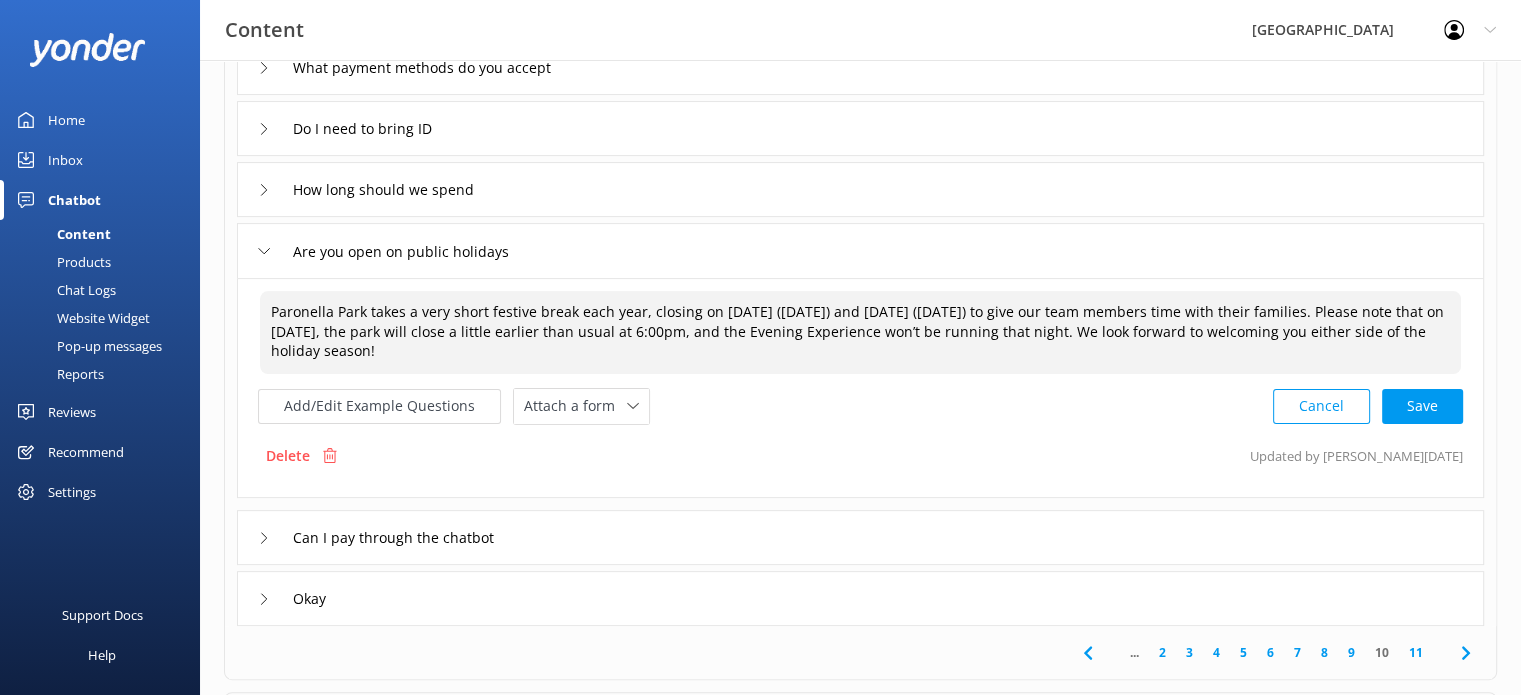 click on "Paronella Park takes a very short festive break each year, closing on [DATE] ([DATE]) and [DATE] ([DATE]) to give our team members time with their families. Please note that on [DATE], the park will close a little earlier than usual at 6:00pm, and the Evening Experience won’t be running that night. We look forward to welcoming you either side of the holiday season!" at bounding box center (860, 332) 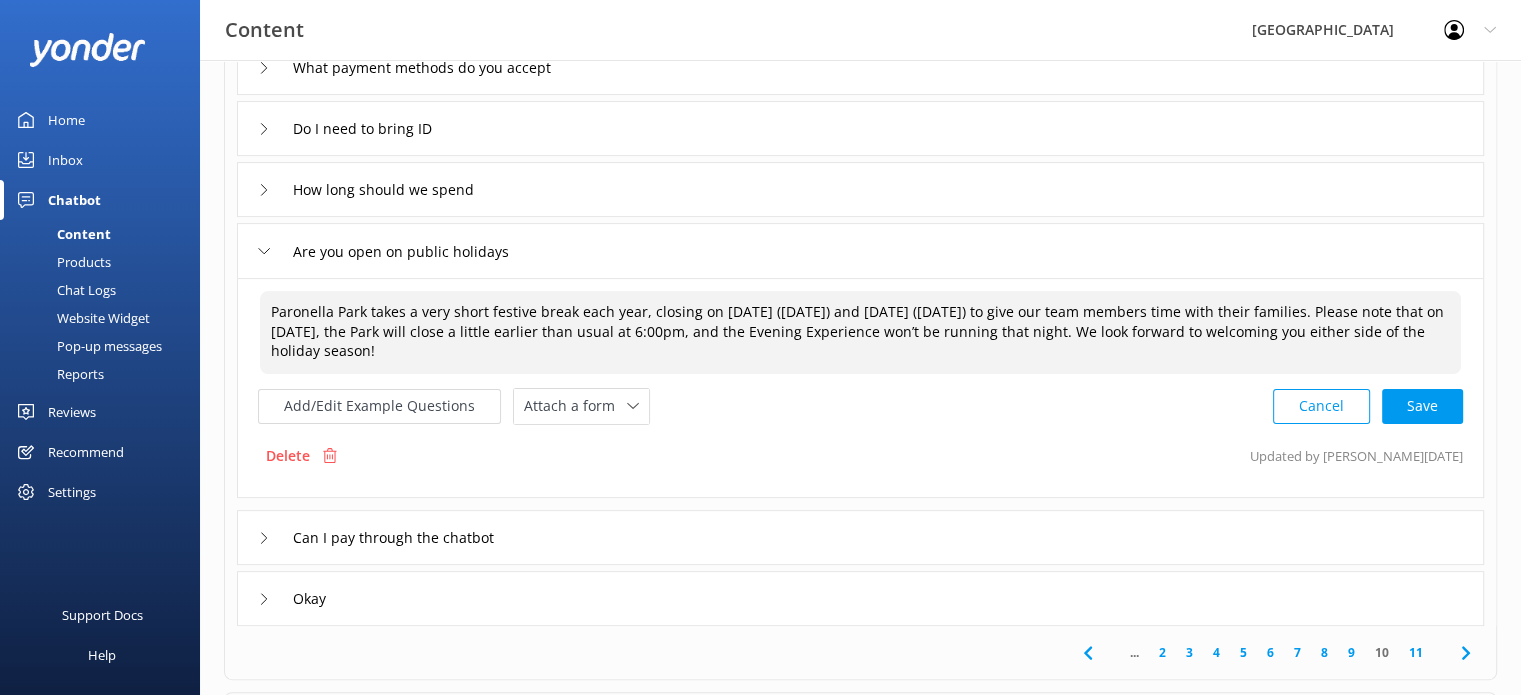 click on "Paronella Park takes a very short festive break each year, closing on [DATE] ([DATE]) and [DATE] ([DATE]) to give our team members time with their families. Please note that on [DATE], the Park will close a little earlier than usual at 6:00pm, and the Evening Experience won’t be running that night. We look forward to welcoming you either side of the holiday season!" at bounding box center [860, 332] 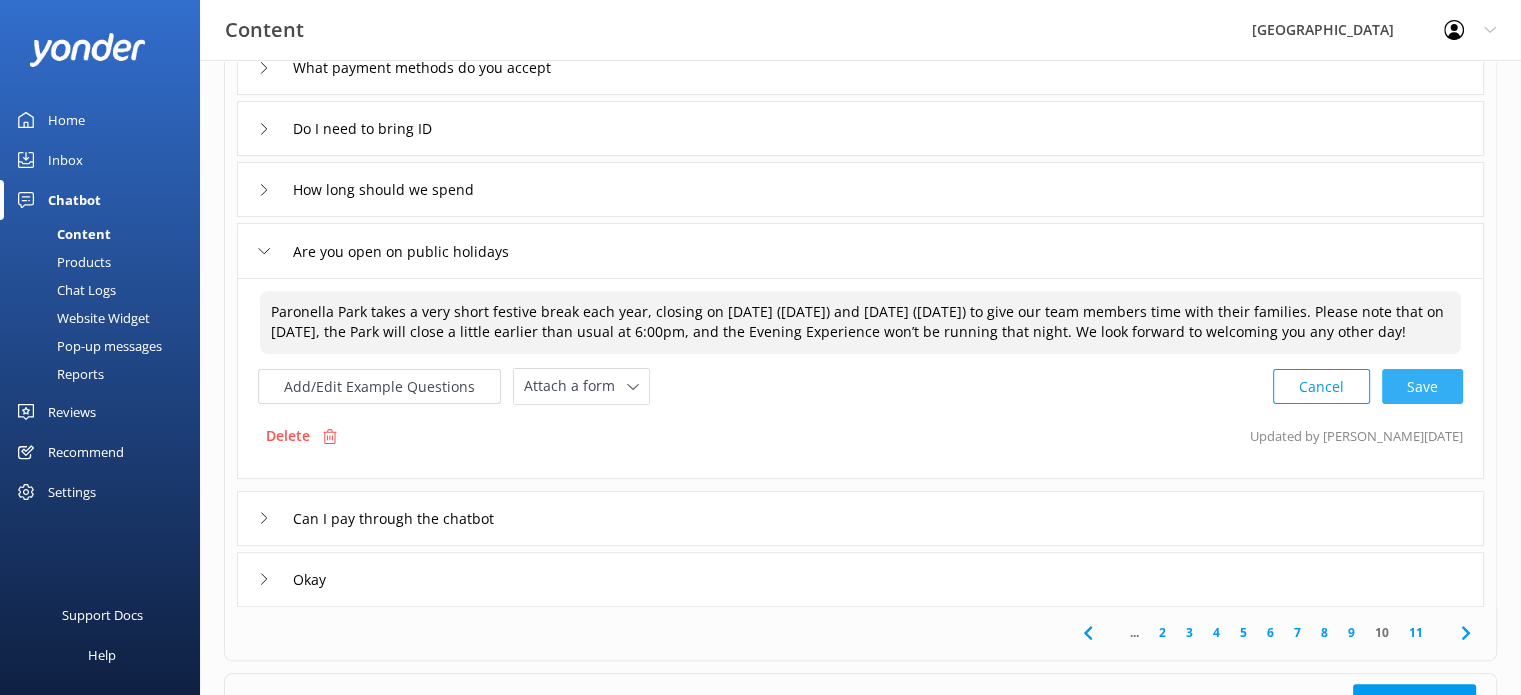 click on "Cancel Save" at bounding box center [1368, 386] 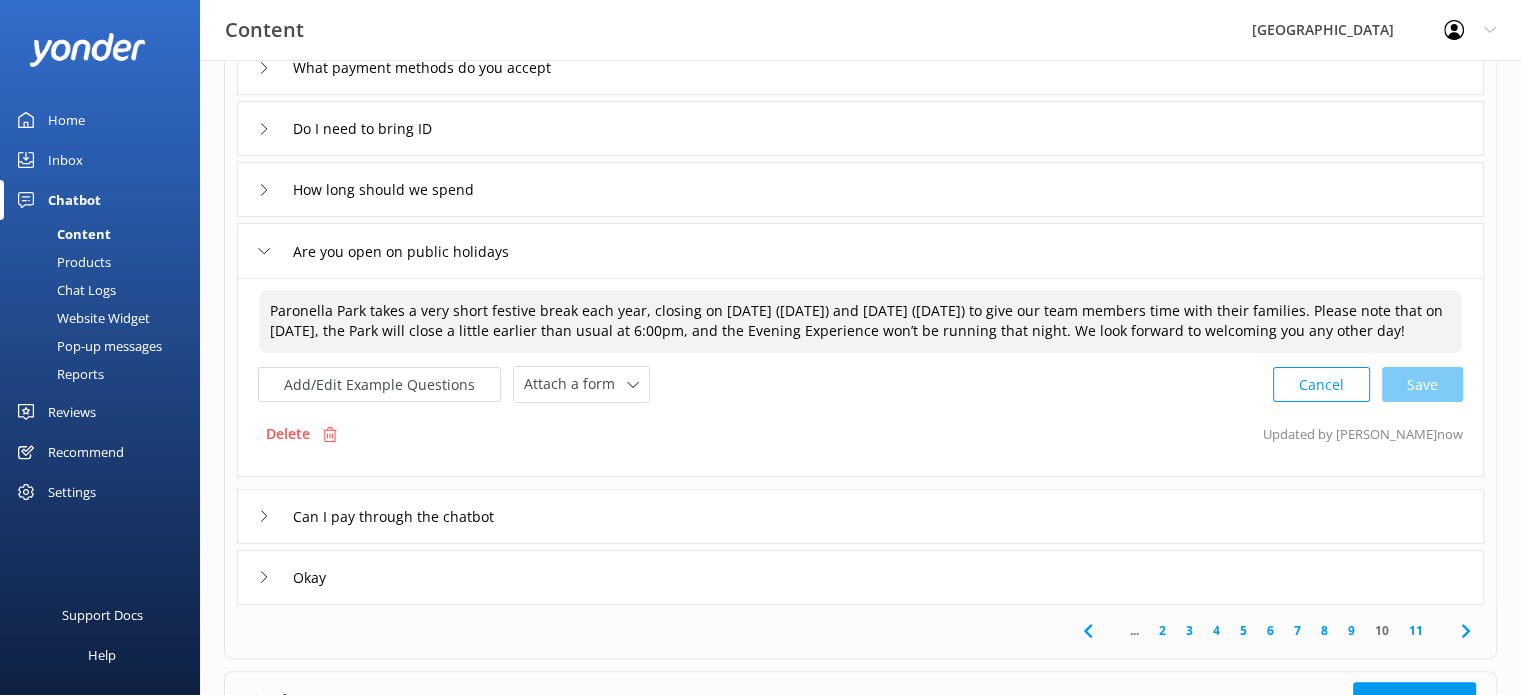 type on "Paronella Park takes a very short festive break each year, closing on [DATE] ([DATE]) and [DATE] ([DATE]) to give our team members time with their families. Please note that on [DATE], the Park will close a little earlier than usual at 6:00pm, and the Evening Experience won’t be running that night. We look forward to welcoming you any other day!" 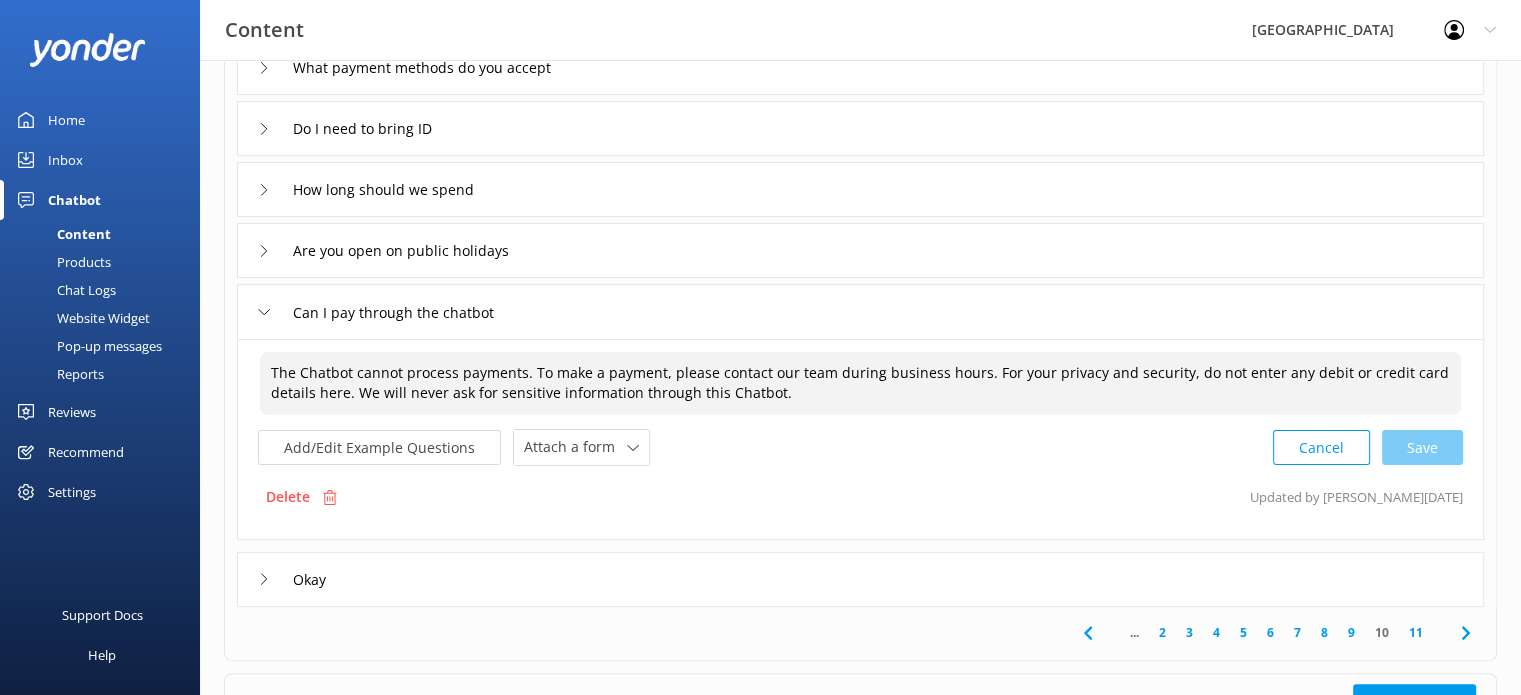 drag, startPoint x: 810, startPoint y: 395, endPoint x: 128, endPoint y: 354, distance: 683.2313 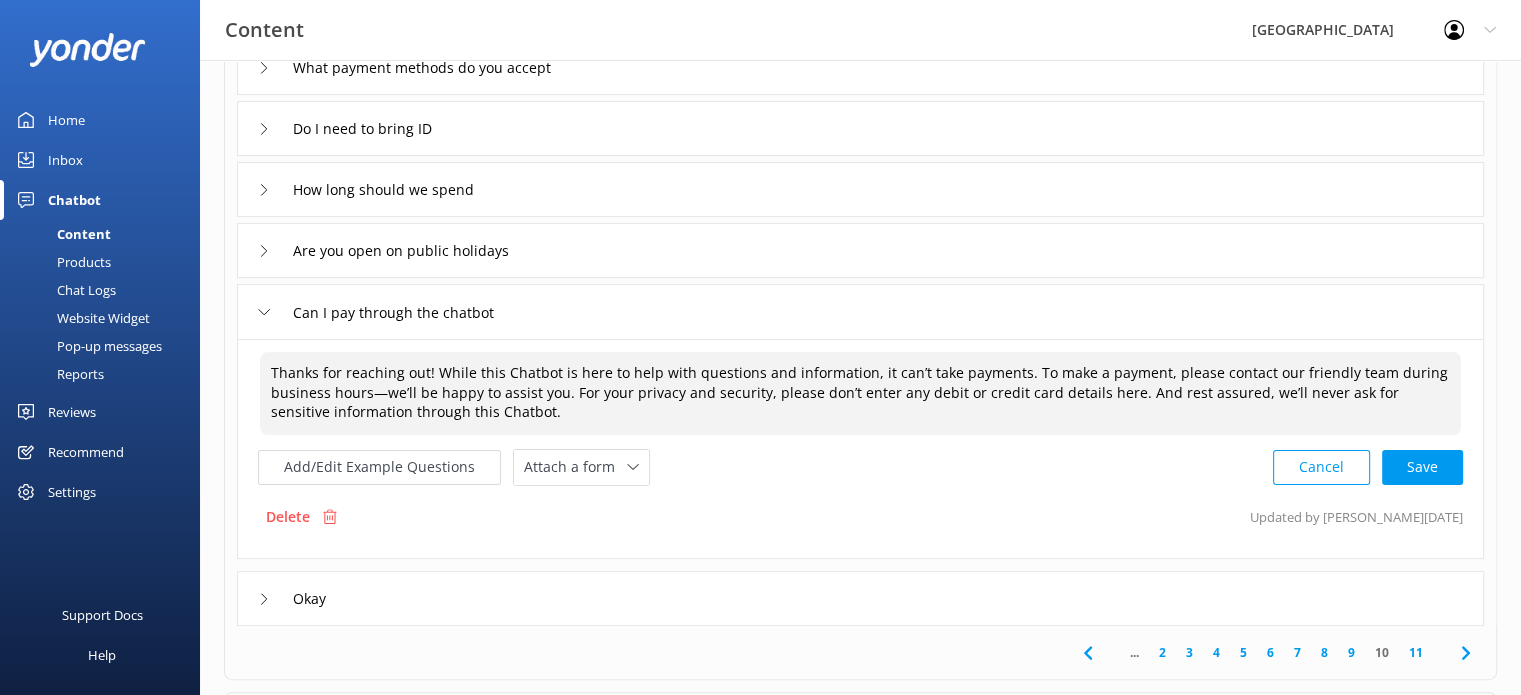 click on "Thanks for reaching out! While this Chatbot is here to help with questions and information, it can’t take payments. To make a payment, please contact our friendly team during business hours—we’ll be happy to assist you. For your privacy and security, please don’t enter any debit or credit card details here. And rest assured, we’ll never ask for sensitive information through this Chatbot." at bounding box center (860, 393) 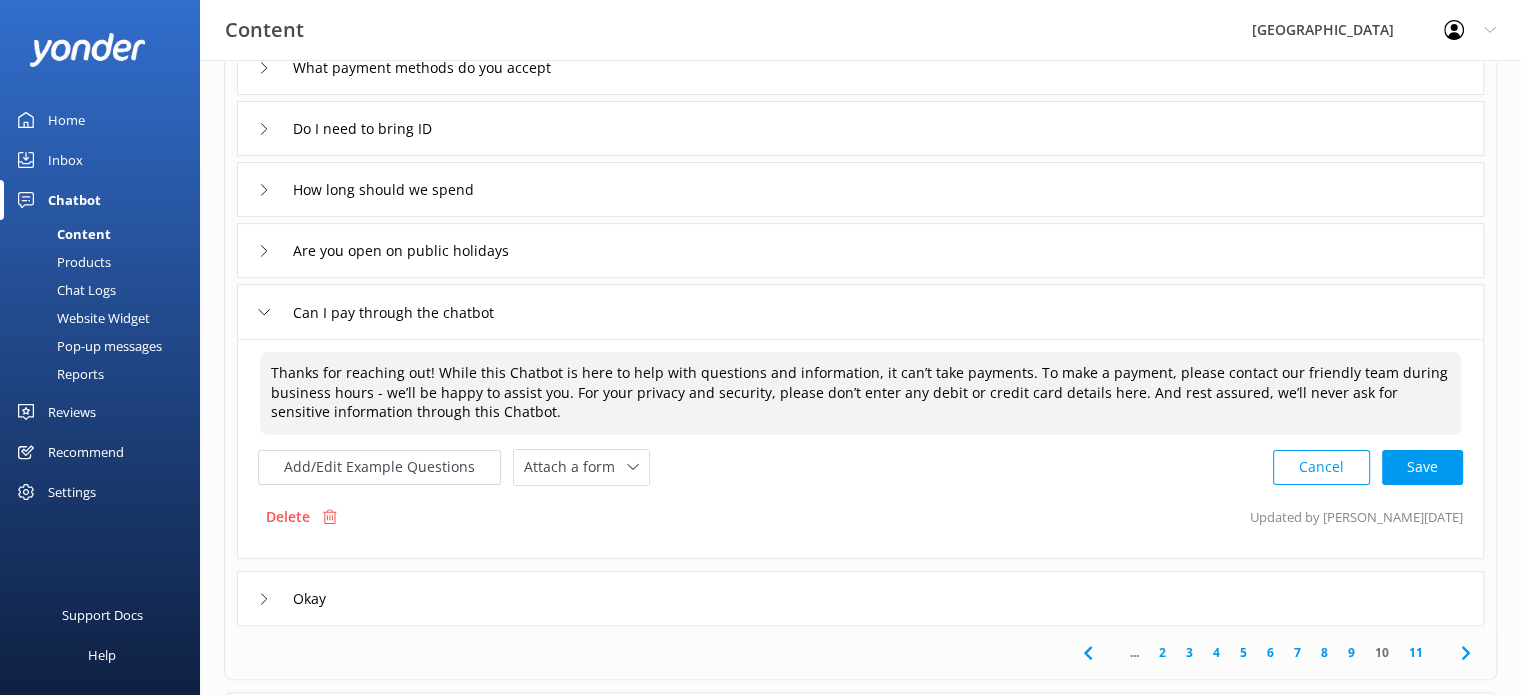 click on "Thanks for reaching out! While this Chatbot is here to help with questions and information, it can’t take payments. To make a payment, please contact our friendly team during business hours - we’ll be happy to assist you. For your privacy and security, please don’t enter any debit or credit card details here. And rest assured, we’ll never ask for sensitive information through this Chatbot." at bounding box center (860, 393) 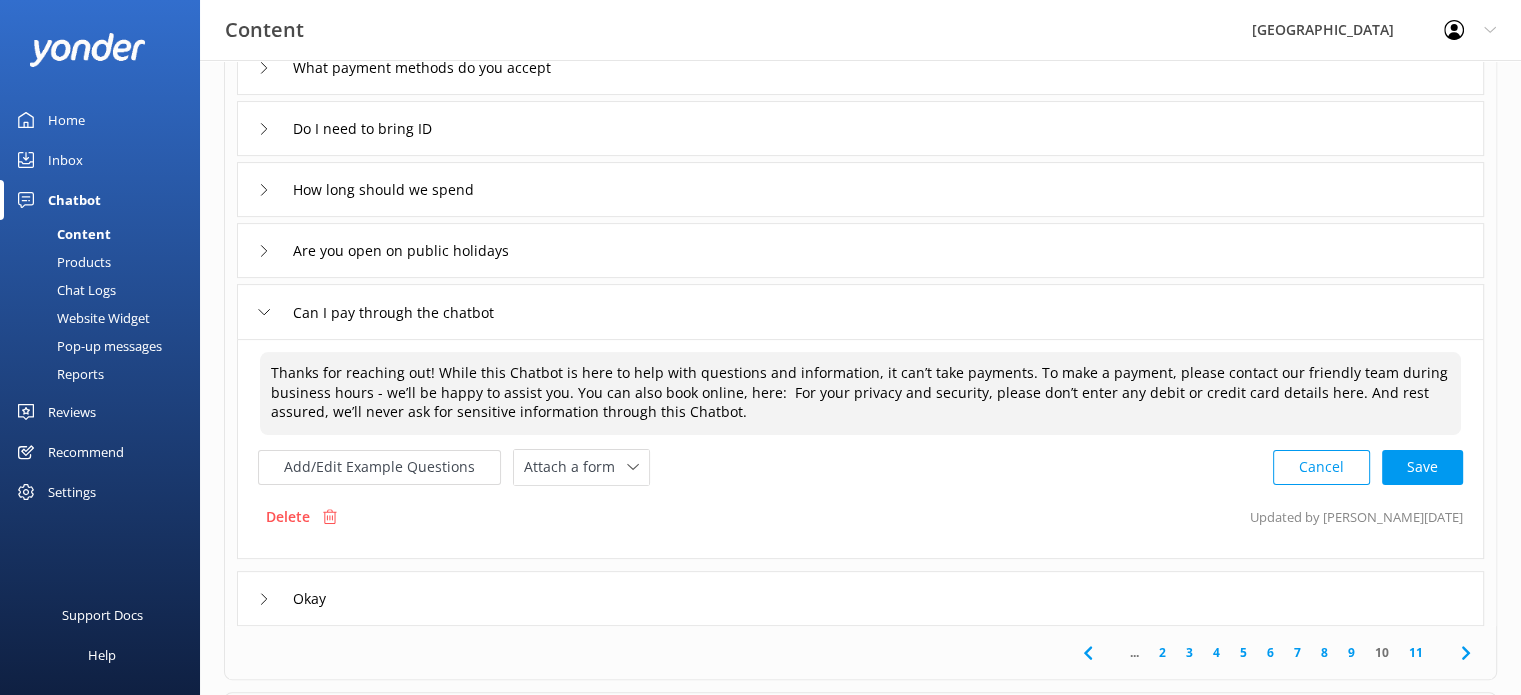 paste on "[URL][DOMAIN_NAME]" 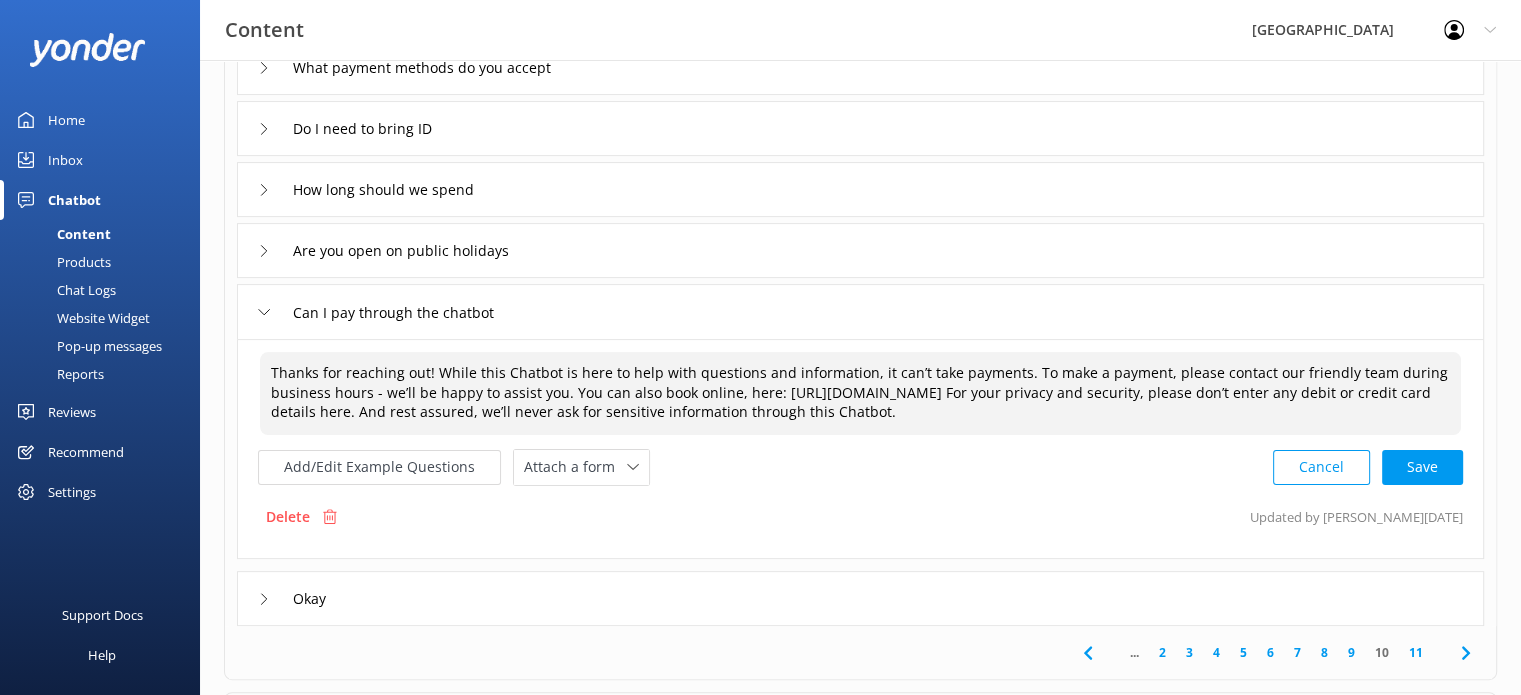 click on "Thanks for reaching out! While this Chatbot is here to help with questions and information, it can’t take payments. To make a payment, please contact our friendly team during business hours - we’ll be happy to assist you. You can also book online, here: [URL][DOMAIN_NAME] For your privacy and security, please don’t enter any debit or credit card details here. And rest assured, we’ll never ask for sensitive information through this Chatbot." at bounding box center (860, 393) 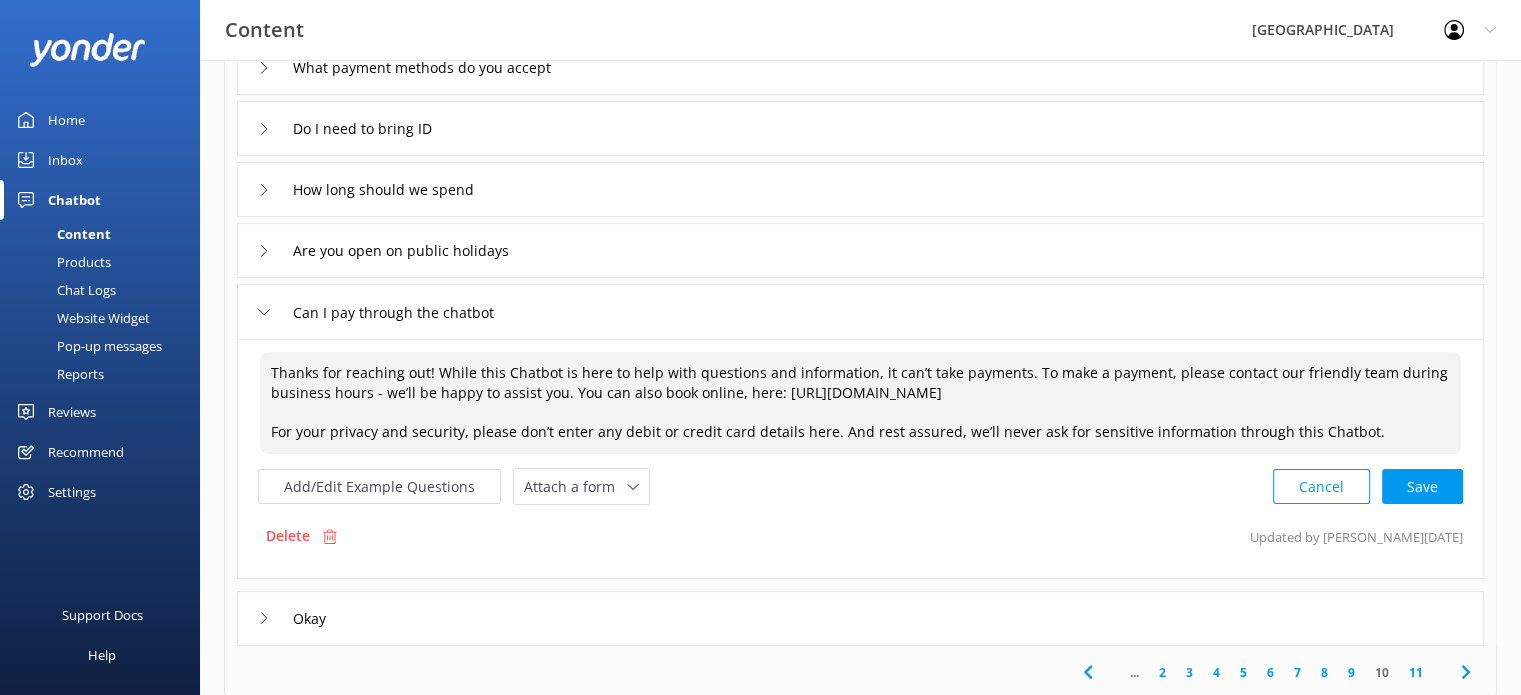 click on "Thanks for reaching out! While this Chatbot is here to help with questions and information, it can’t take payments. To make a payment, please contact our friendly team during business hours - we’ll be happy to assist you. You can also book online, here: [URL][DOMAIN_NAME]
For your privacy and security, please don’t enter any debit or credit card details here. And rest assured, we’ll never ask for sensitive information through this Chatbot." at bounding box center [860, 403] 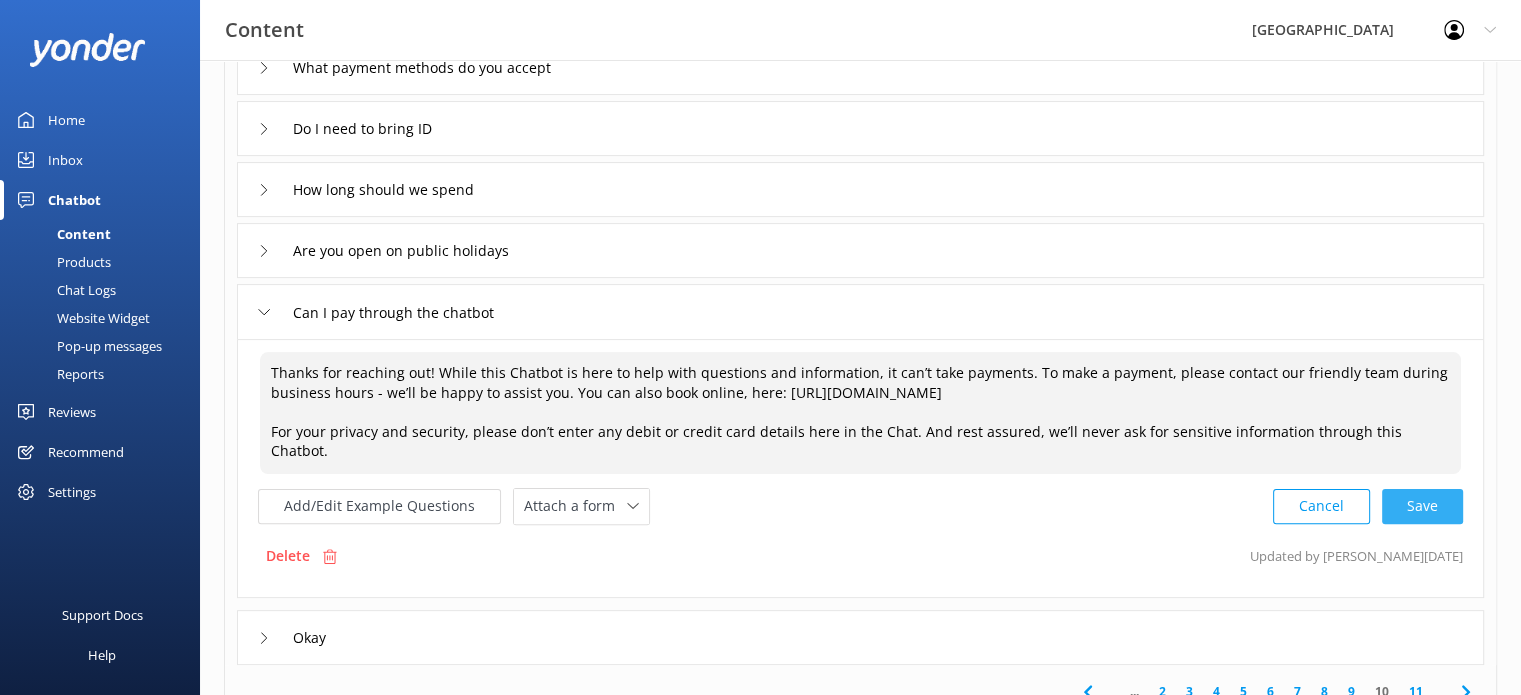click on "Cancel Save" at bounding box center (1368, 506) 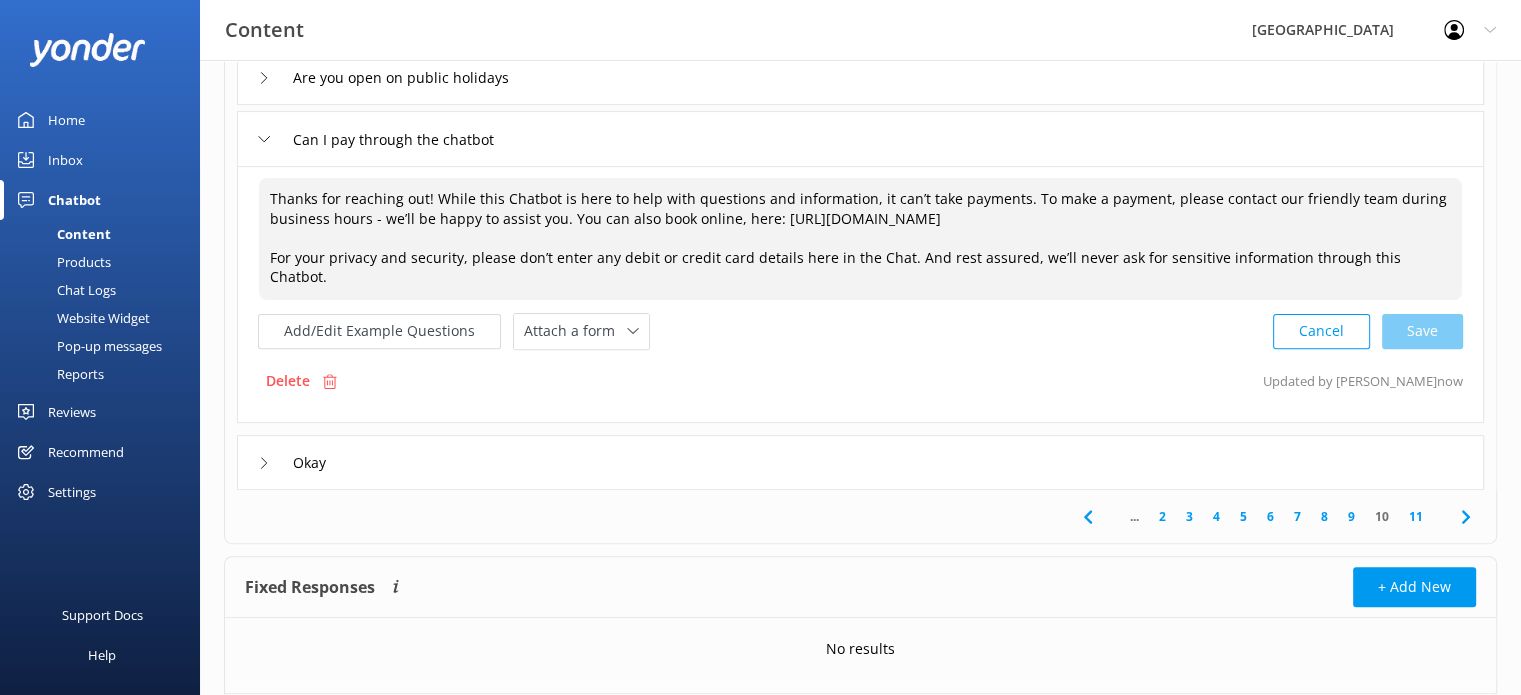 scroll, scrollTop: 644, scrollLeft: 0, axis: vertical 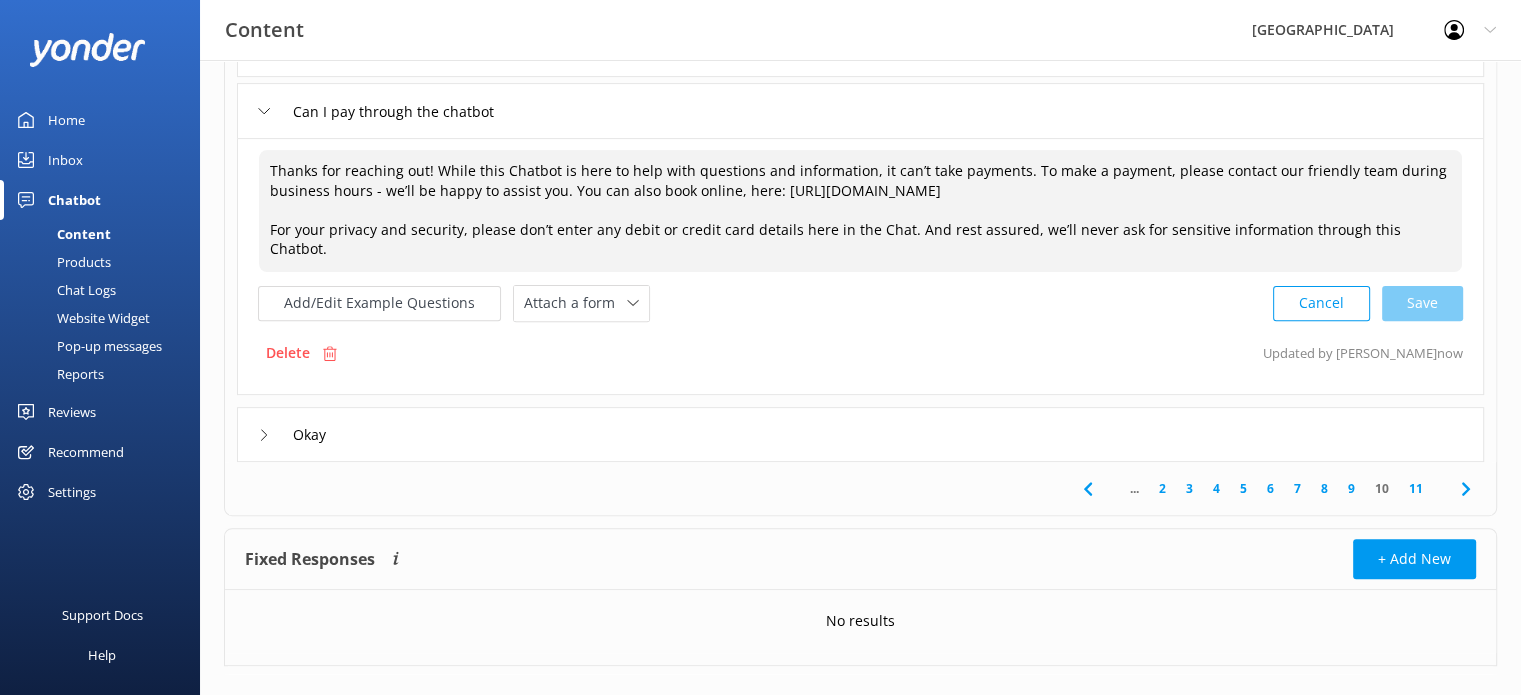 type on "Thanks for reaching out! While this Chatbot is here to help with questions and information, it can’t take payments. To make a payment, please contact our friendly team during business hours - we’ll be happy to assist you. You can also book online, here: [URL][DOMAIN_NAME]
For your privacy and security, please don’t enter any debit or credit card details here in the Chat. And rest assured, we’ll never ask for sensitive information through this Chatbot." 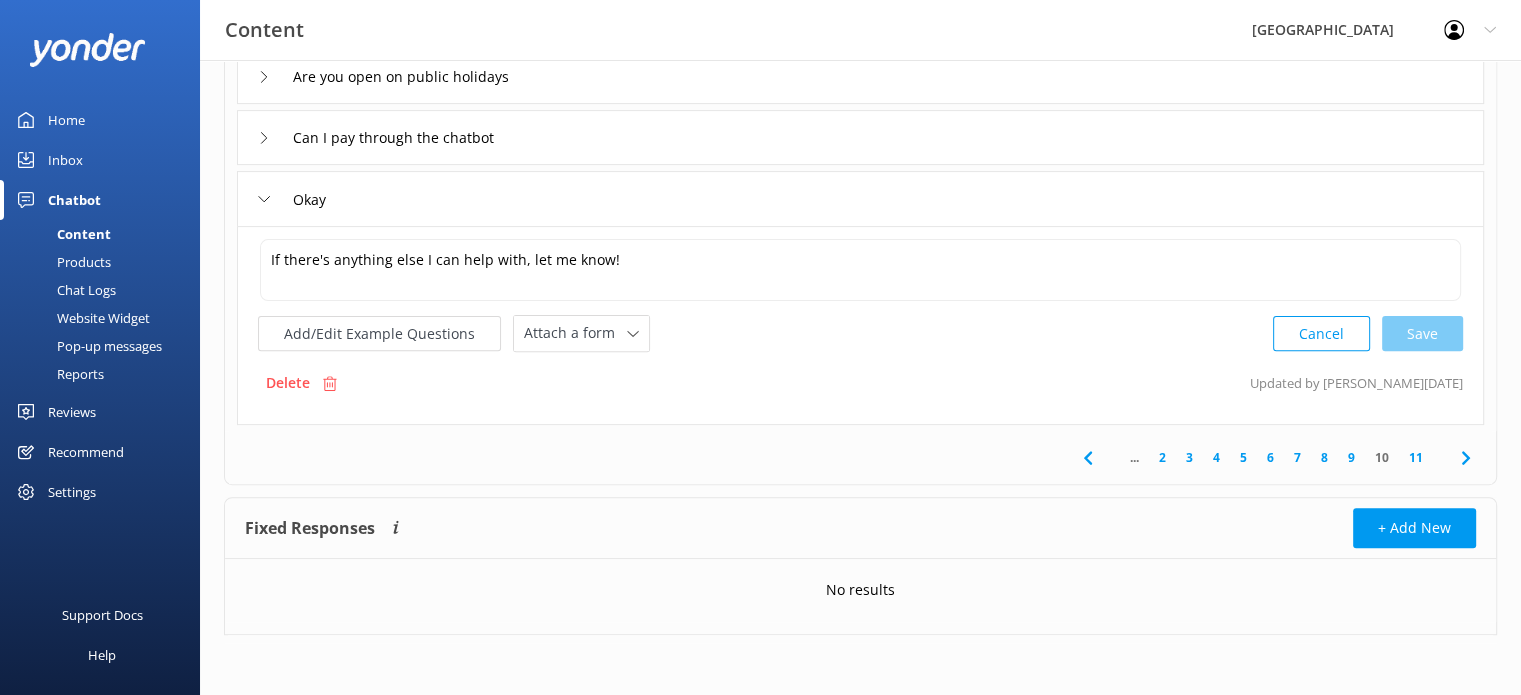 scroll, scrollTop: 613, scrollLeft: 0, axis: vertical 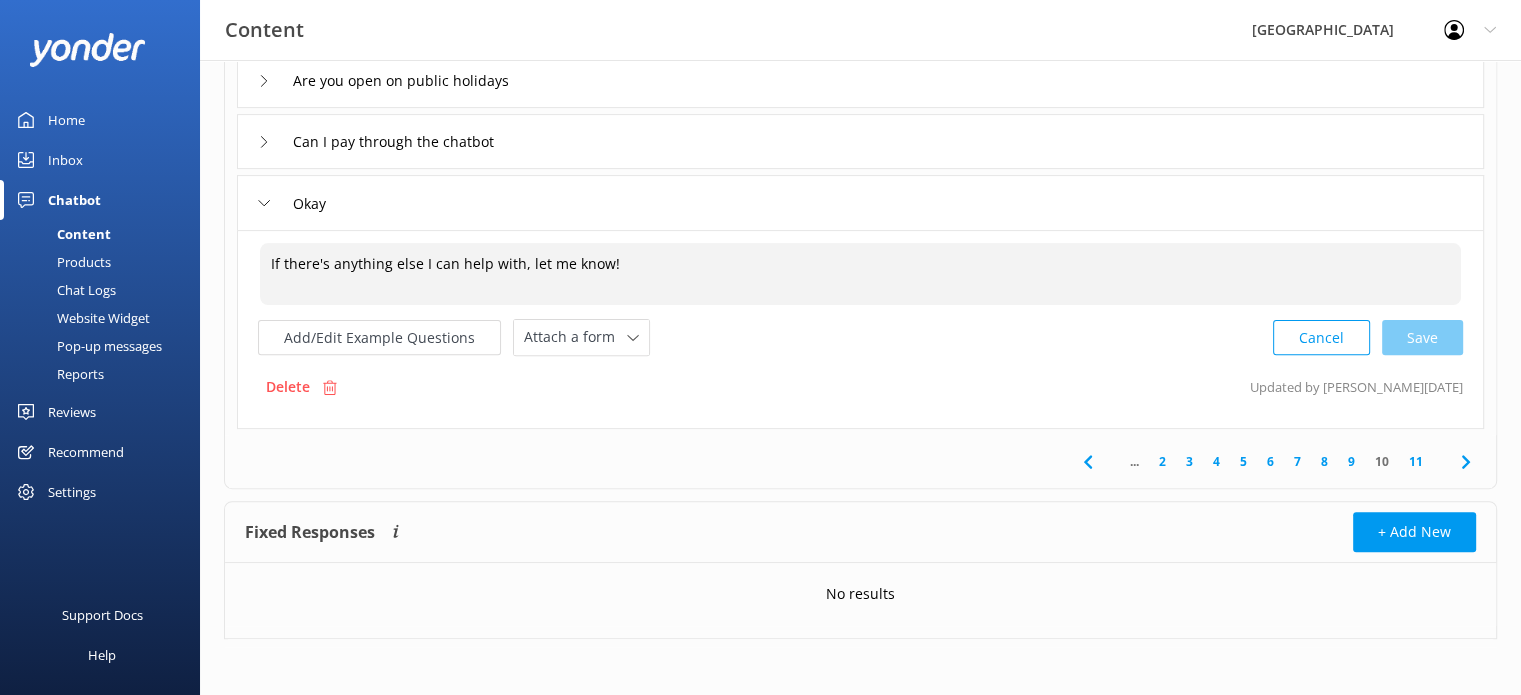 drag, startPoint x: 708, startPoint y: 263, endPoint x: 196, endPoint y: 226, distance: 513.33514 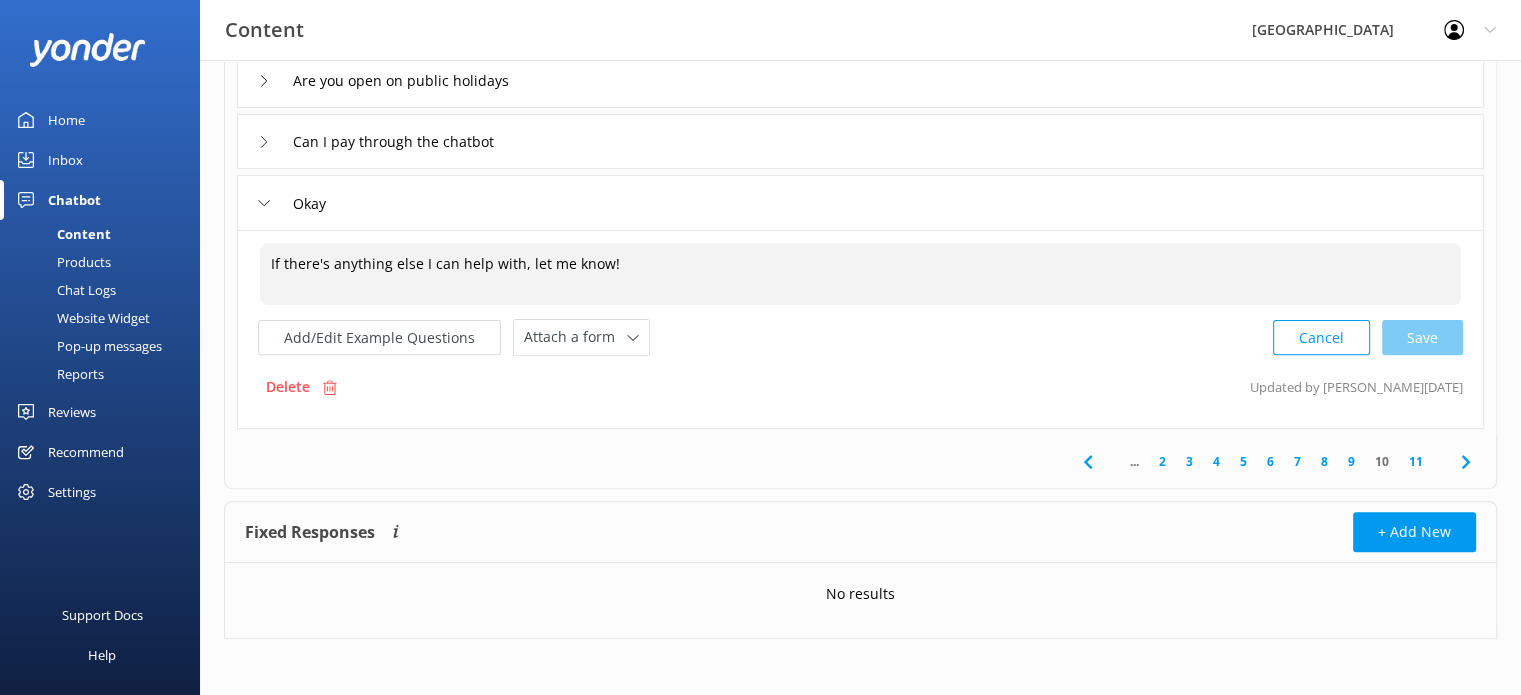paste on "Of course! If there’s anything else you’d like to know or need help with, just let me know—I’m here to help make your visit as smooth and enjoyable as possible!" 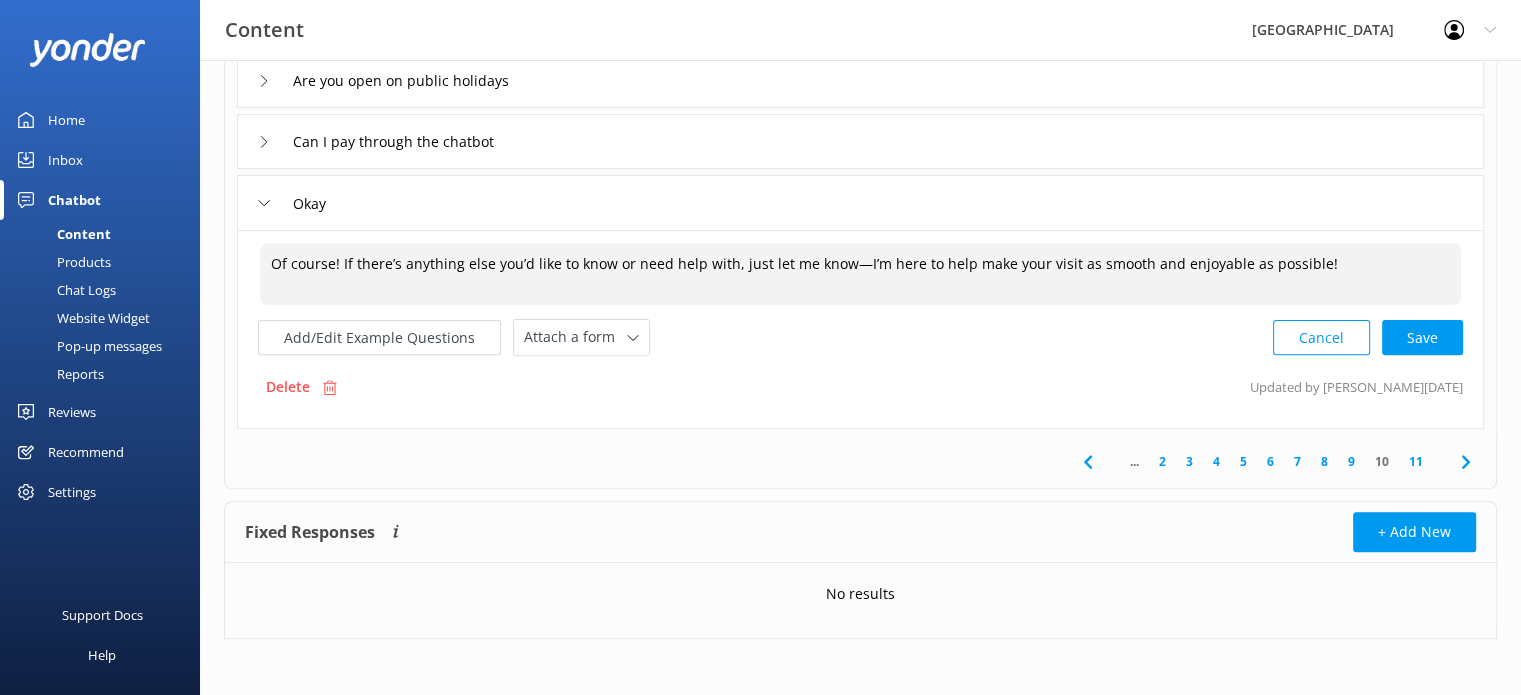 drag, startPoint x: 339, startPoint y: 251, endPoint x: 116, endPoint y: 266, distance: 223.50392 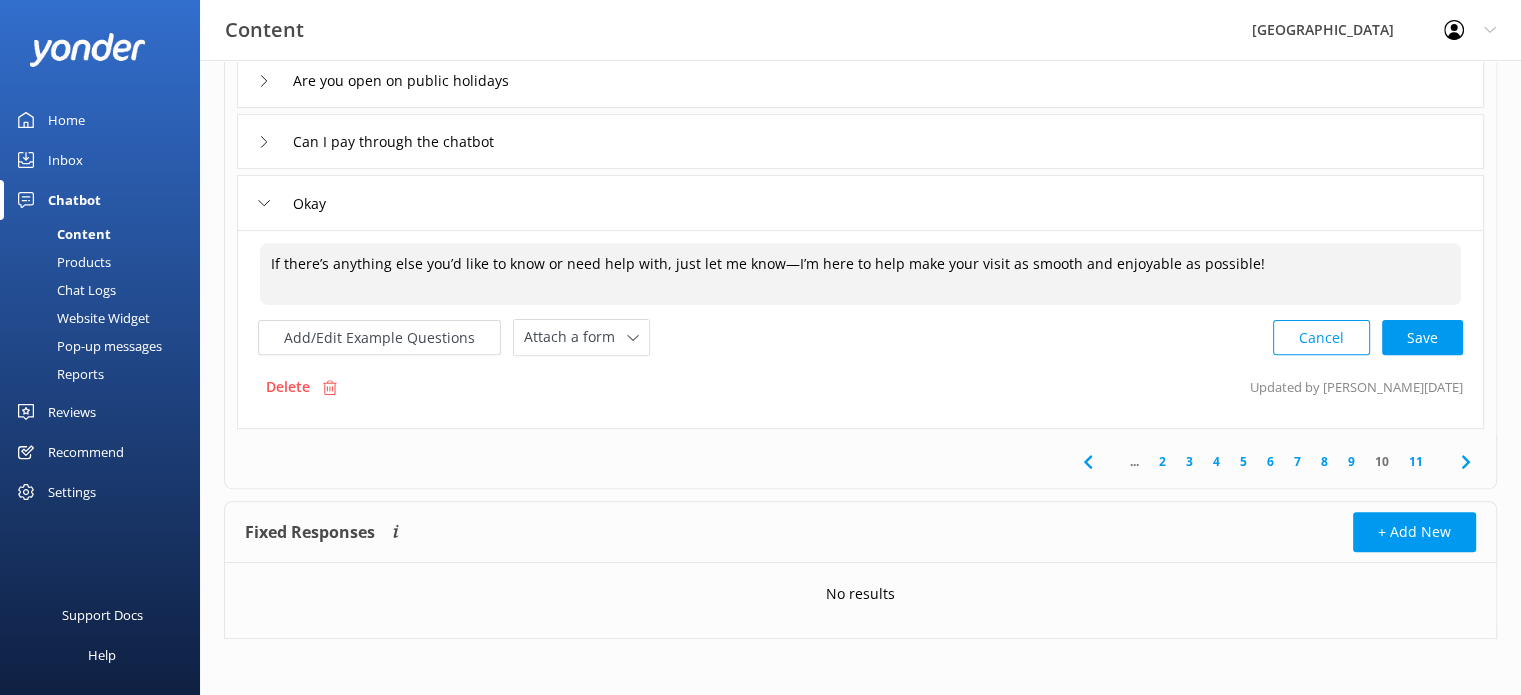 click on "If there’s anything else you’d like to know or need help with, just let me know—I’m here to help make your visit as smooth and enjoyable as possible!" at bounding box center (860, 274) 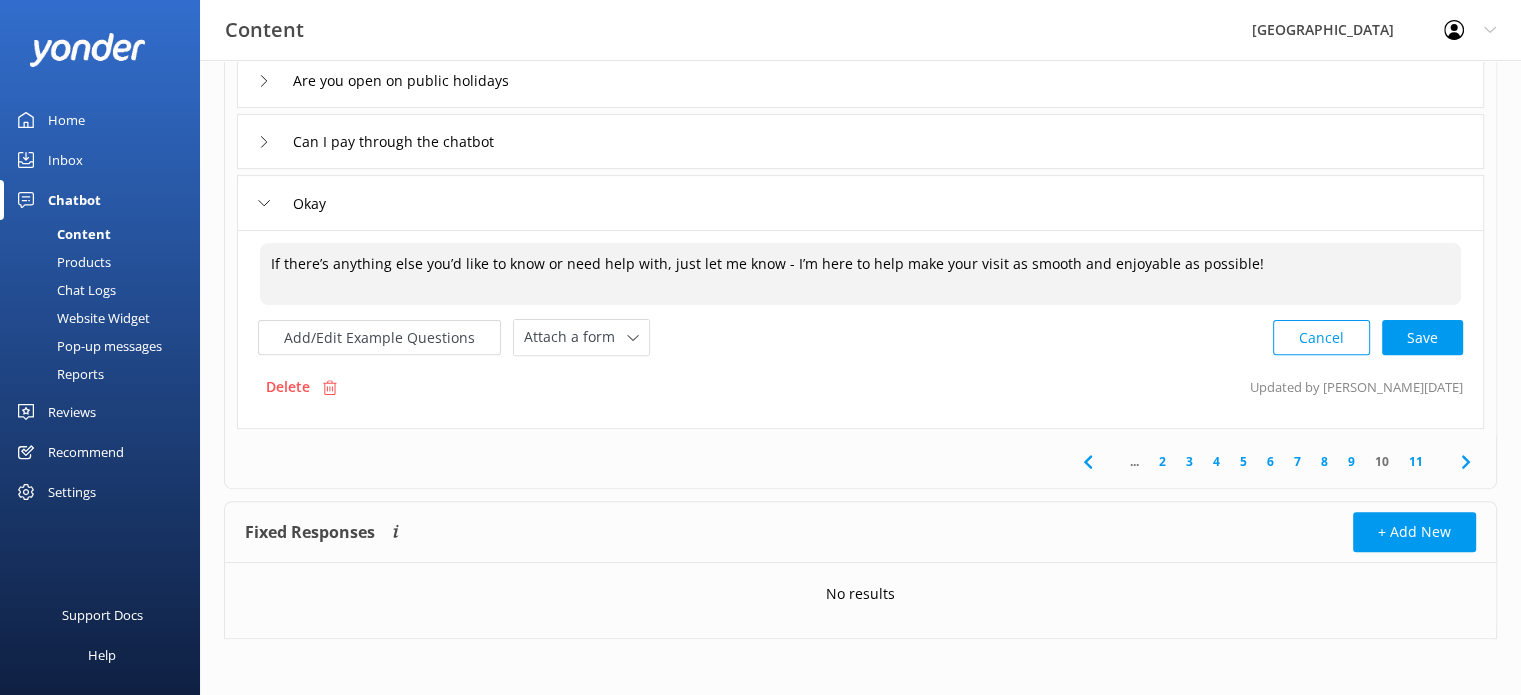 type on "If there’s anything else you’d like to know or need help with, just let me know - I’m here to help make your visit as smooth and enjoyable as possible!" 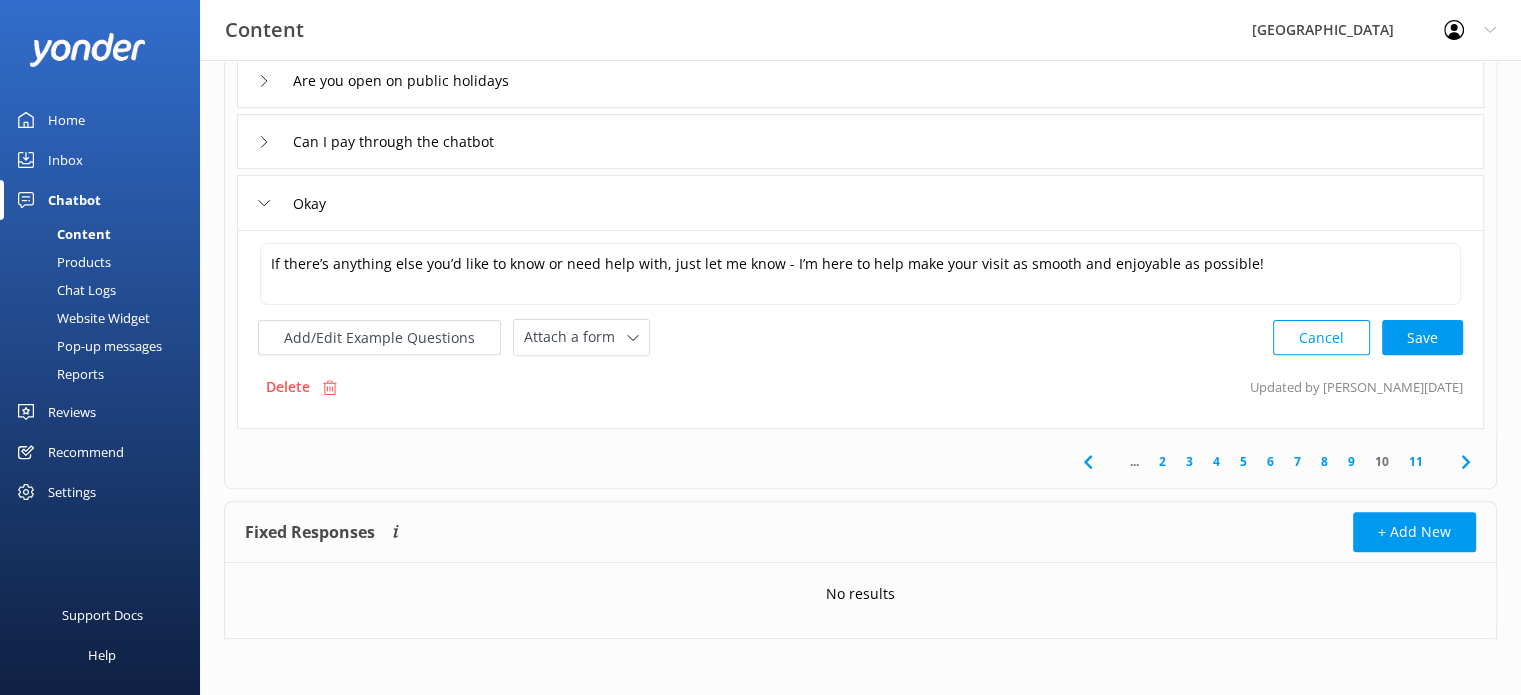 click on "If there’s anything else you’d like to know or need help with, just let me know - I’m here to help make your visit as smooth and enjoyable as possible!  If there’s anything else you’d like to know or need help with, just let me know - I’m here to help make your visit as smooth and enjoyable as possible!  Add/Edit Example Questions Attach a form Leave contact details Check availability Cancel Save Delete Updated by [PERSON_NAME]  [DATE]" at bounding box center (860, 329) 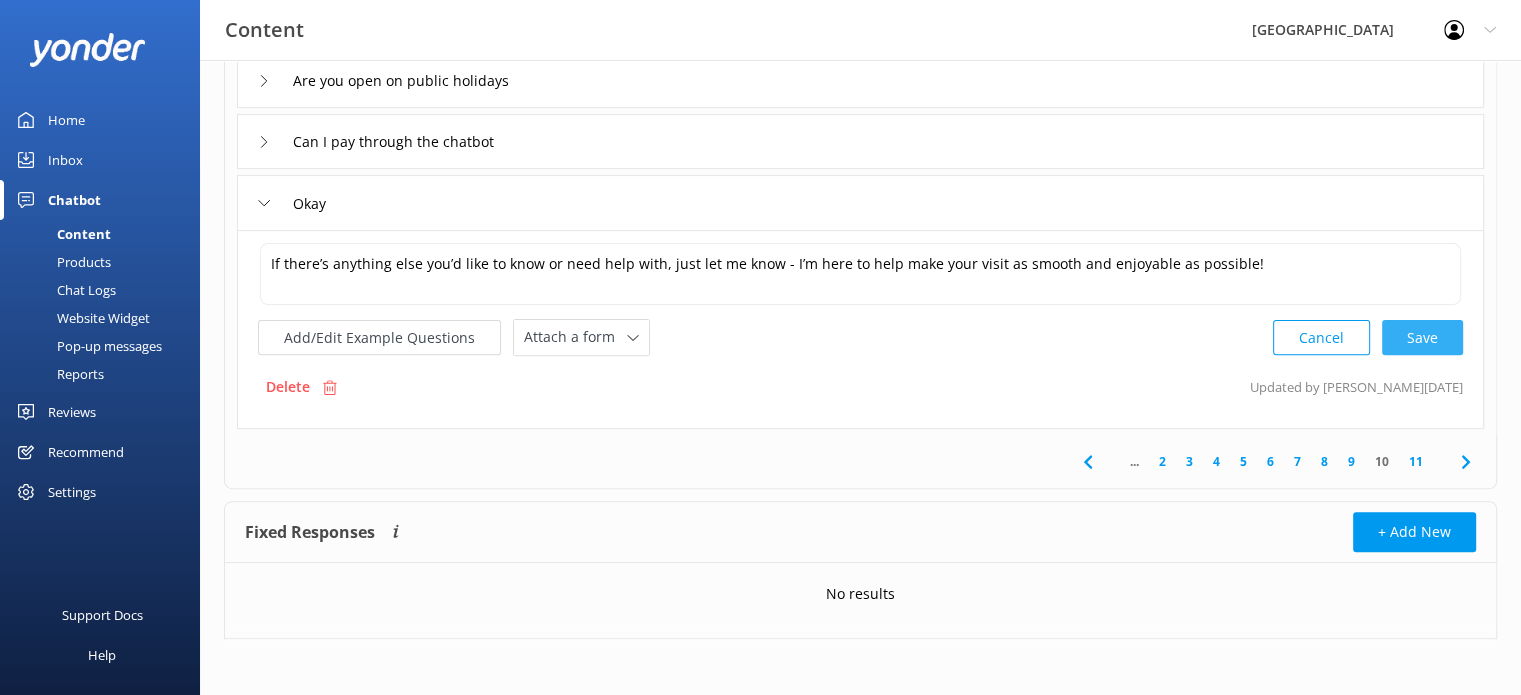 click on "Cancel Save" at bounding box center [1368, 337] 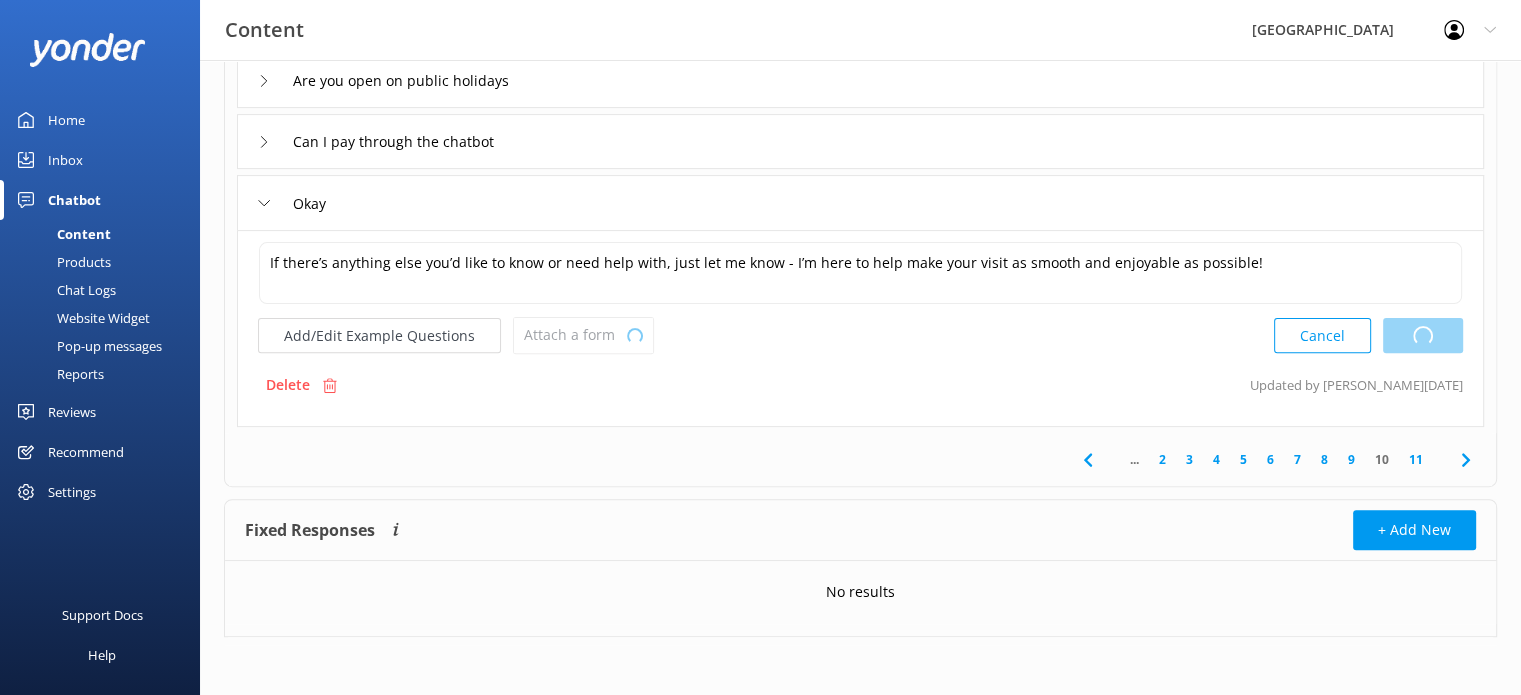 scroll, scrollTop: 612, scrollLeft: 0, axis: vertical 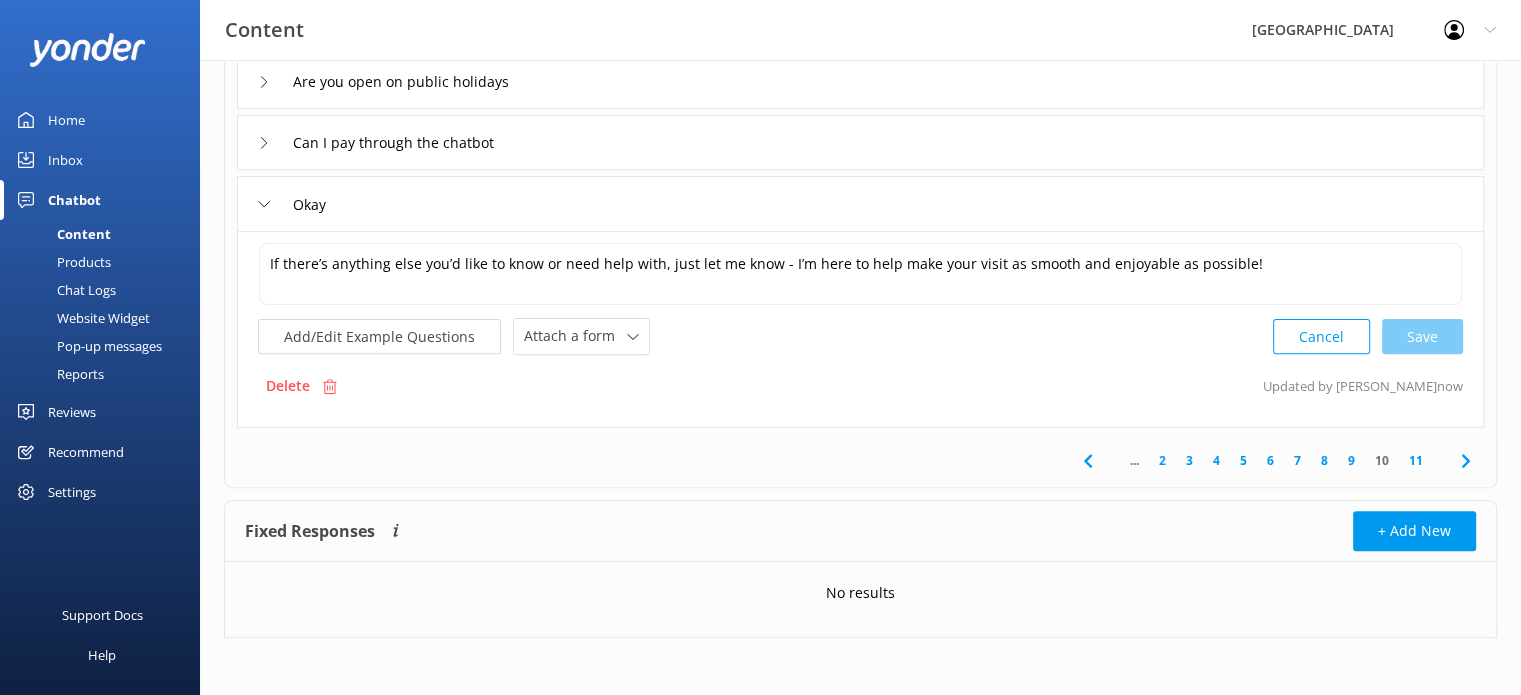 click on "11" at bounding box center [1416, 460] 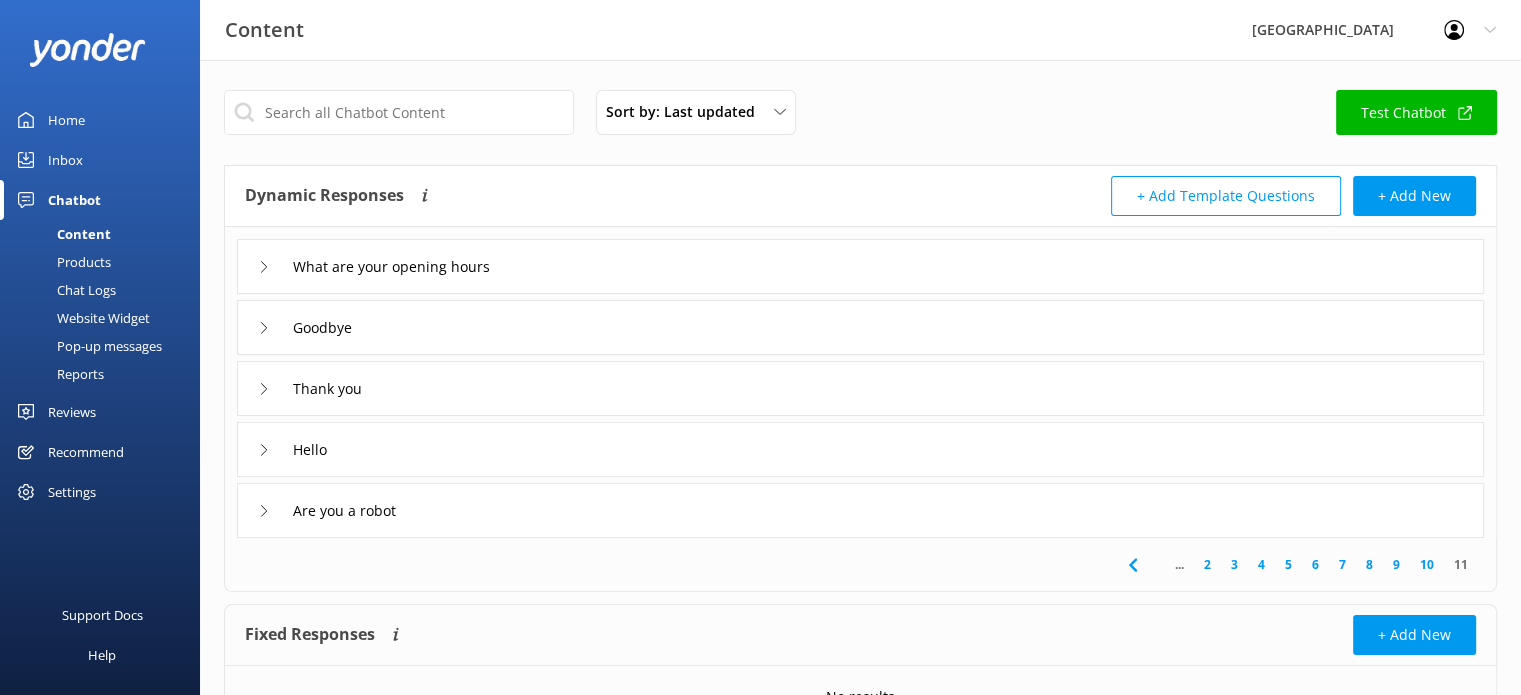 click 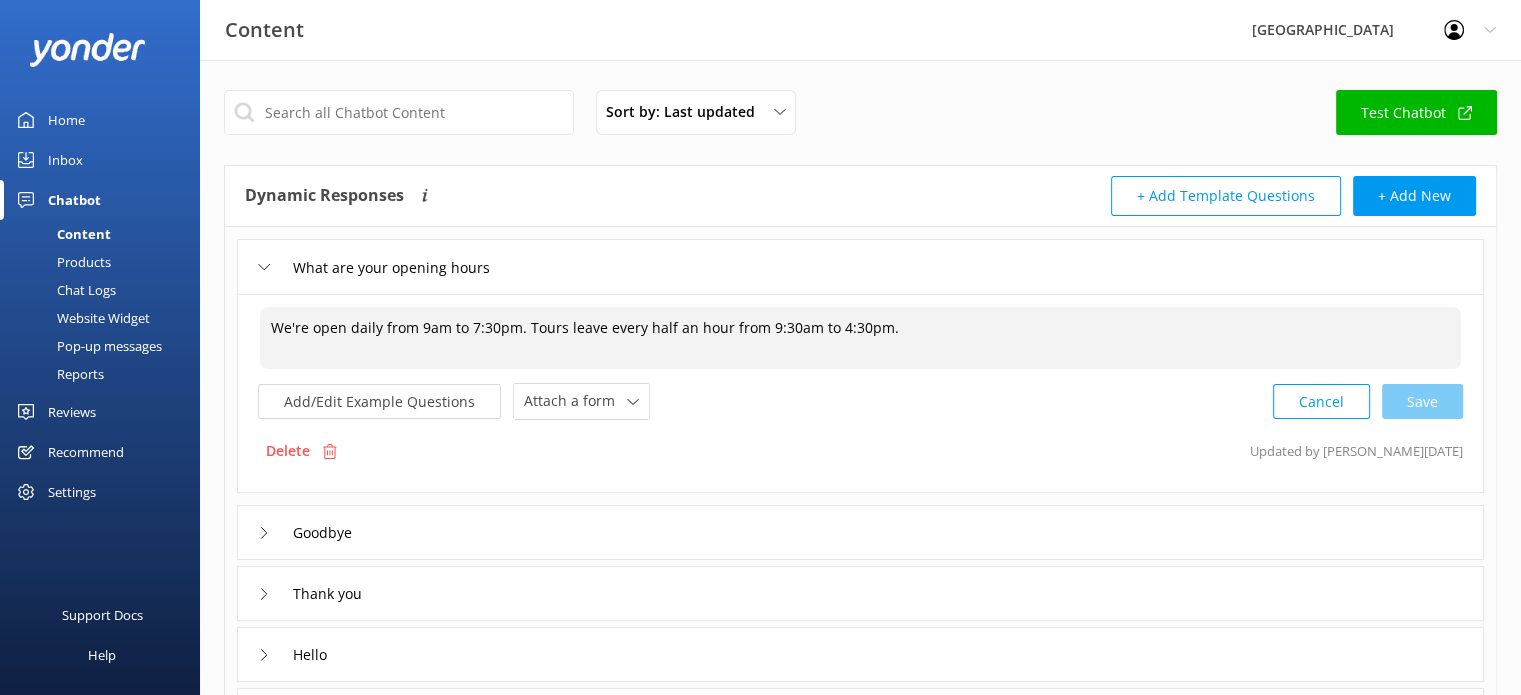 drag, startPoint x: 945, startPoint y: 335, endPoint x: 208, endPoint y: 301, distance: 737.7838 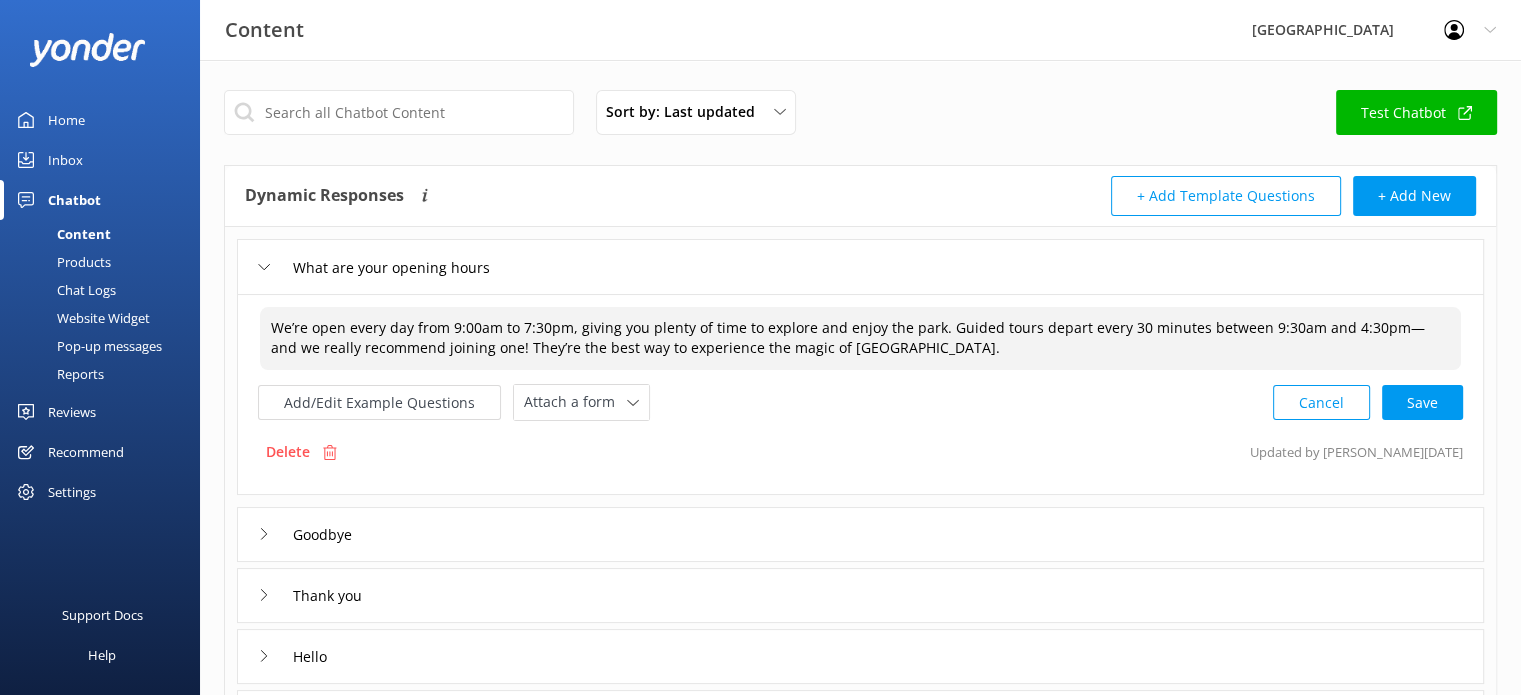 click on "We’re open every day from 9:00am to 7:30pm, giving you plenty of time to explore and enjoy the park. Guided tours depart every 30 minutes between 9:30am and 4:30pm—and we really recommend joining one! They’re the best way to experience the magic of [GEOGRAPHIC_DATA]." at bounding box center (860, 338) 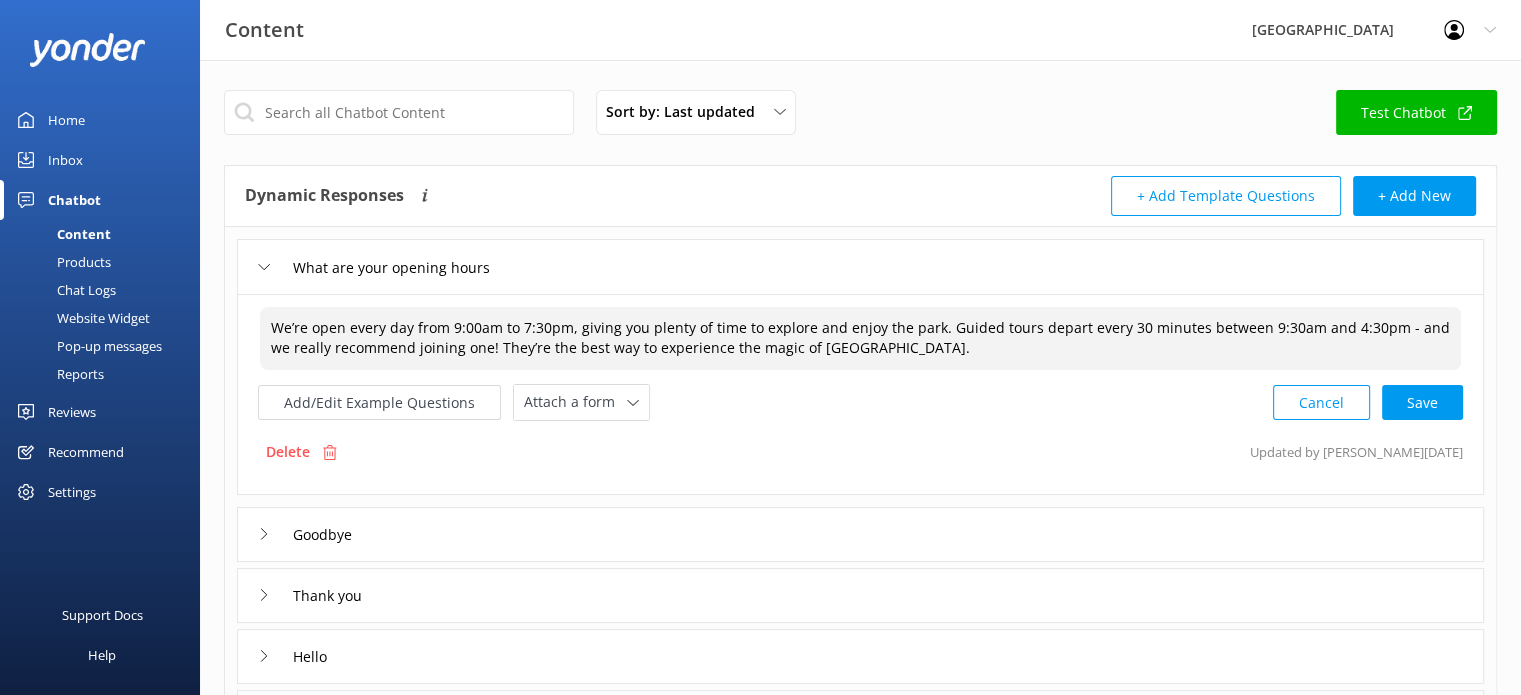 click on "We’re open every day from 9:00am to 7:30pm, giving you plenty of time to explore and enjoy the park. Guided tours depart every 30 minutes between 9:30am and 4:30pm - and we really recommend joining one! They’re the best way to experience the magic of [GEOGRAPHIC_DATA]." at bounding box center [860, 338] 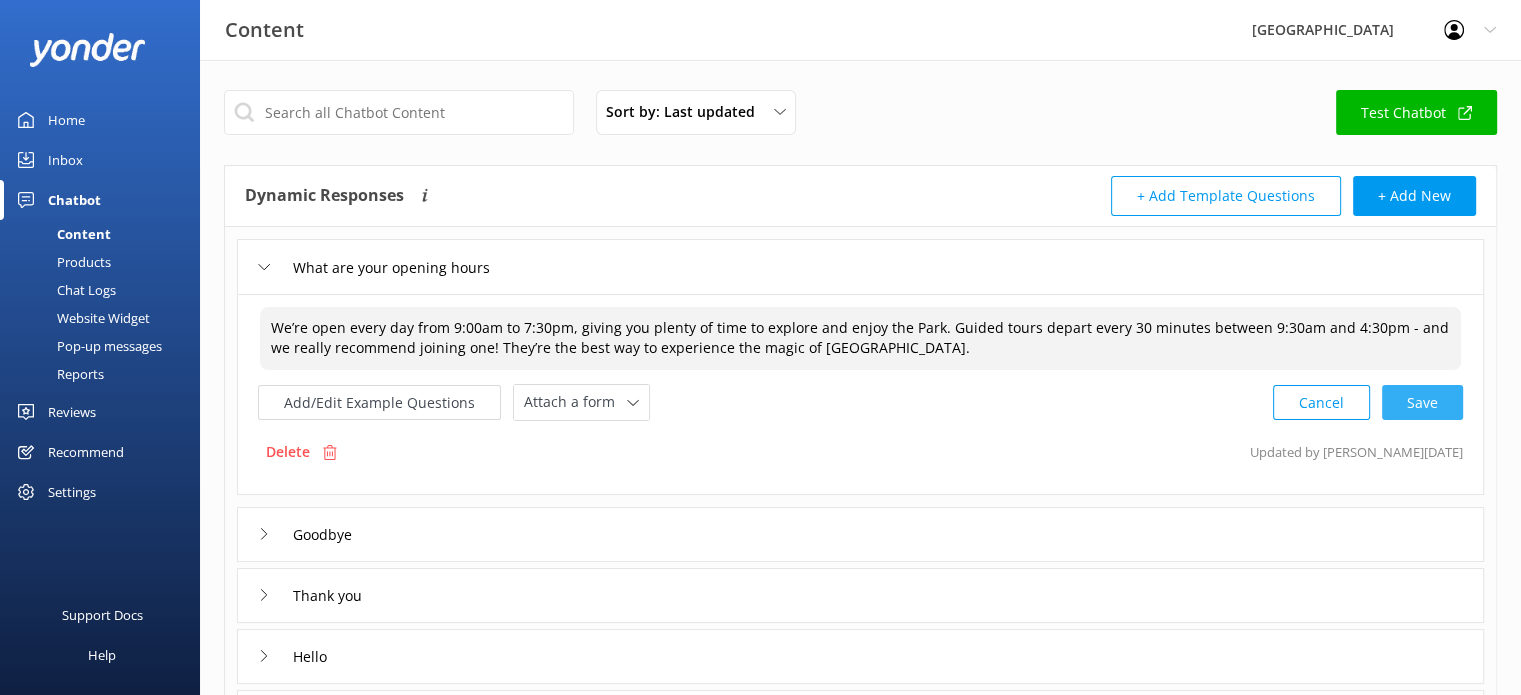 click on "Cancel Save" at bounding box center (1368, 402) 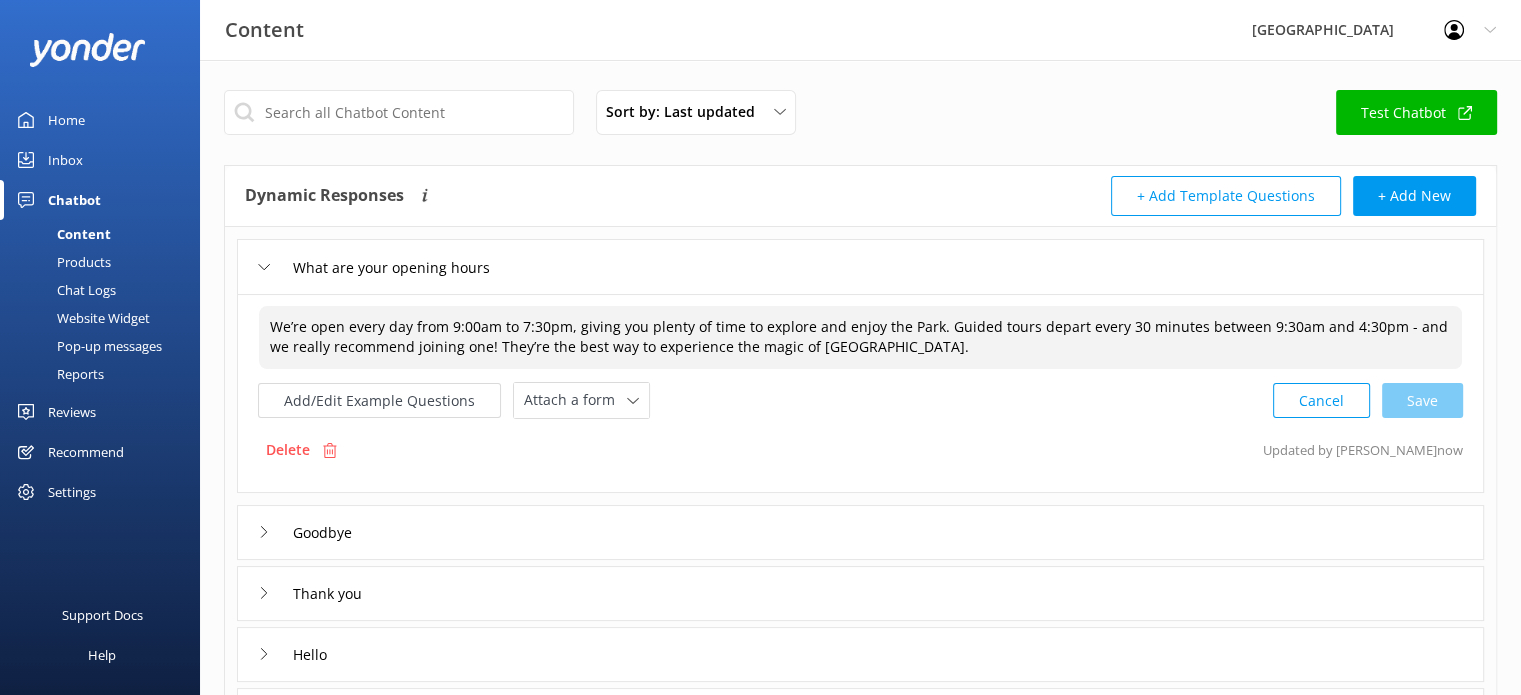 type on "We’re open every day from 9:00am to 7:30pm, giving you plenty of time to explore and enjoy the Park. Guided tours depart every 30 minutes between 9:30am and 4:30pm - and we really recommend joining one! They’re the best way to experience the magic of [GEOGRAPHIC_DATA]." 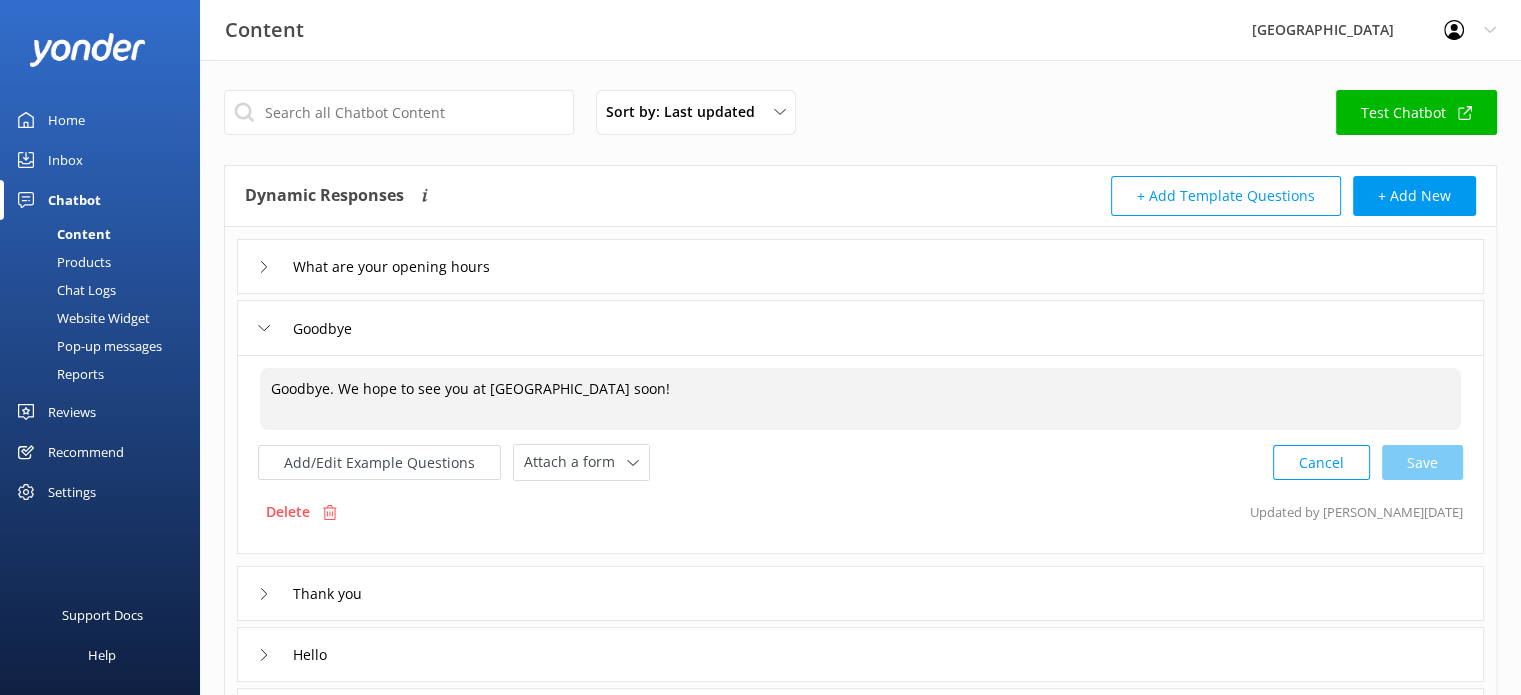 drag, startPoint x: 693, startPoint y: 390, endPoint x: 78, endPoint y: 384, distance: 615.0293 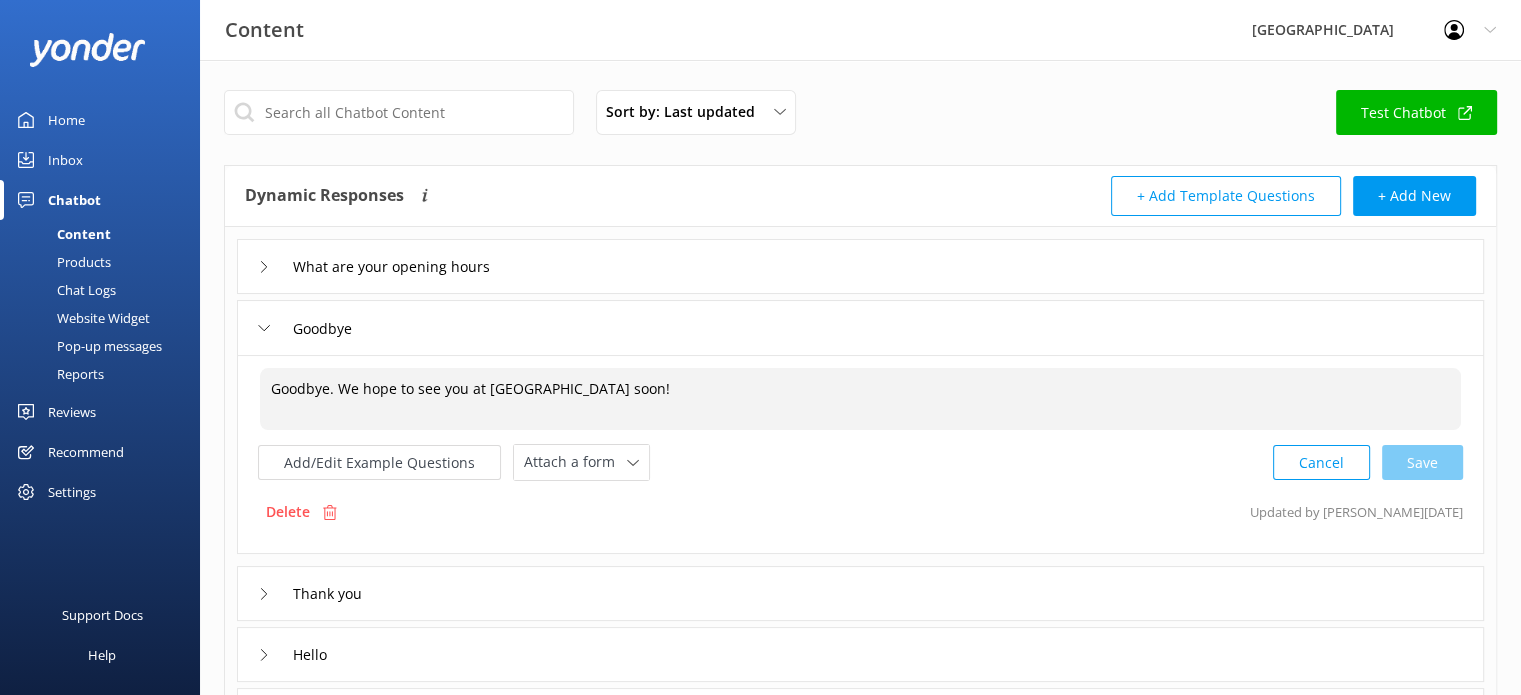 paste on "ChatGPT said:
Goodbye for now! We can’t wait to welcome you to [GEOGRAPHIC_DATA] soon—your adventure awaits in our little piece of paradise" 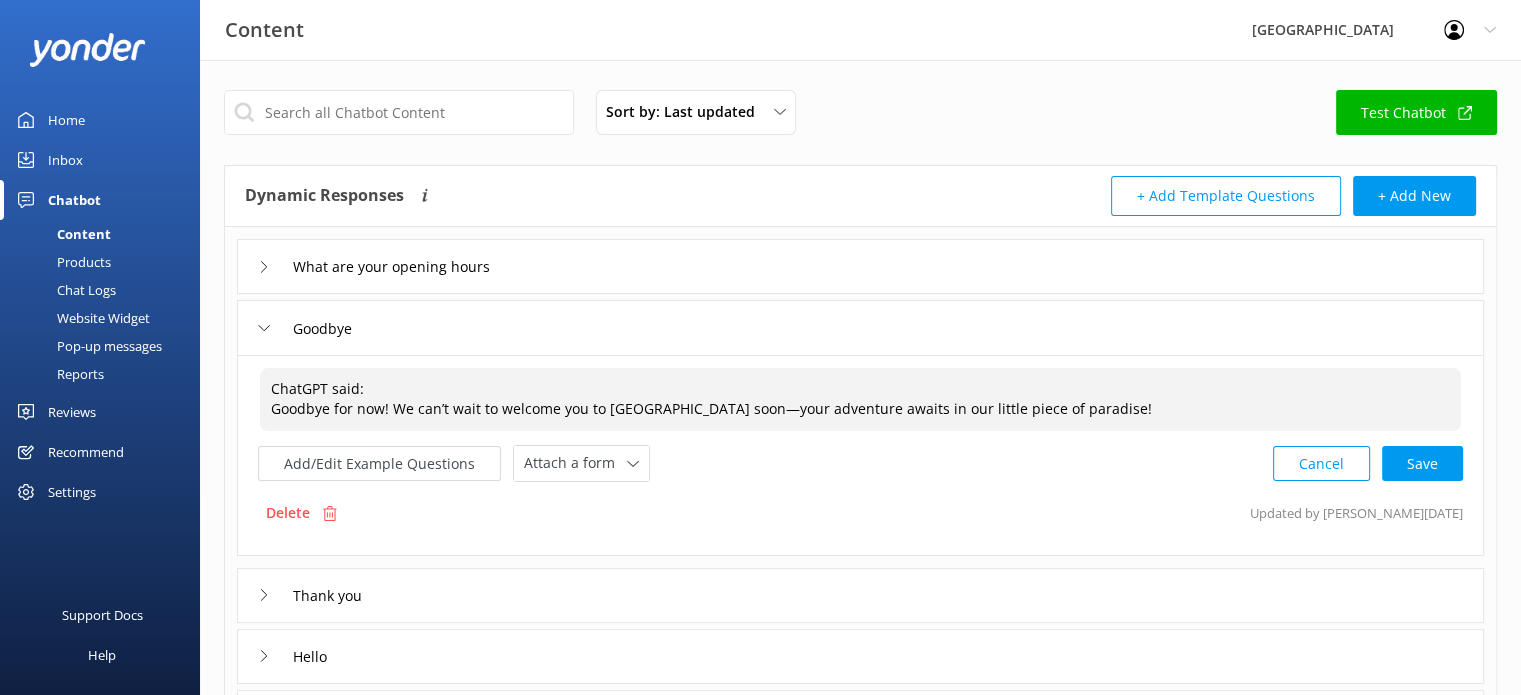 drag, startPoint x: 385, startPoint y: 381, endPoint x: 60, endPoint y: 368, distance: 325.2599 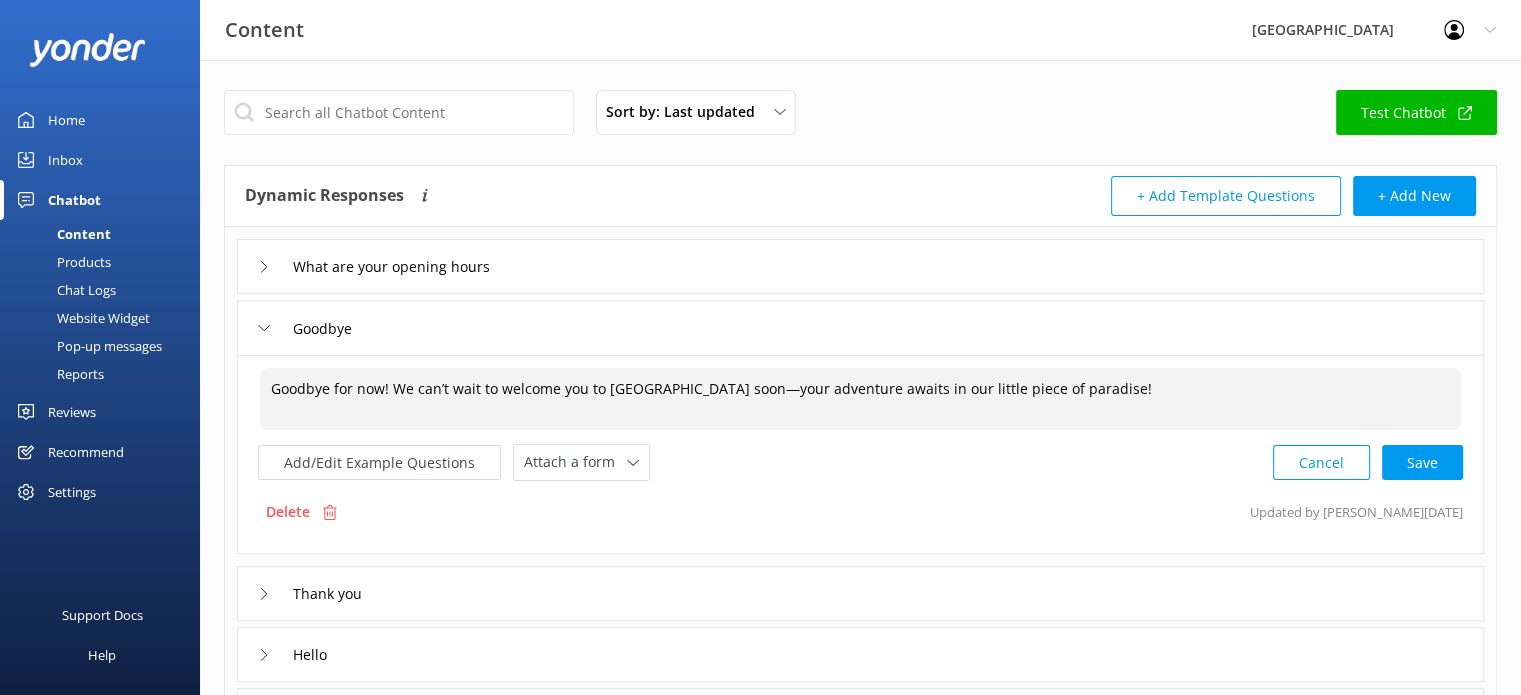 click on "Goodbye for now! We can’t wait to welcome you to [GEOGRAPHIC_DATA] soon—your adventure awaits in our little piece of paradise!" at bounding box center (860, 399) 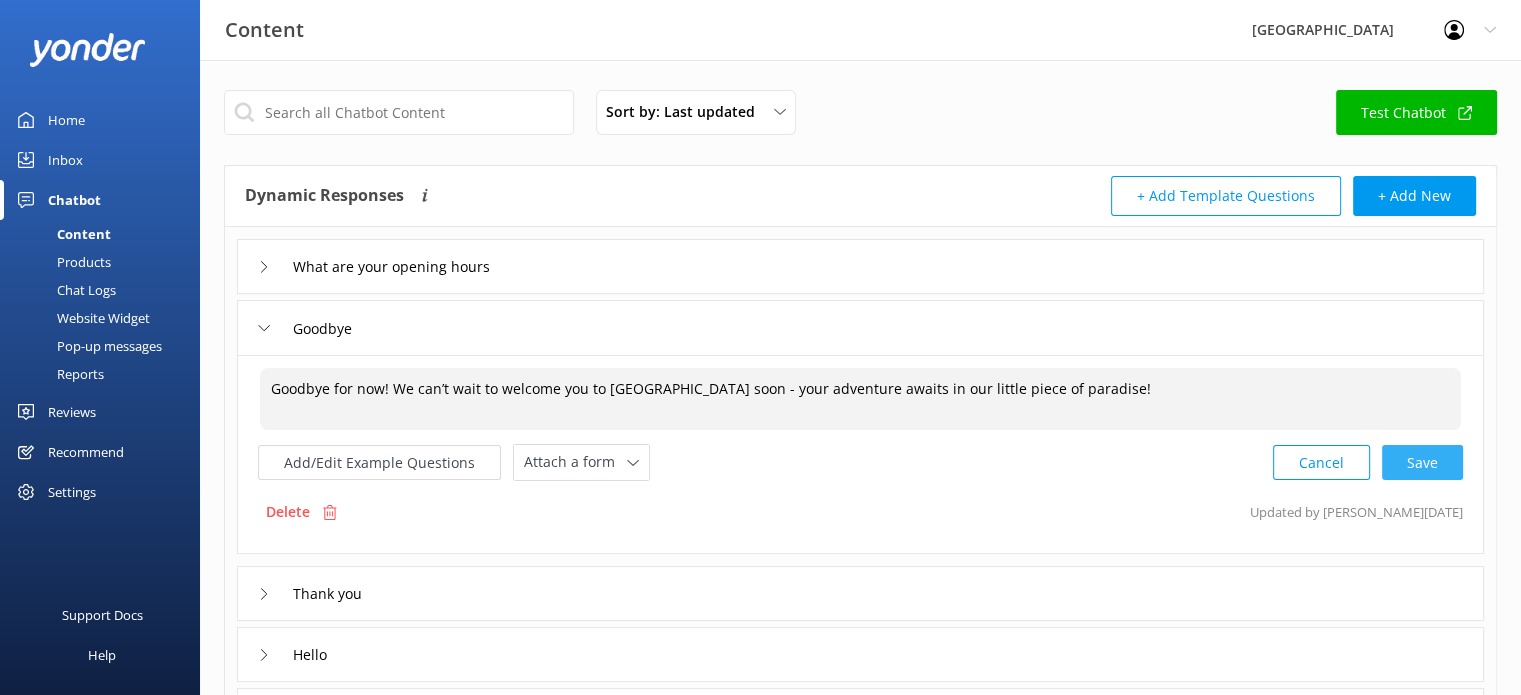 click on "Cancel Save" at bounding box center (1368, 462) 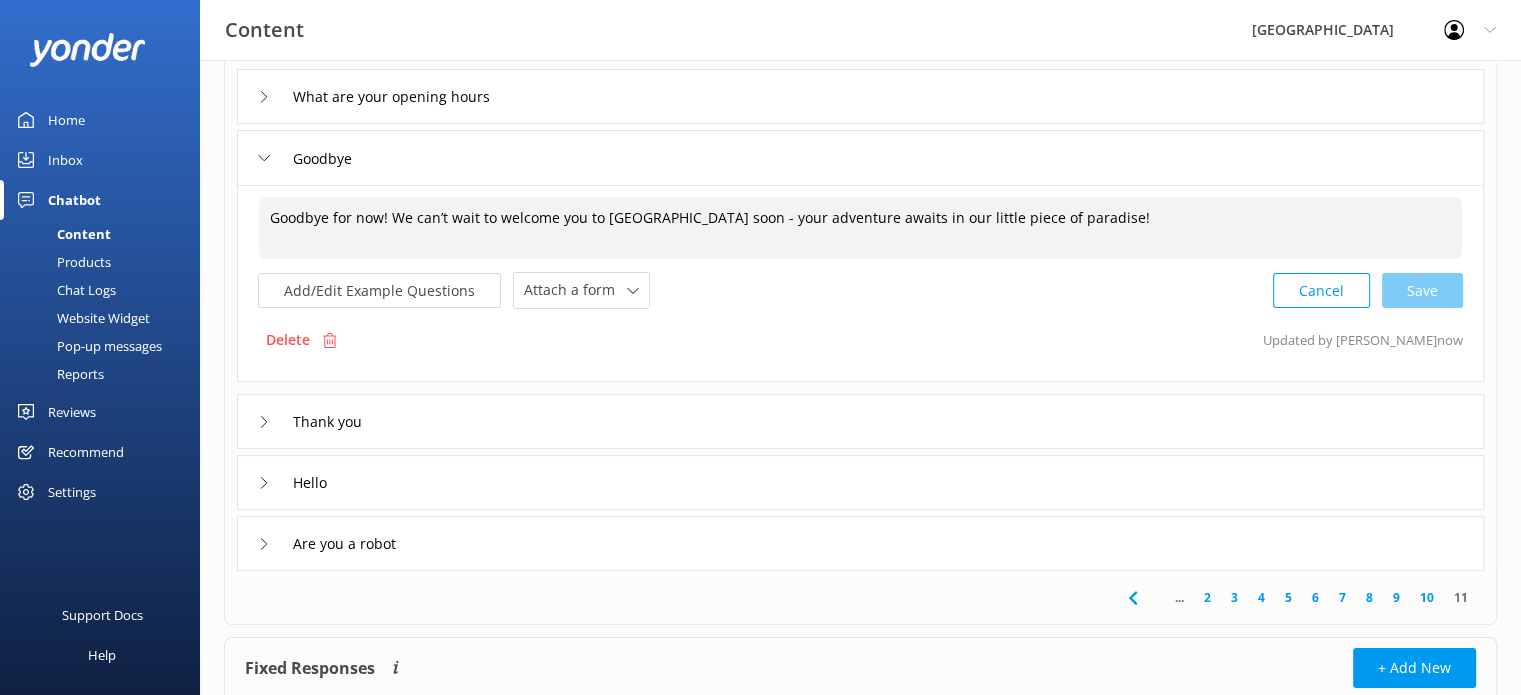 scroll, scrollTop: 182, scrollLeft: 0, axis: vertical 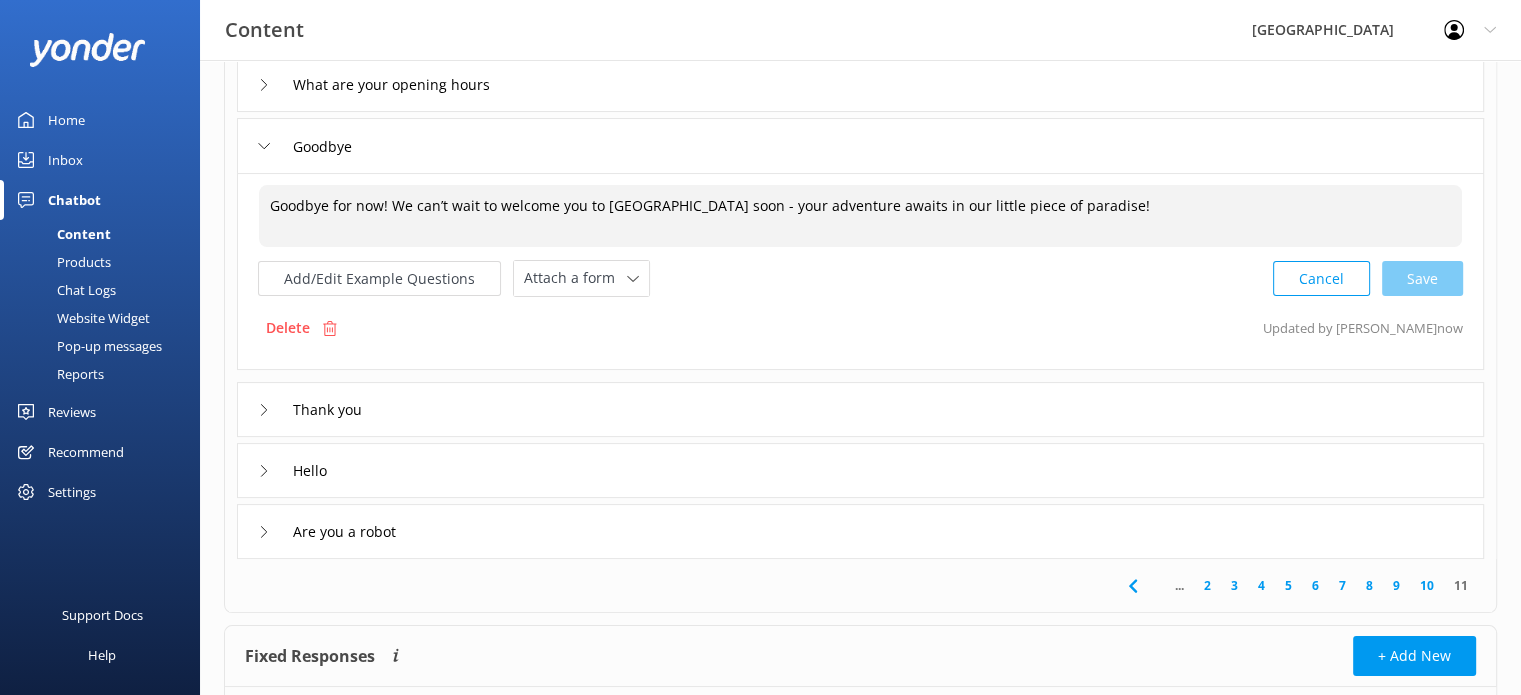 type on "Goodbye for now! We can’t wait to welcome you to [GEOGRAPHIC_DATA] soon - your adventure awaits in our little piece of paradise!" 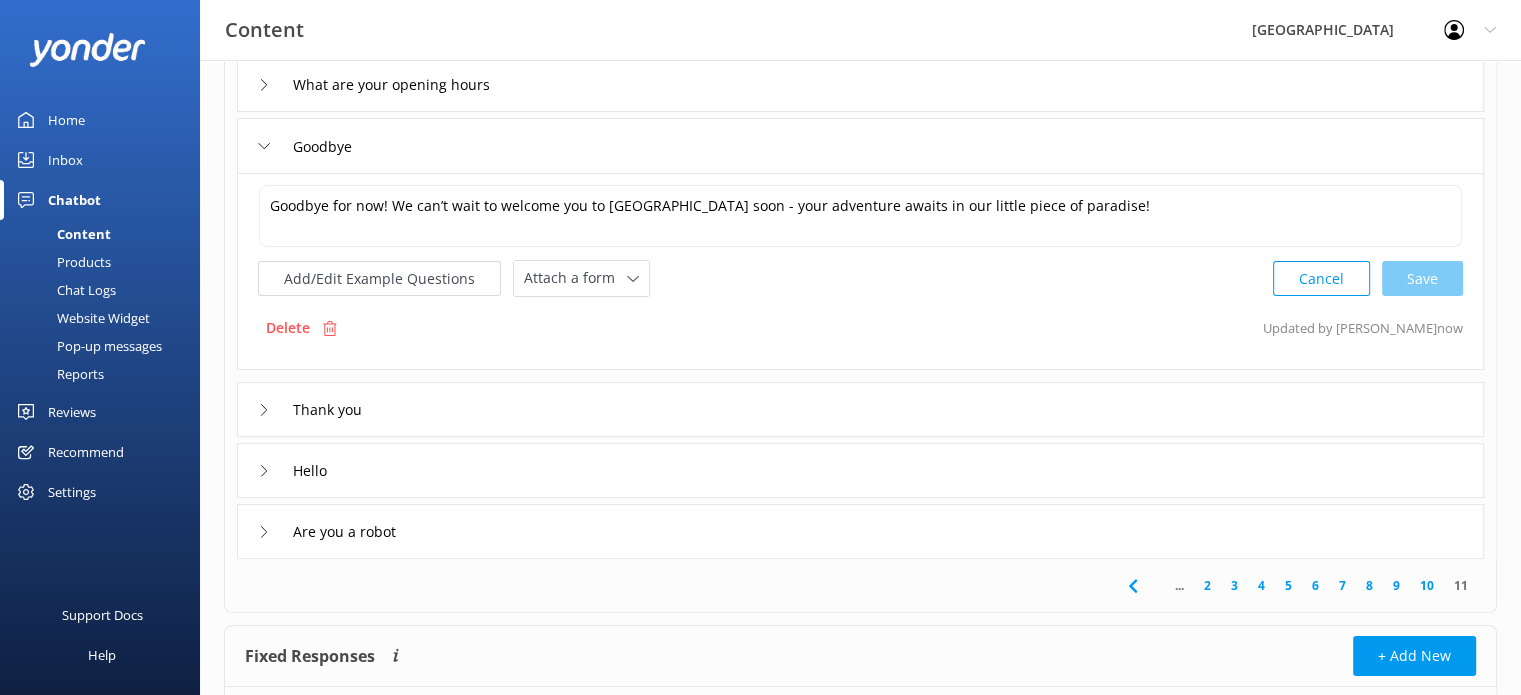 click on "Thank you" at bounding box center (314, 409) 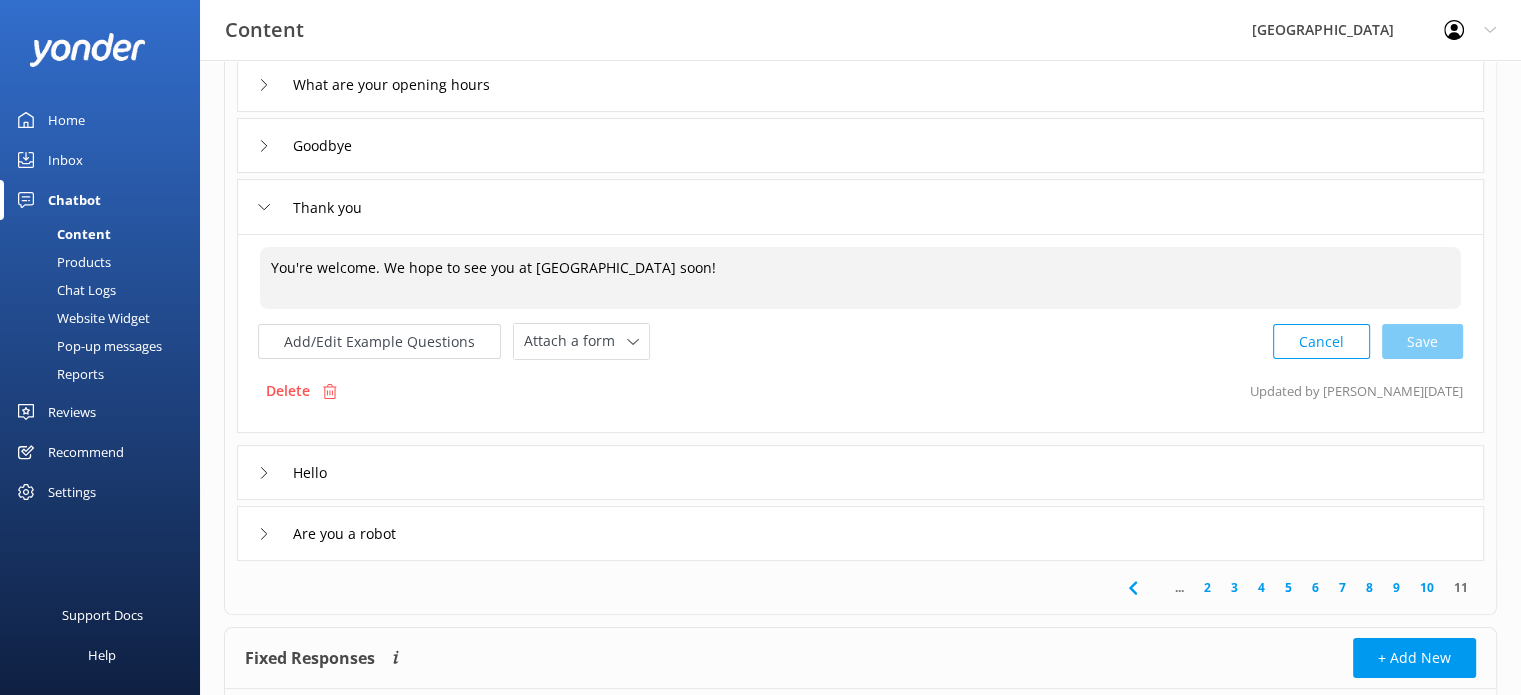 drag, startPoint x: 734, startPoint y: 260, endPoint x: 82, endPoint y: 285, distance: 652.4791 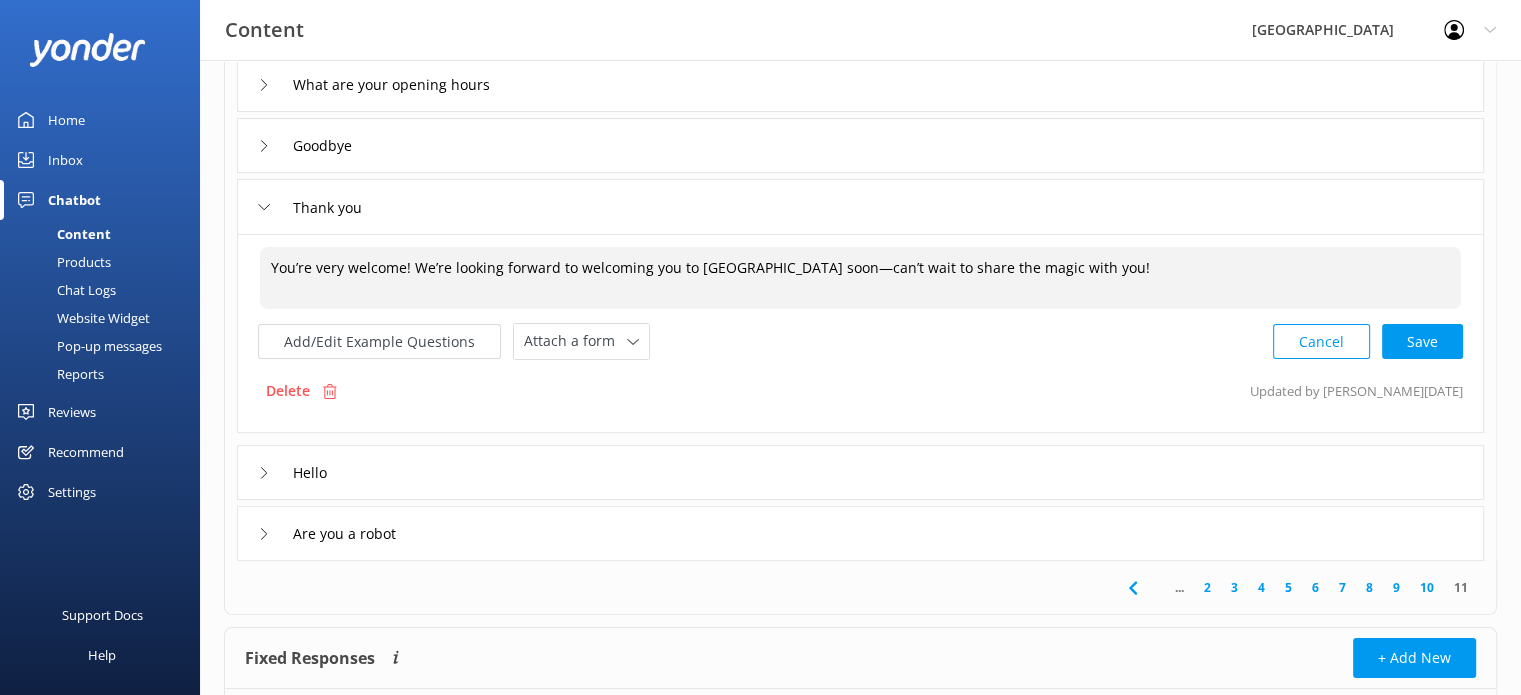 click on "You’re very welcome! We’re looking forward to welcoming you to [GEOGRAPHIC_DATA] soon—can’t wait to share the magic with you!" at bounding box center (860, 278) 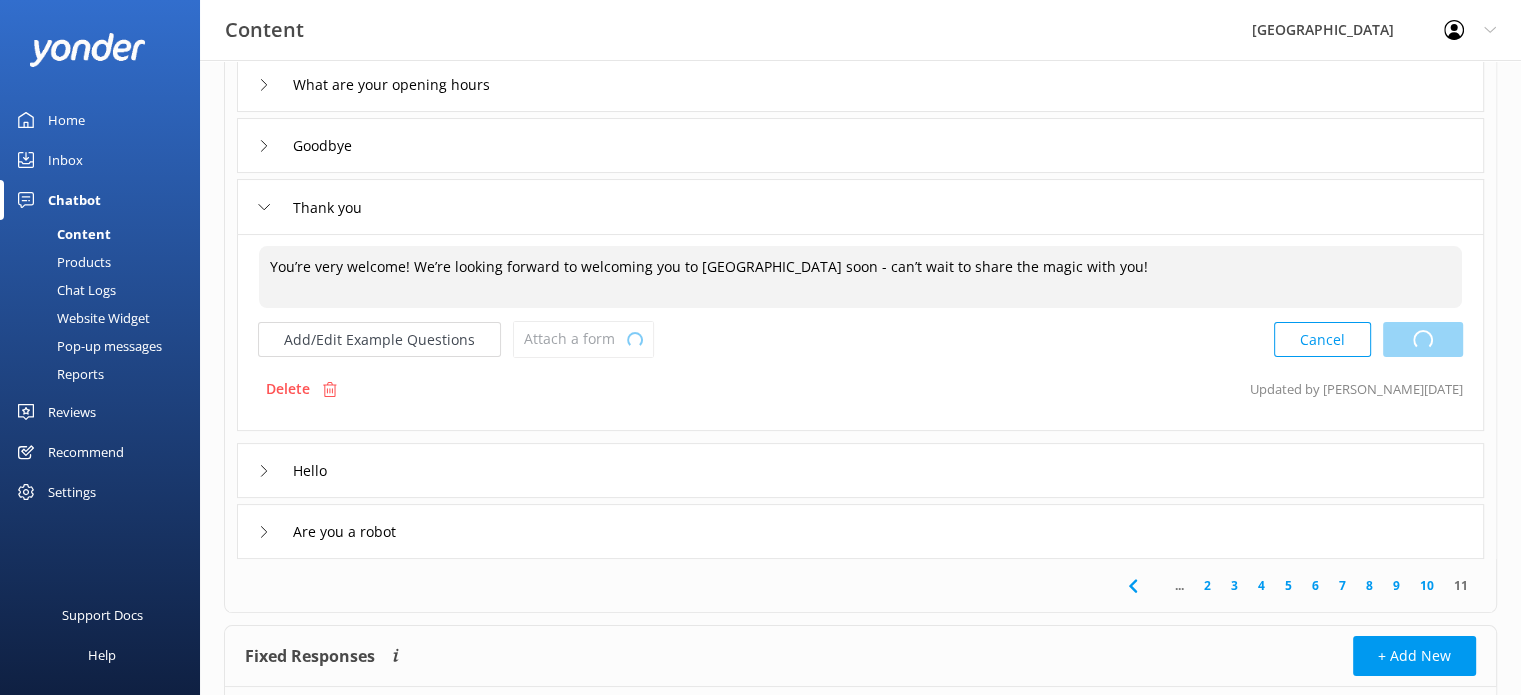 click on "Cancel Loading.." at bounding box center [1368, 339] 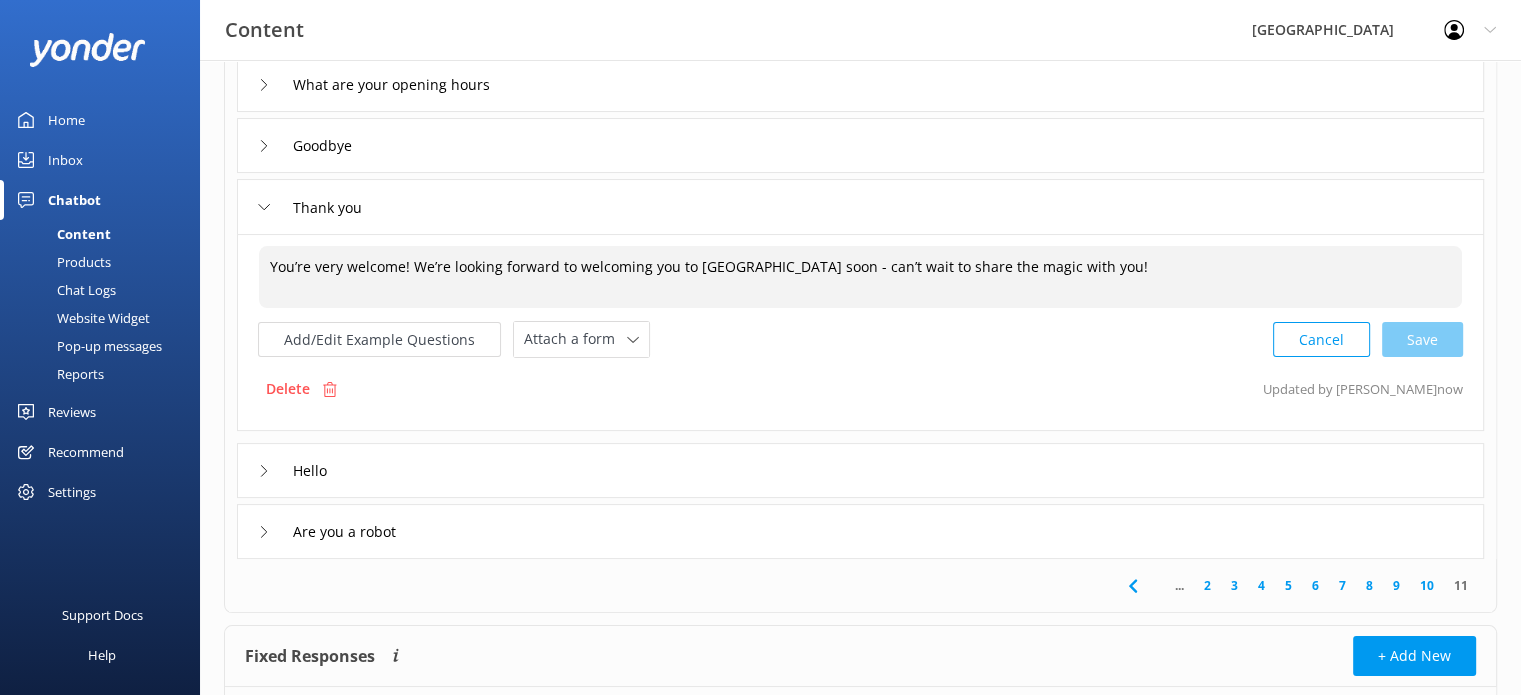 type on "You’re very welcome! We’re looking forward to welcoming you to [GEOGRAPHIC_DATA] soon - can’t wait to share the magic with you!" 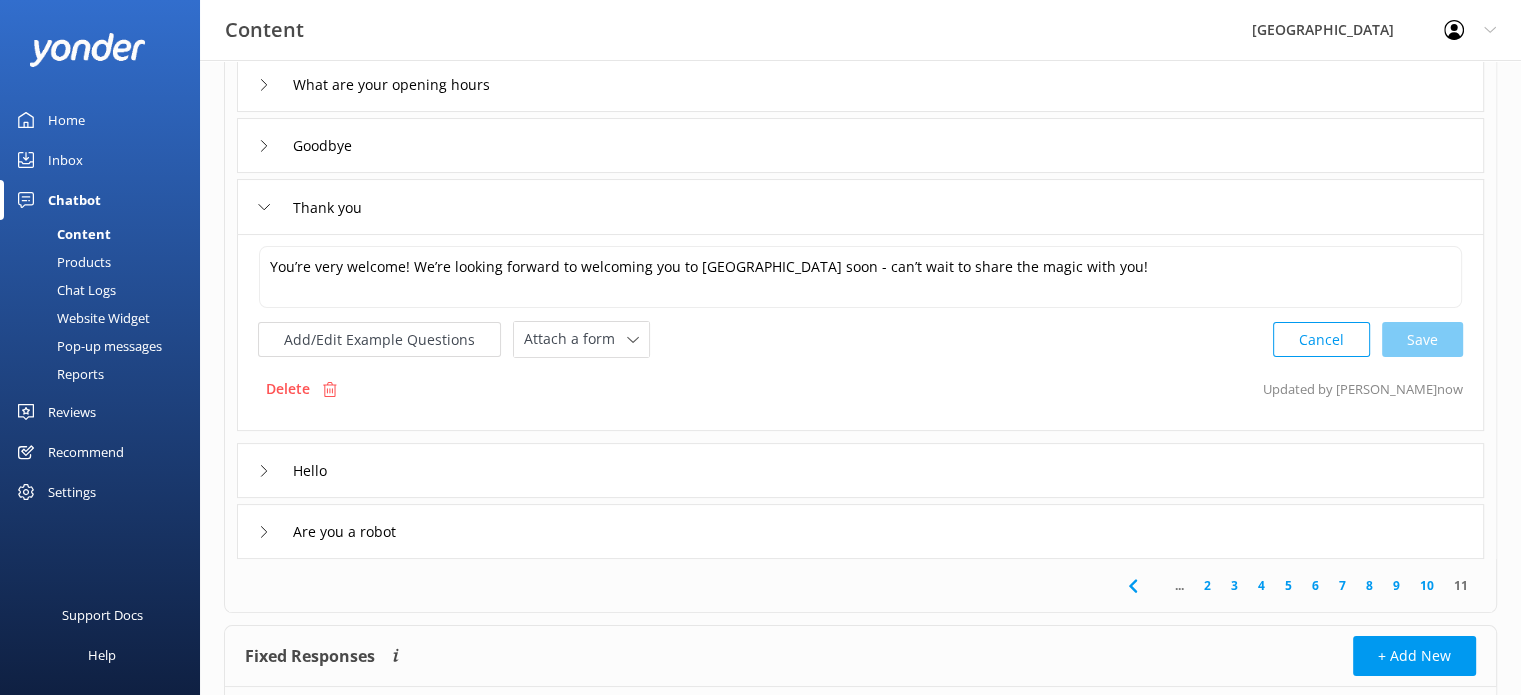 click 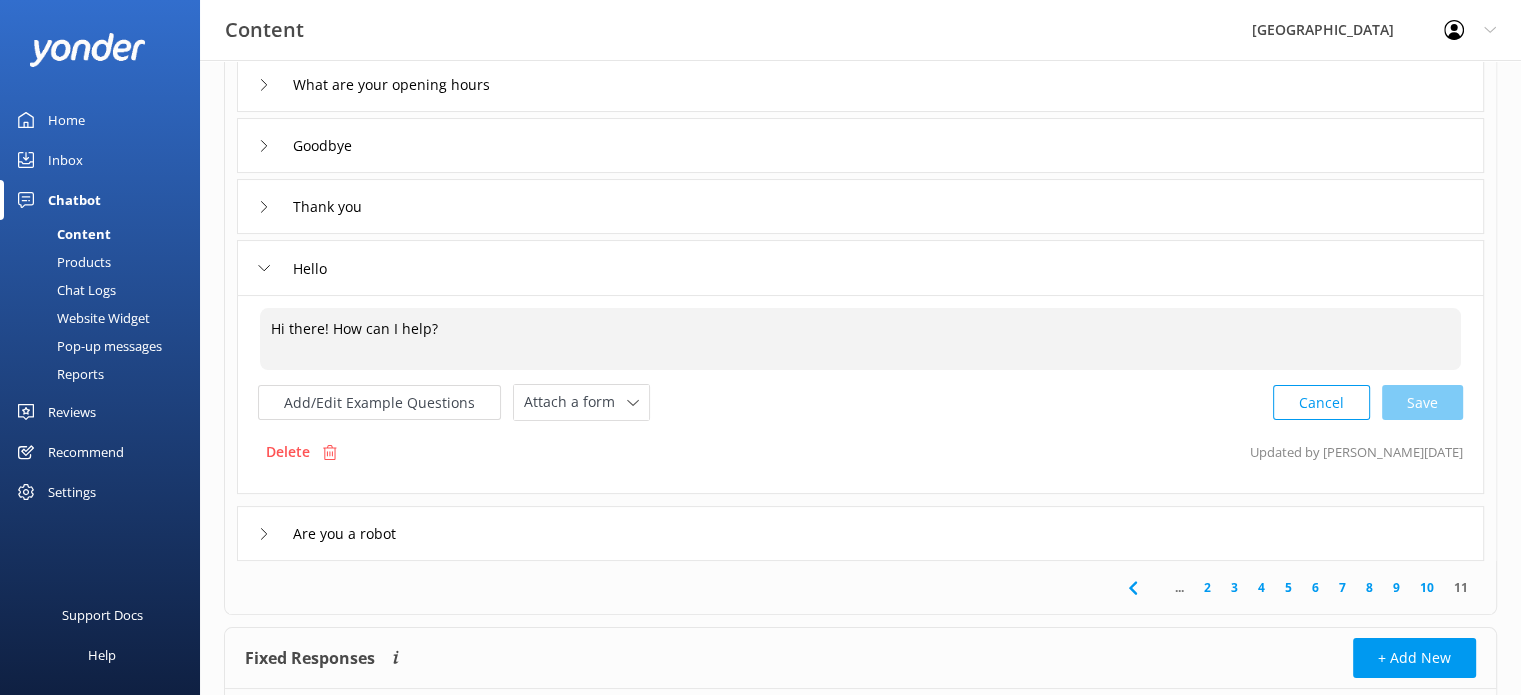 drag, startPoint x: 457, startPoint y: 342, endPoint x: 208, endPoint y: 331, distance: 249.24286 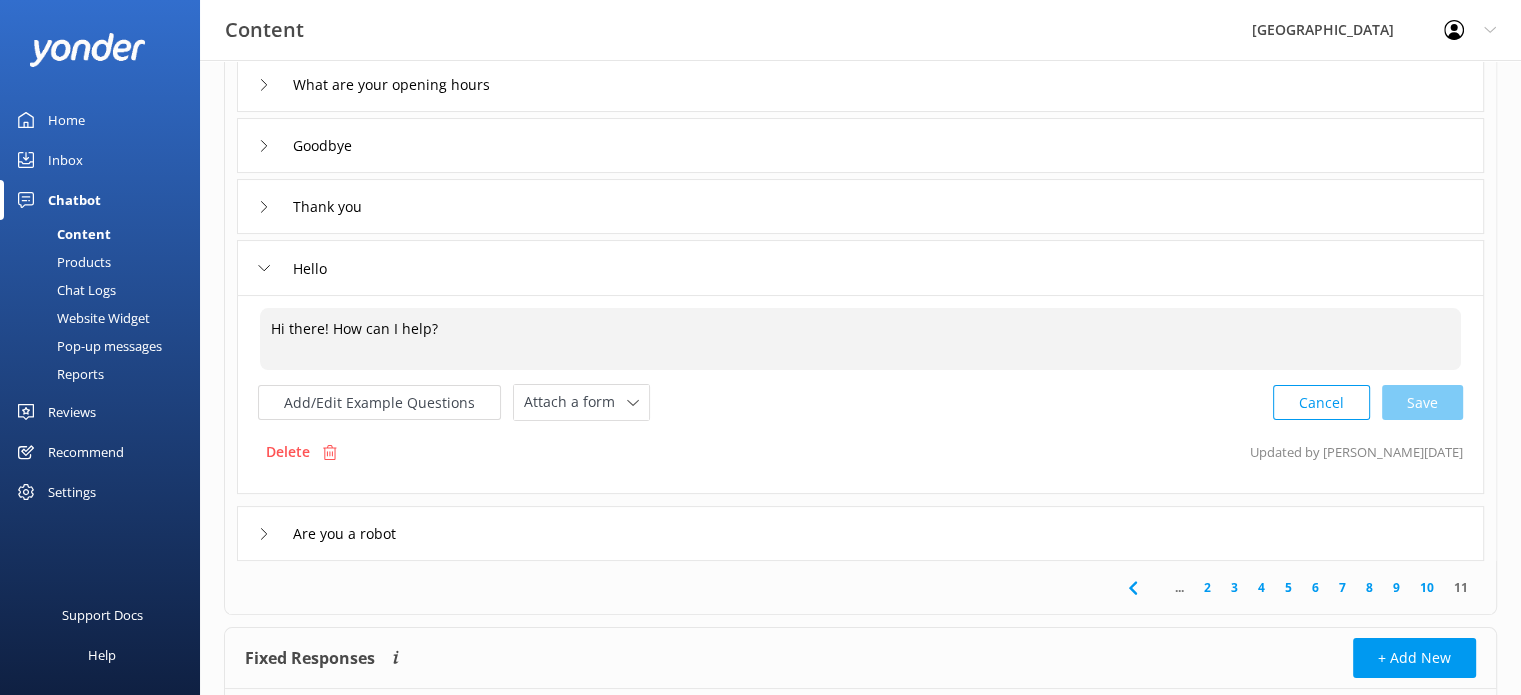 paste on "ello! 😊 How can I assist you [DATE]? I’m here to help with anything you need!" 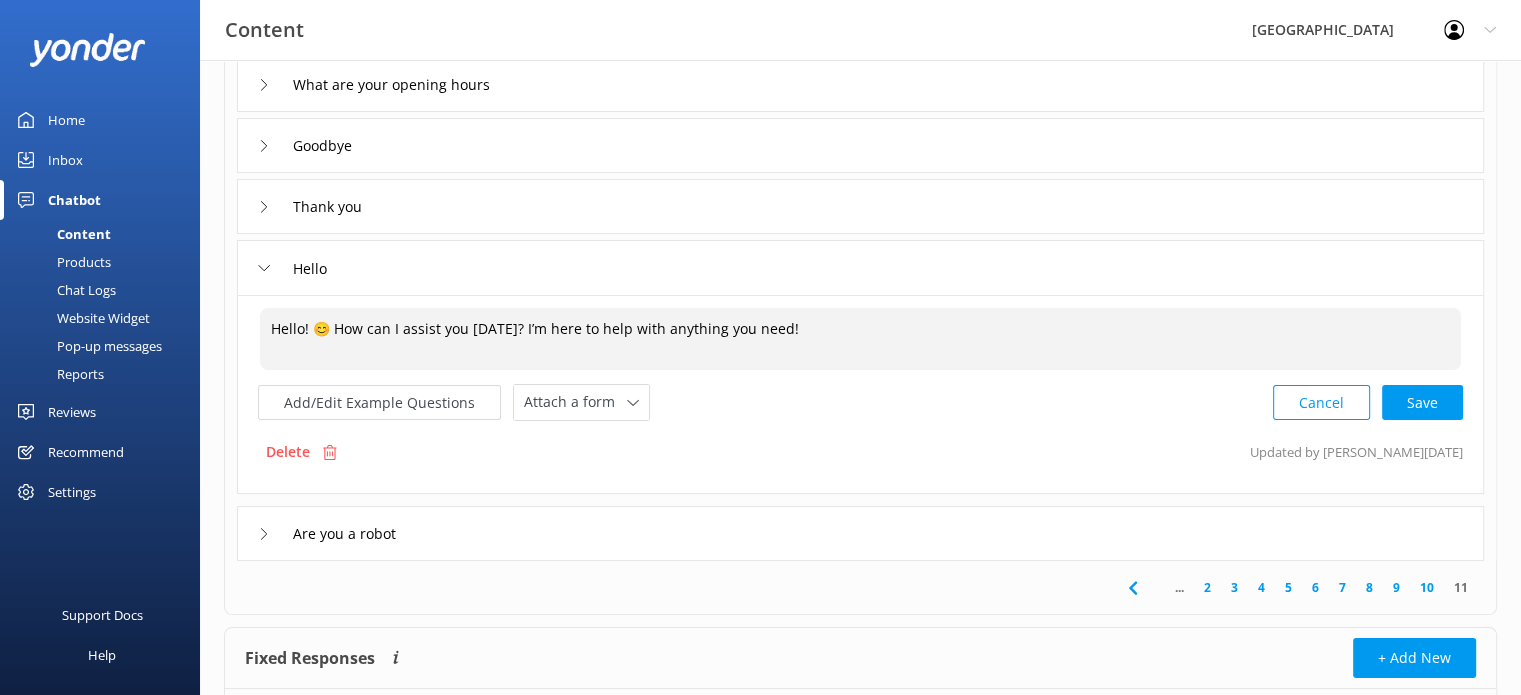 click on "Hello! 😊 How can I assist you [DATE]? I’m here to help with anything you need!" at bounding box center (860, 339) 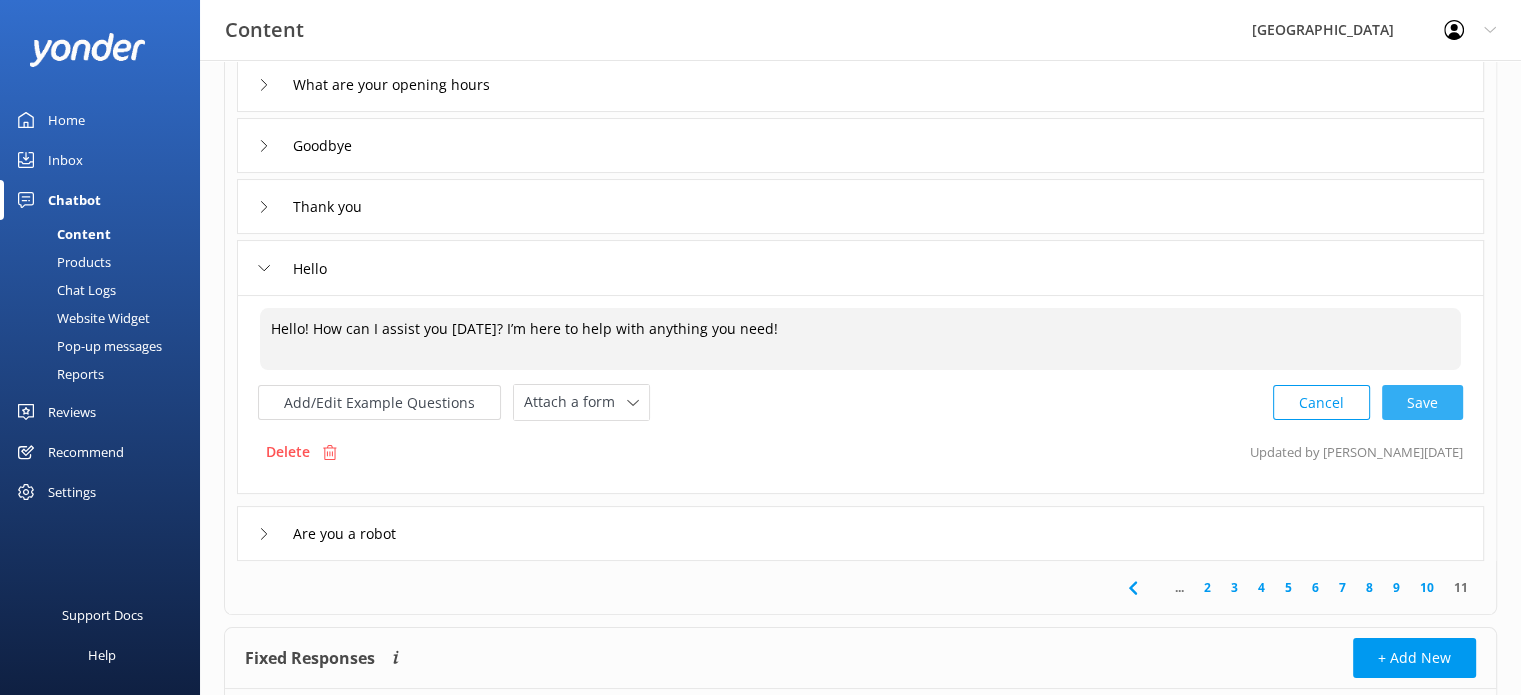 click on "Cancel Save" at bounding box center (1368, 402) 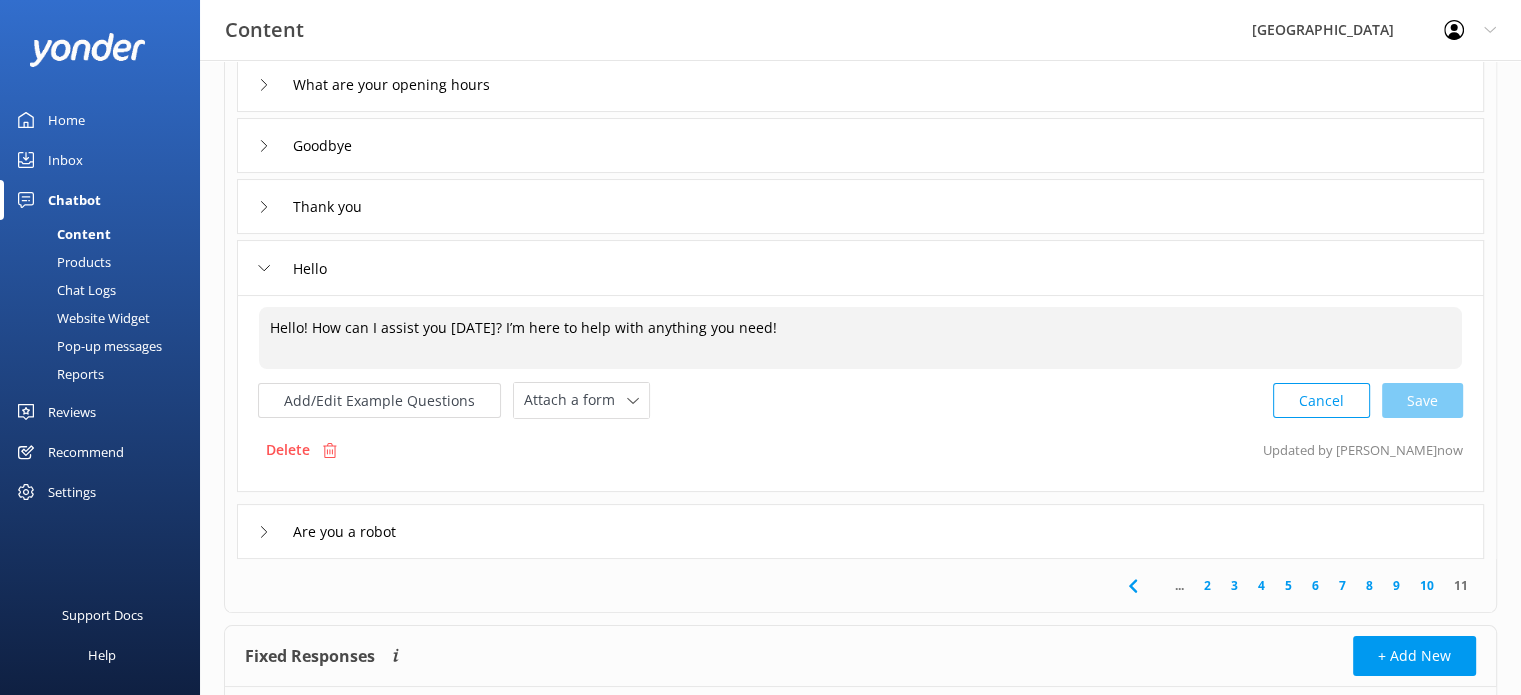type on "Hello! How can I assist you [DATE]? I’m here to help with anything you need!" 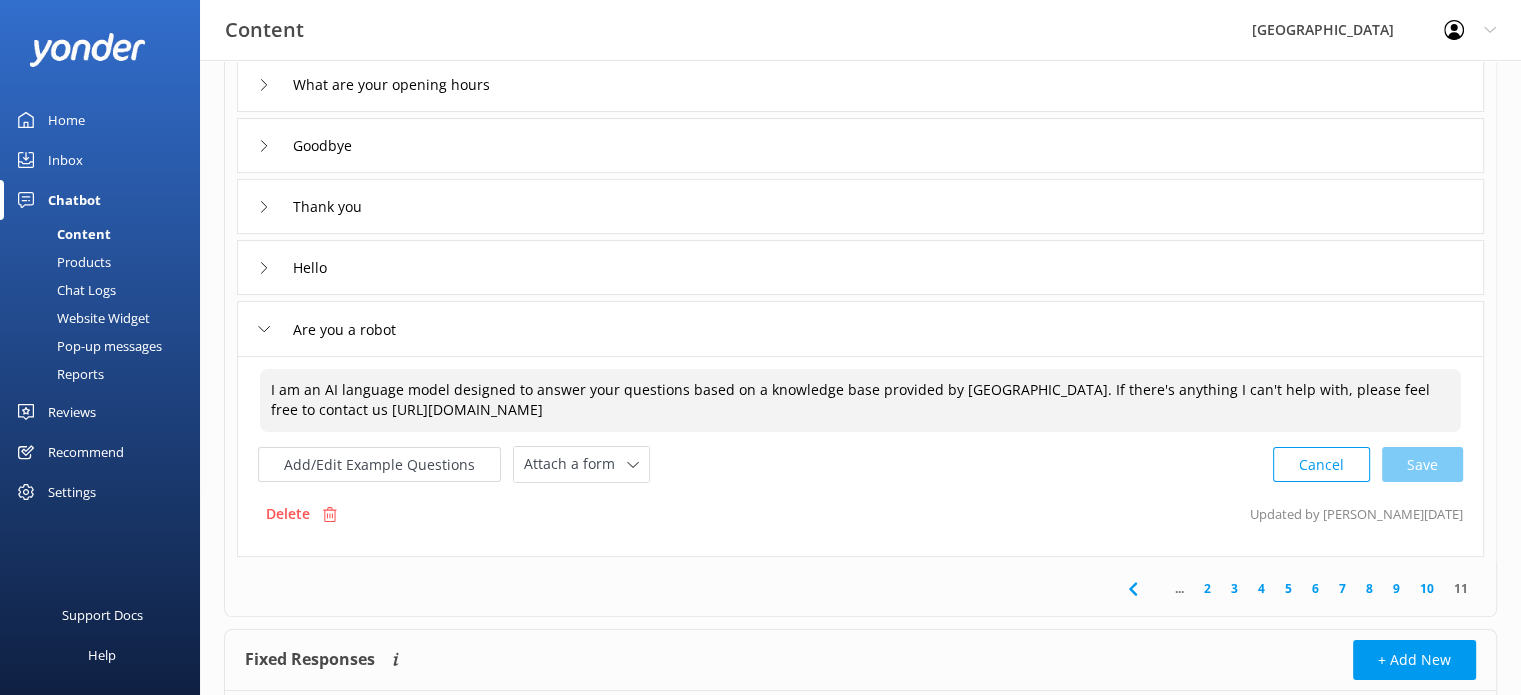 drag, startPoint x: 585, startPoint y: 411, endPoint x: 68, endPoint y: 370, distance: 518.62317 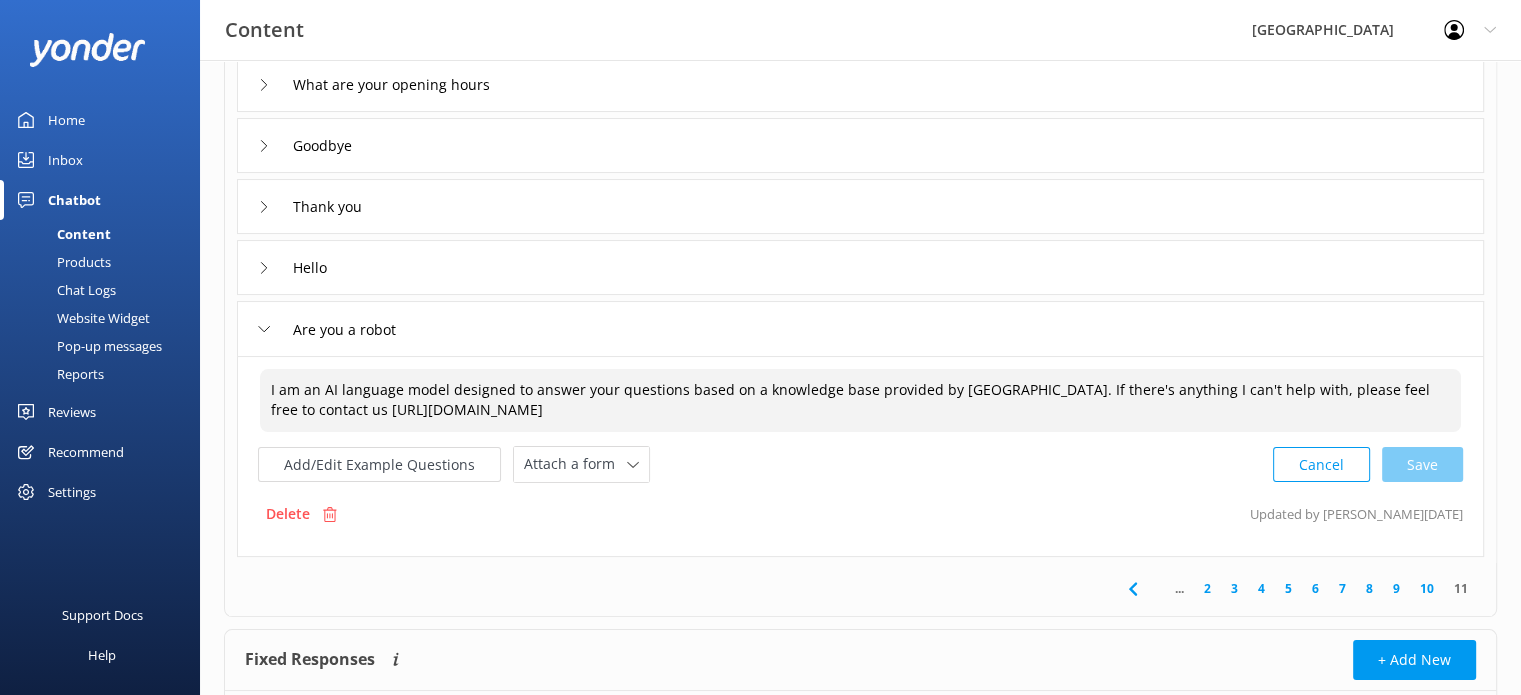 paste on "Hi there! I’m an AI here to help answer your questions using information from [GEOGRAPHIC_DATA]’s knowledge base. If there’s anything I can’t assist with, no worries—just reach out to the team directly at [URL][DOMAIN_NAME]. They’ll be happy to help!" 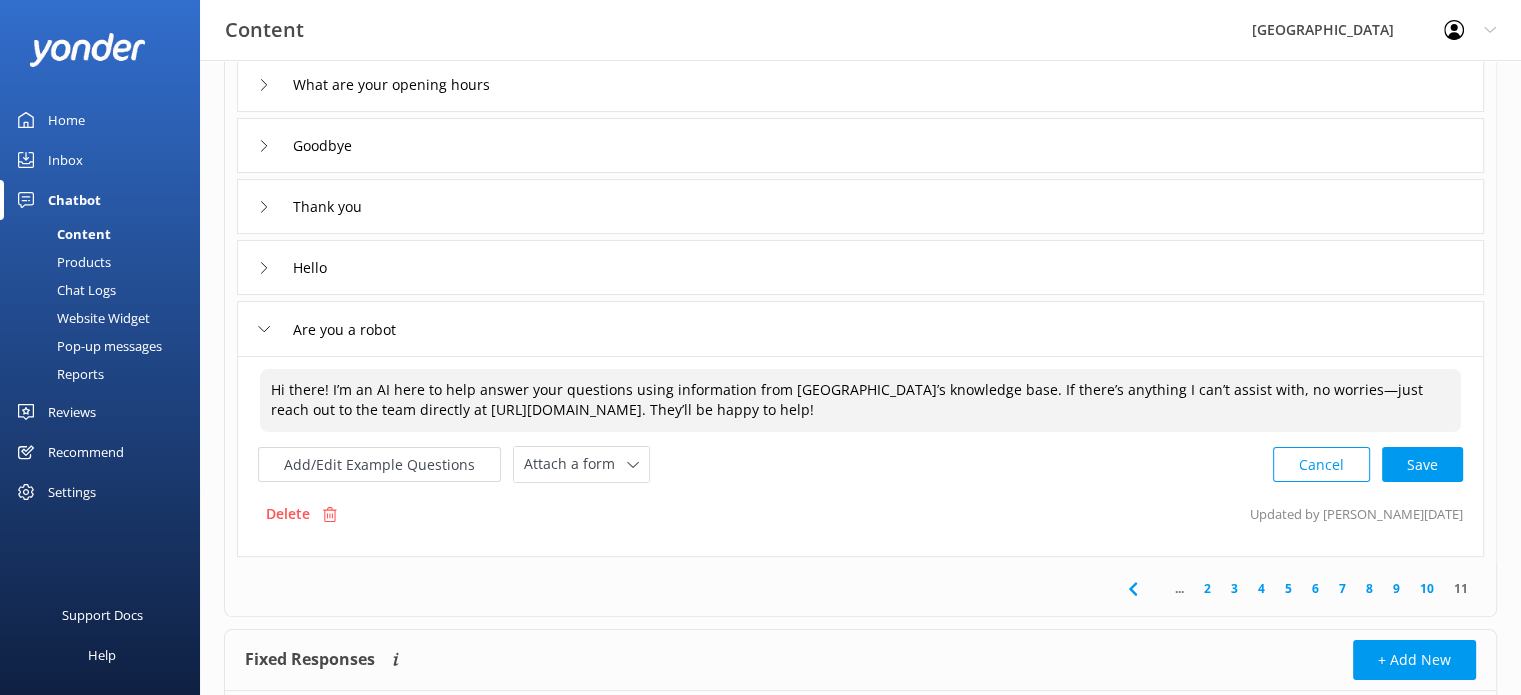 click on "Hi there! I’m an AI here to help answer your questions using information from [GEOGRAPHIC_DATA]’s knowledge base. If there’s anything I can’t assist with, no worries—just reach out to the team directly at [URL][DOMAIN_NAME]. They’ll be happy to help!" at bounding box center [860, 400] 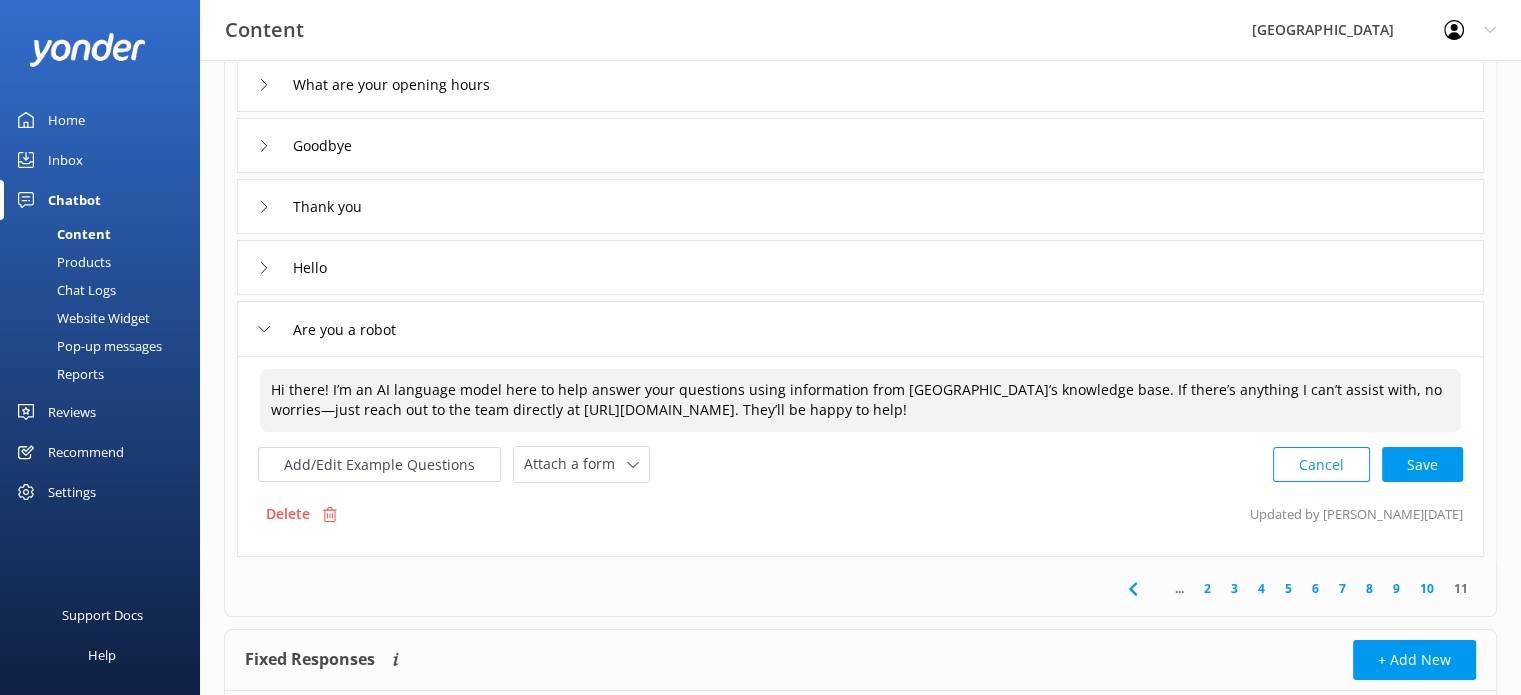 drag, startPoint x: 326, startPoint y: 385, endPoint x: 153, endPoint y: 390, distance: 173.07224 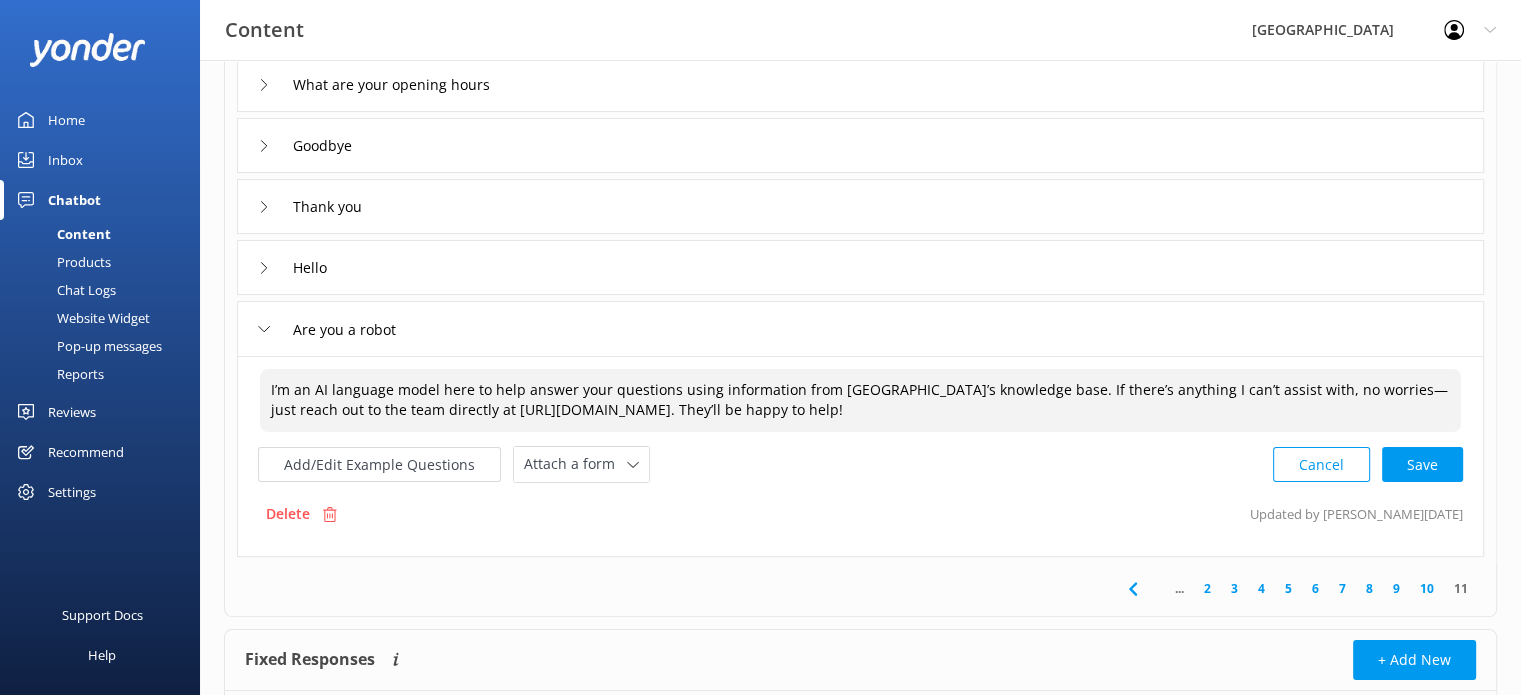 click on "I’m an AI language model here to help answer your questions using information from [GEOGRAPHIC_DATA]’s knowledge base. If there’s anything I can’t assist with, no worries—just reach out to the team directly at [URL][DOMAIN_NAME]. They’ll be happy to help!" at bounding box center (860, 400) 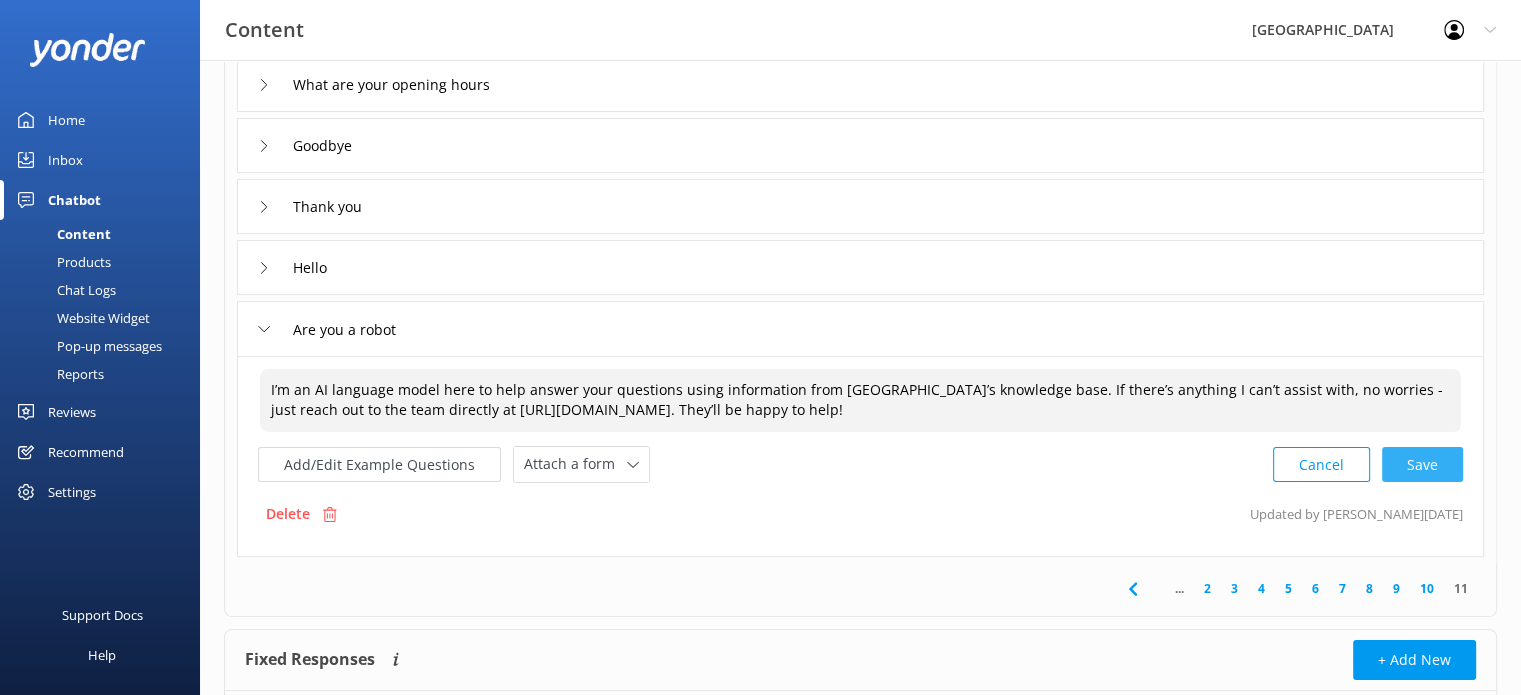 click on "Cancel Save" at bounding box center [1368, 464] 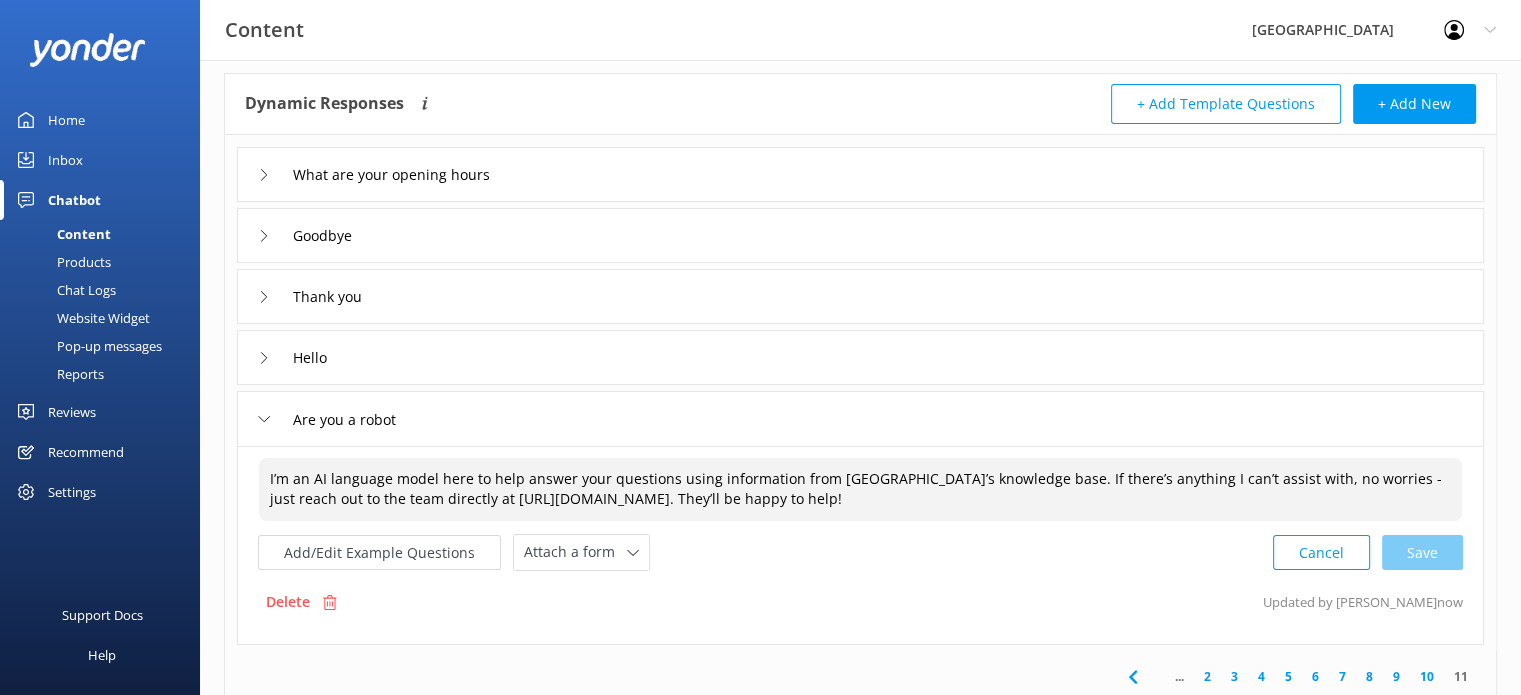 scroll, scrollTop: 92, scrollLeft: 0, axis: vertical 